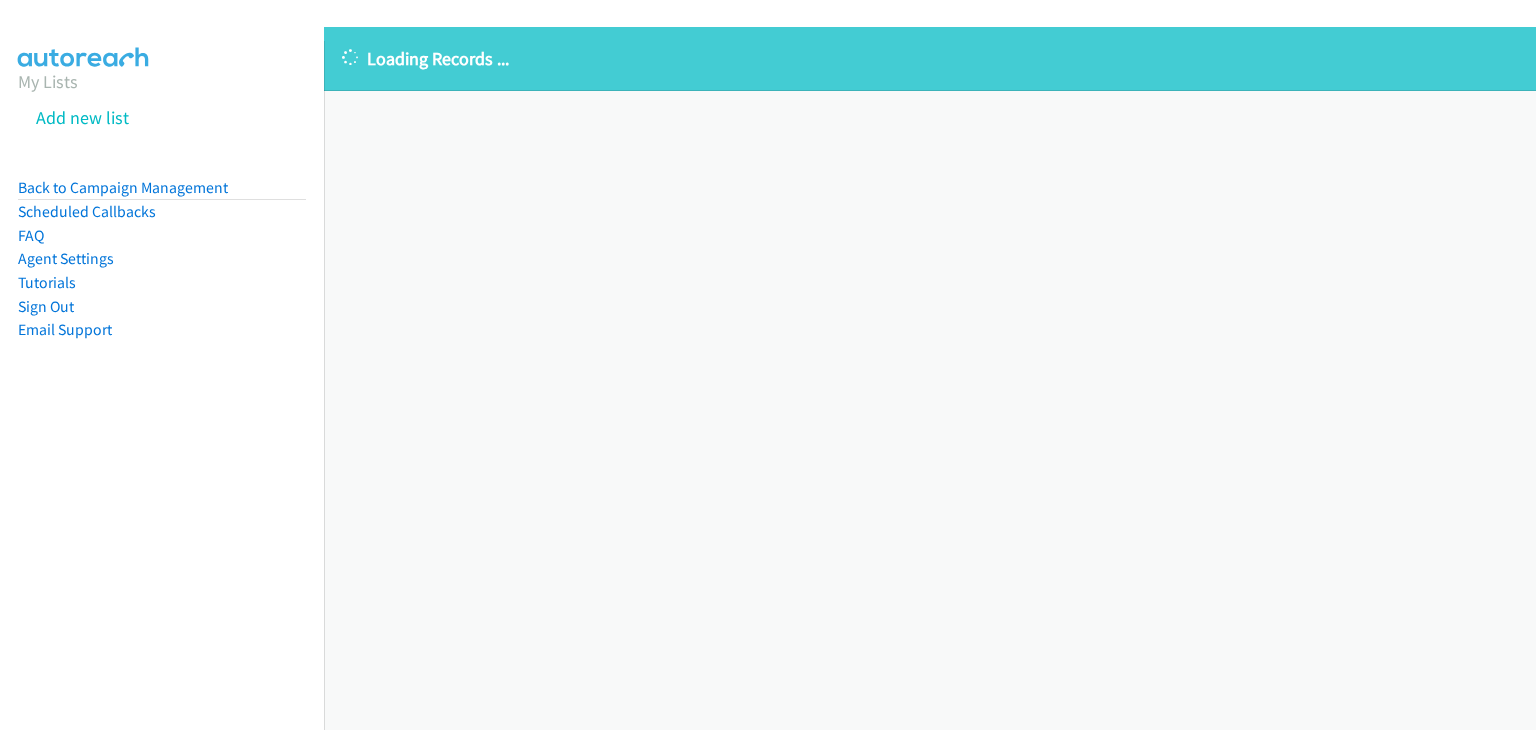scroll, scrollTop: 0, scrollLeft: 0, axis: both 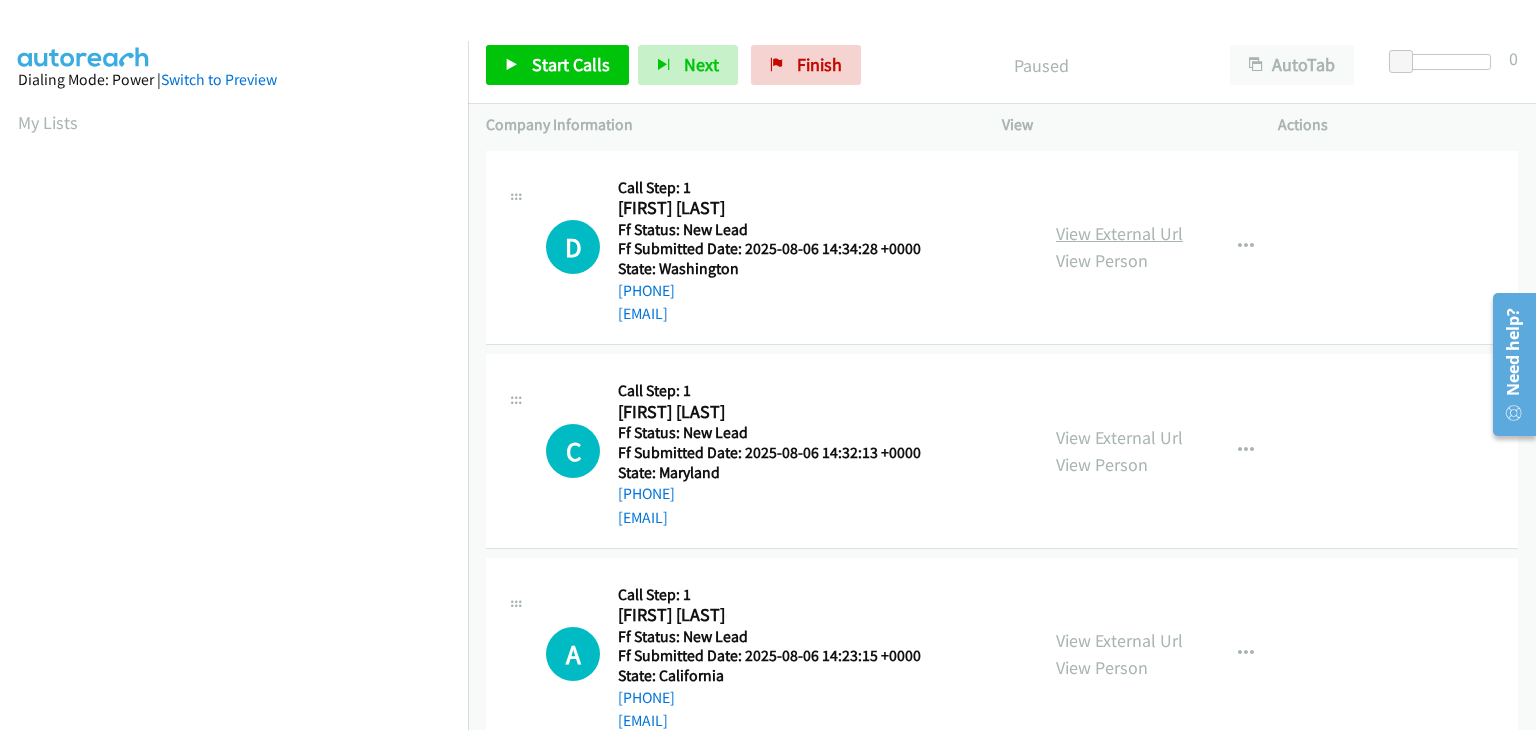 click on "View External Url" at bounding box center [1119, 233] 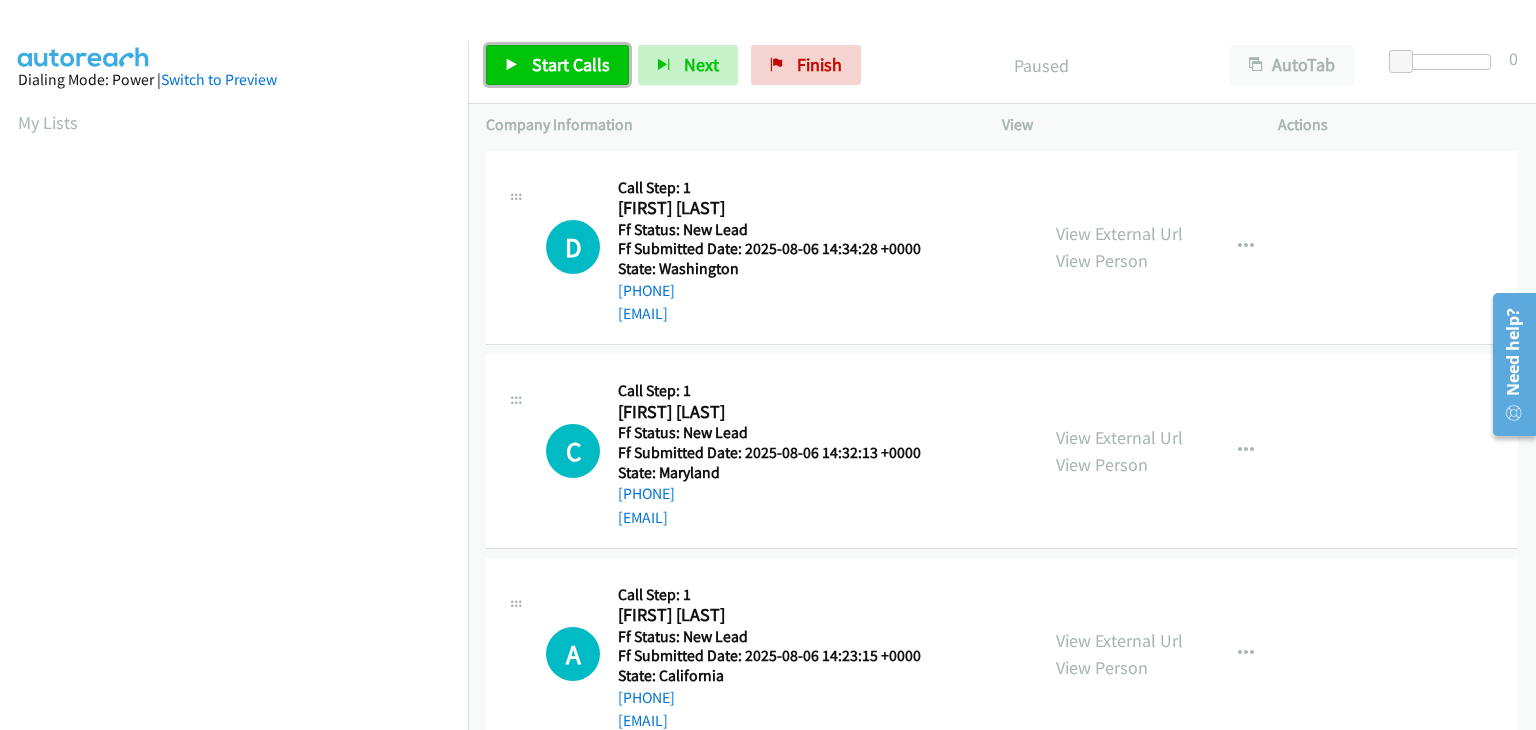 click on "Start Calls" at bounding box center [557, 65] 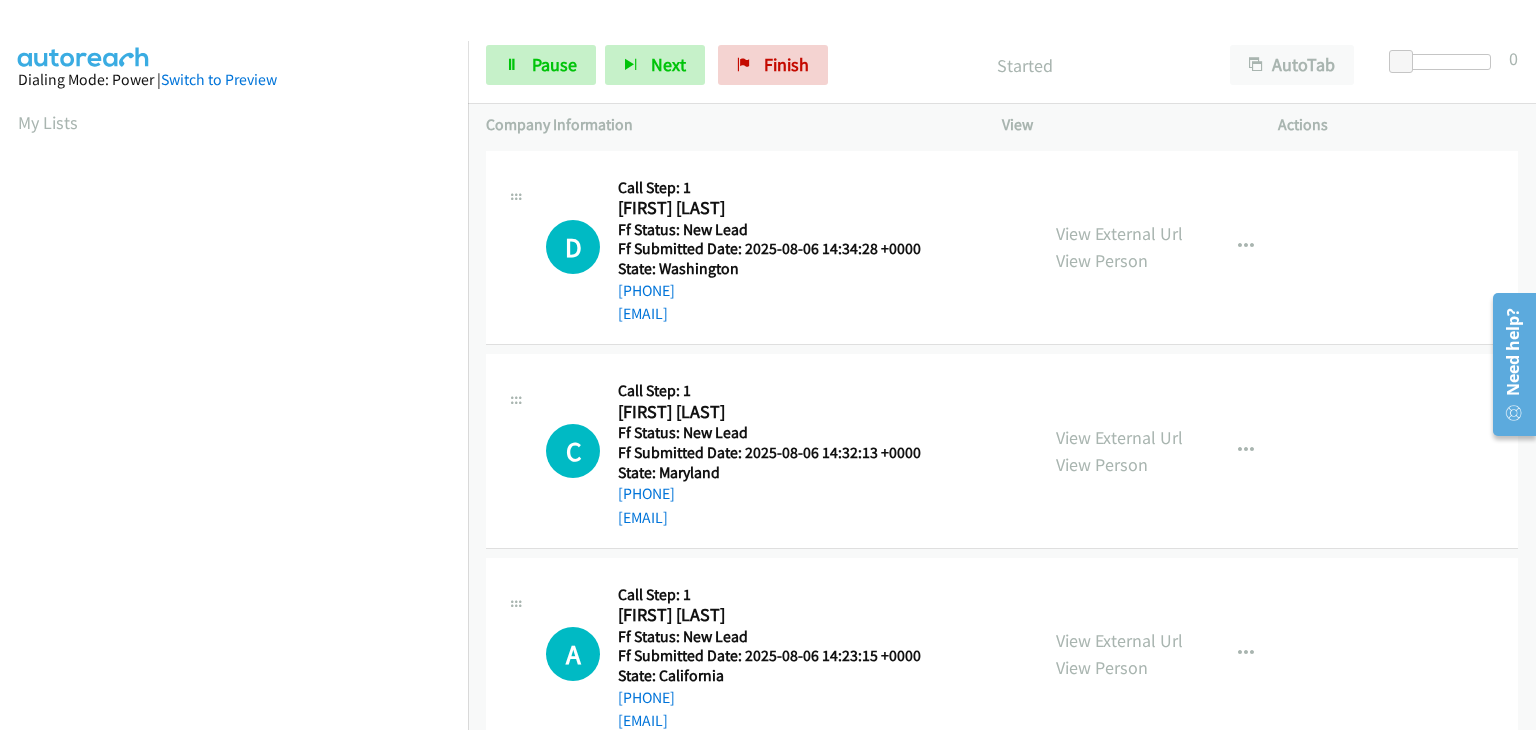 drag, startPoint x: 1092, startPoint y: 437, endPoint x: 1046, endPoint y: 405, distance: 56.0357 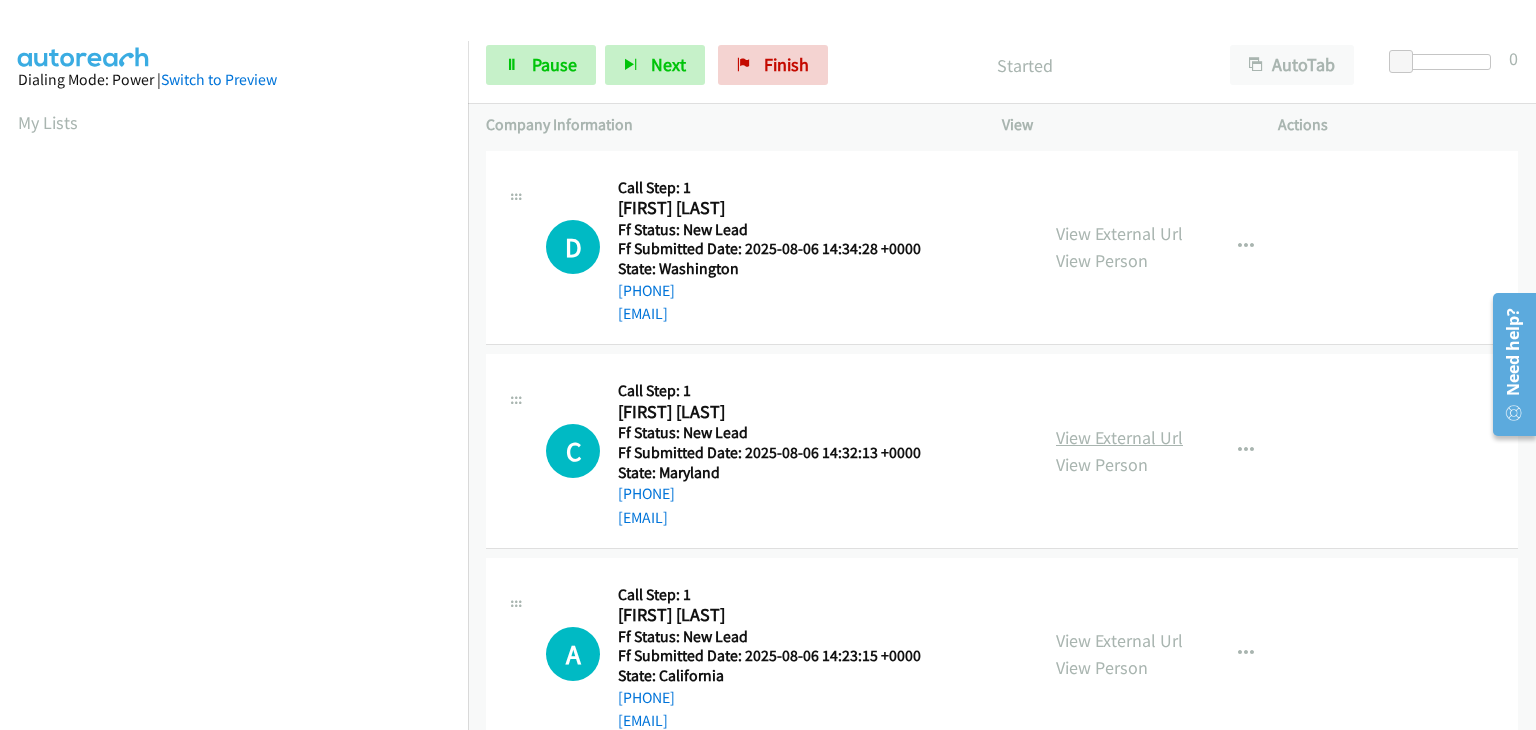 click on "View External Url" at bounding box center [1119, 437] 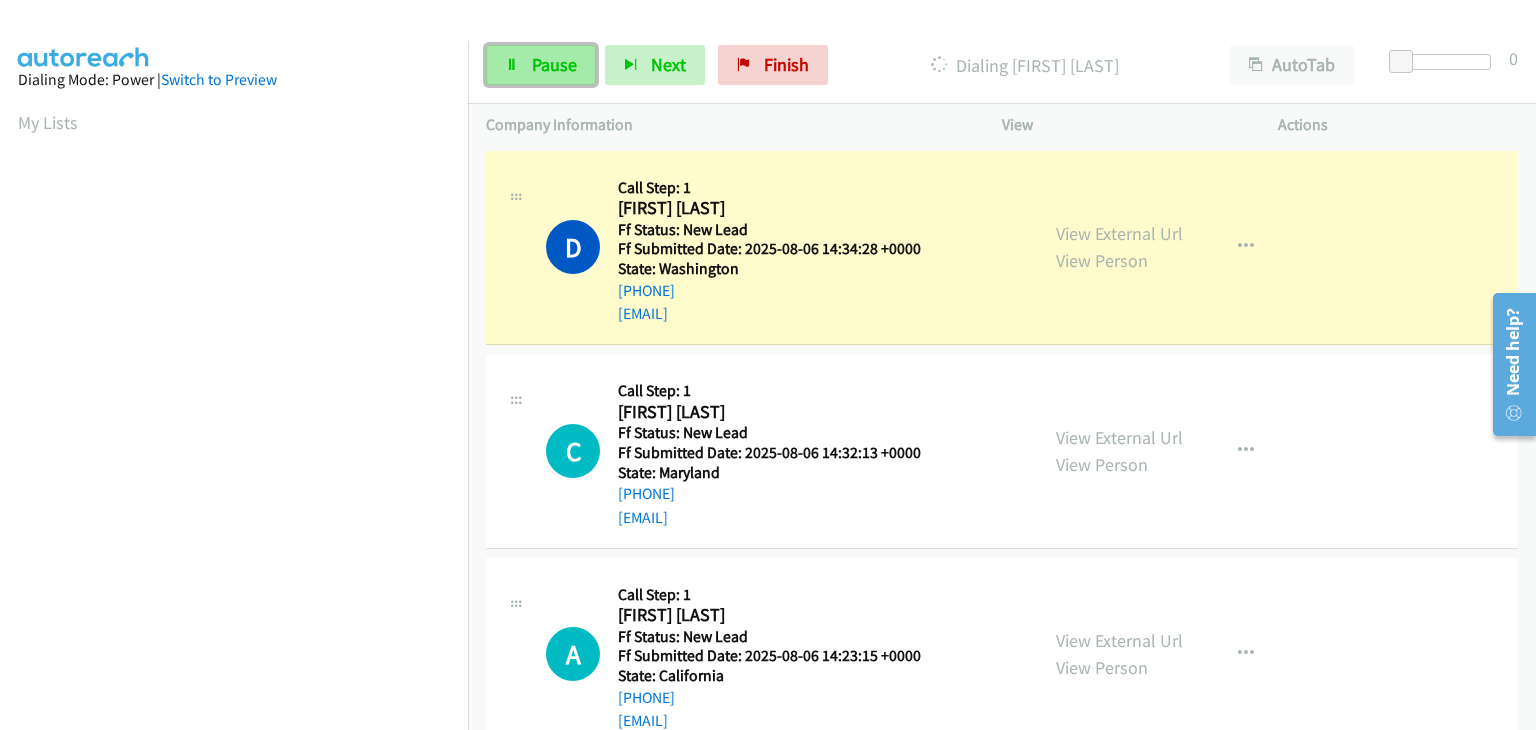 click on "Pause" at bounding box center [541, 65] 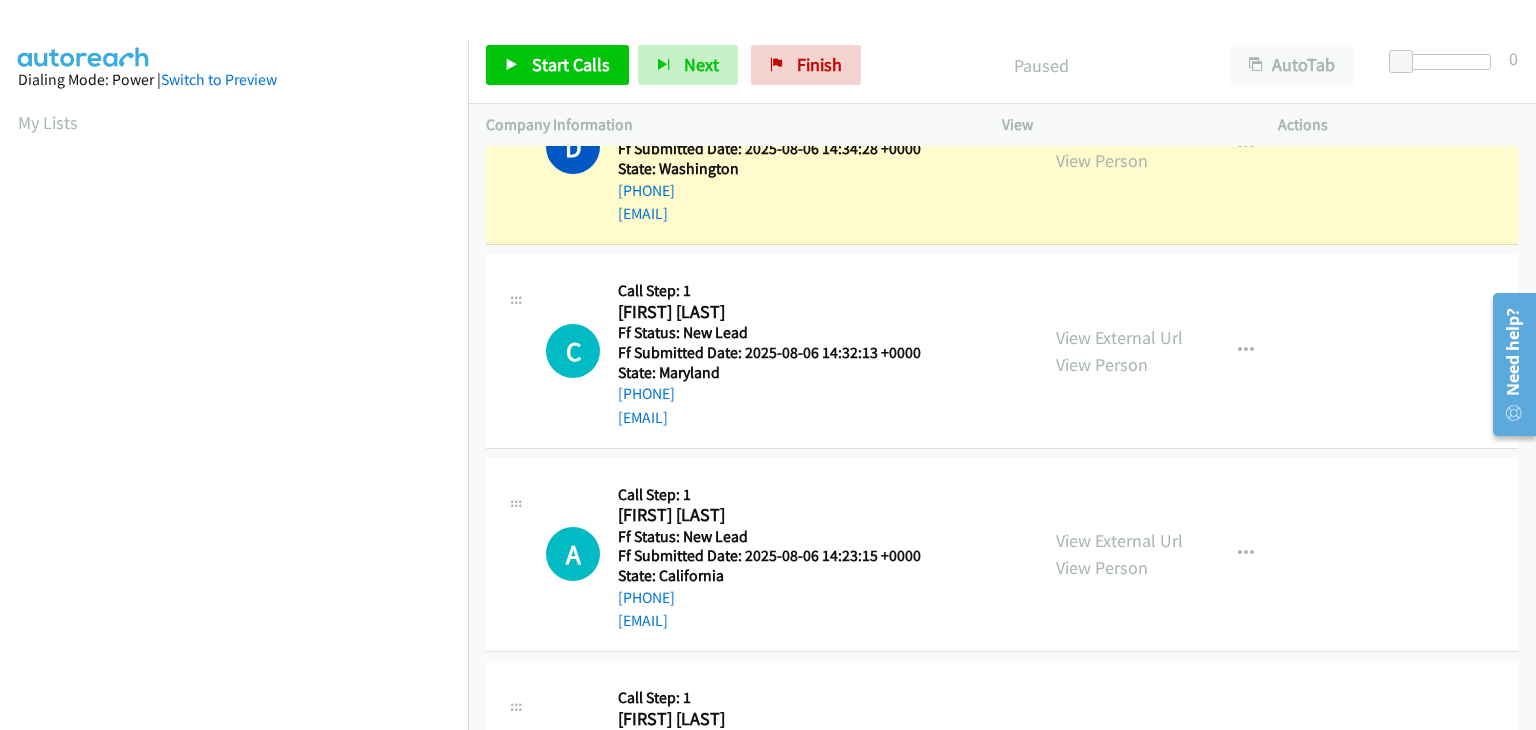 scroll, scrollTop: 0, scrollLeft: 0, axis: both 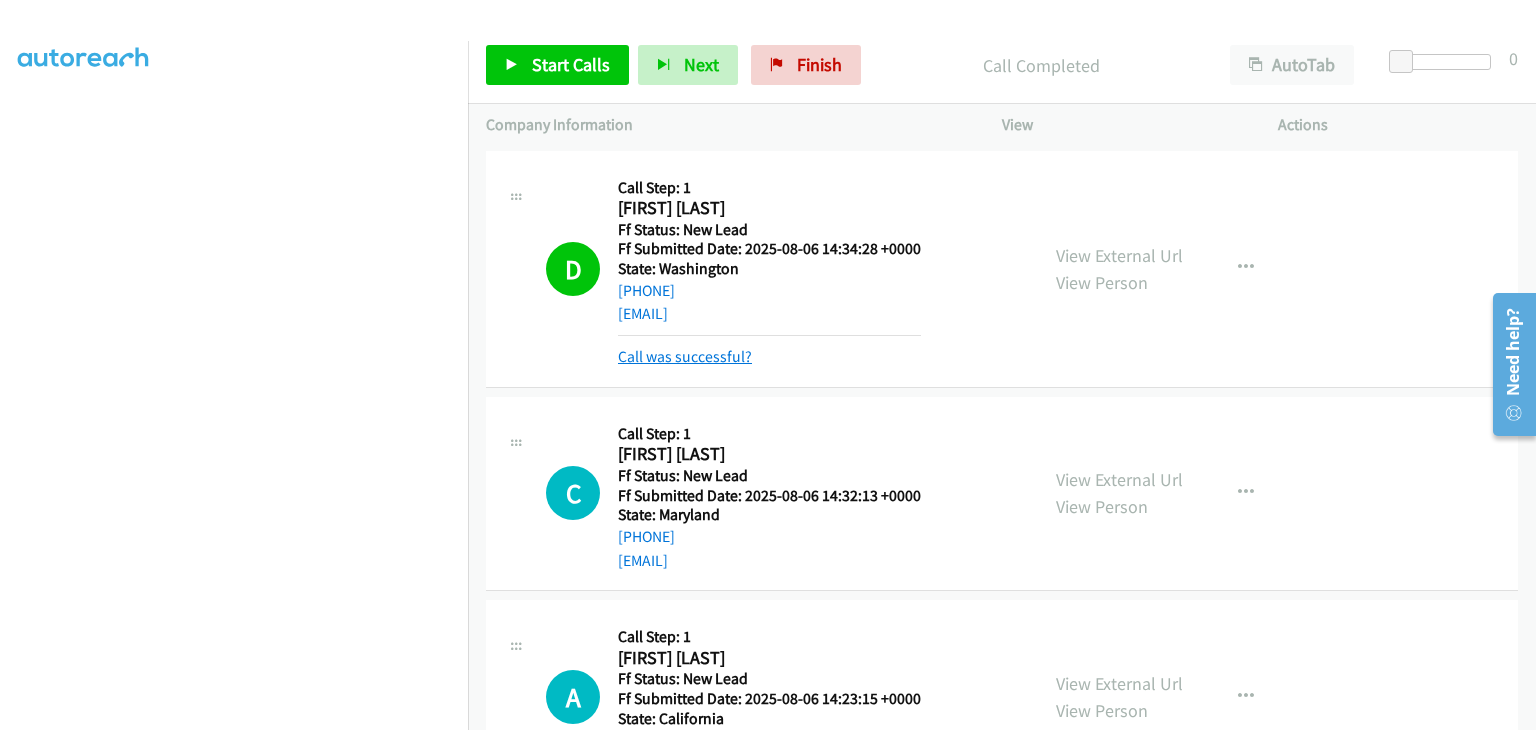 click on "Call was successful?" at bounding box center [685, 356] 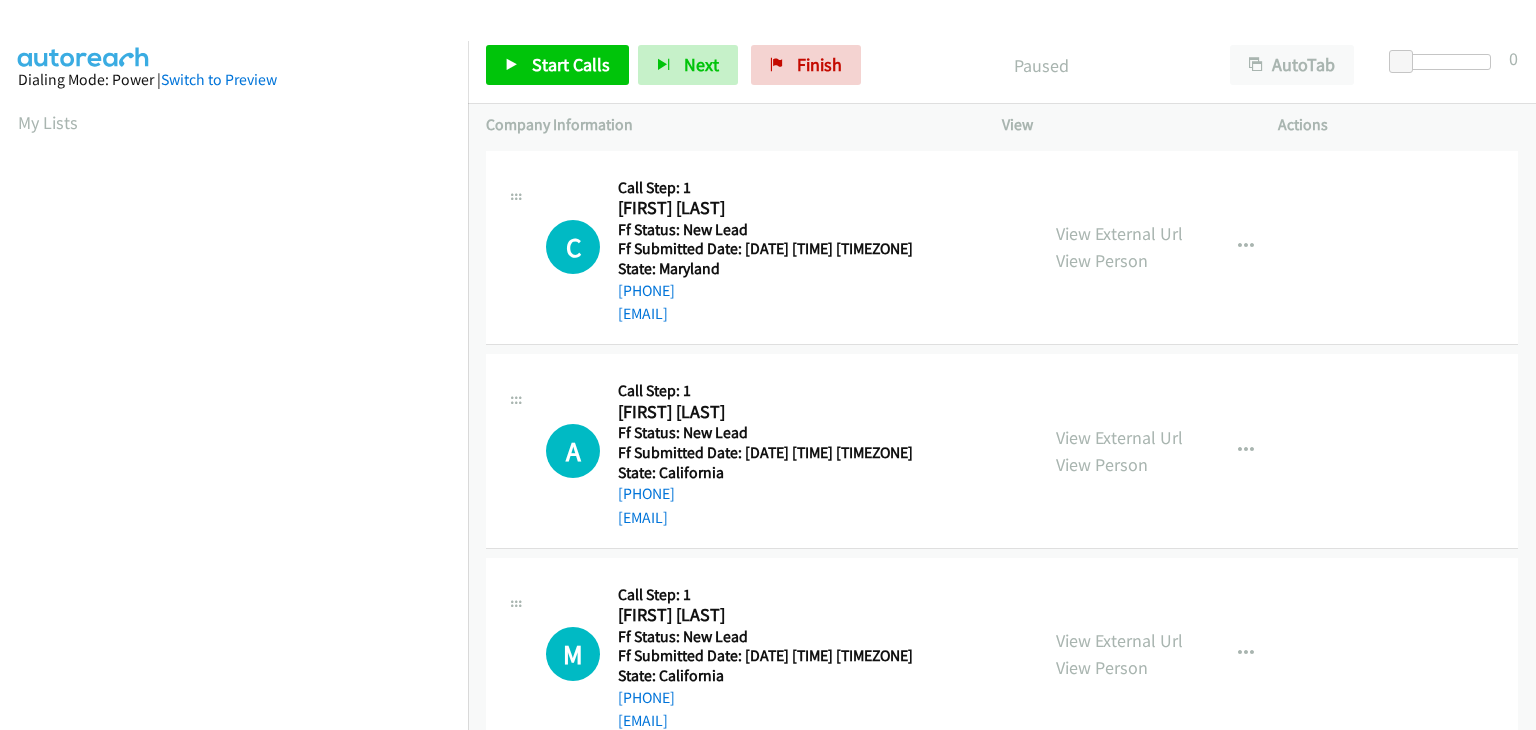 scroll, scrollTop: 0, scrollLeft: 0, axis: both 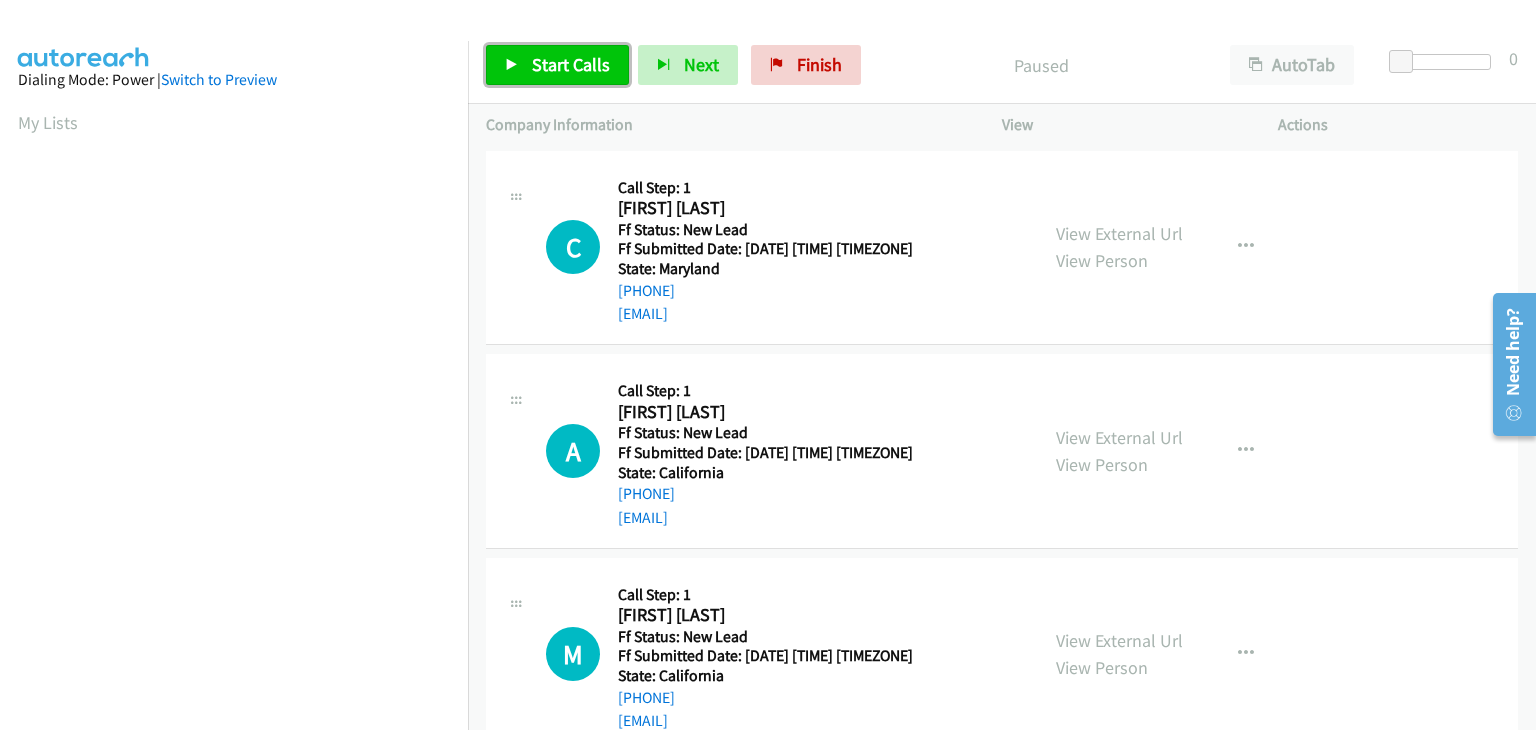 click on "Start Calls" at bounding box center (571, 64) 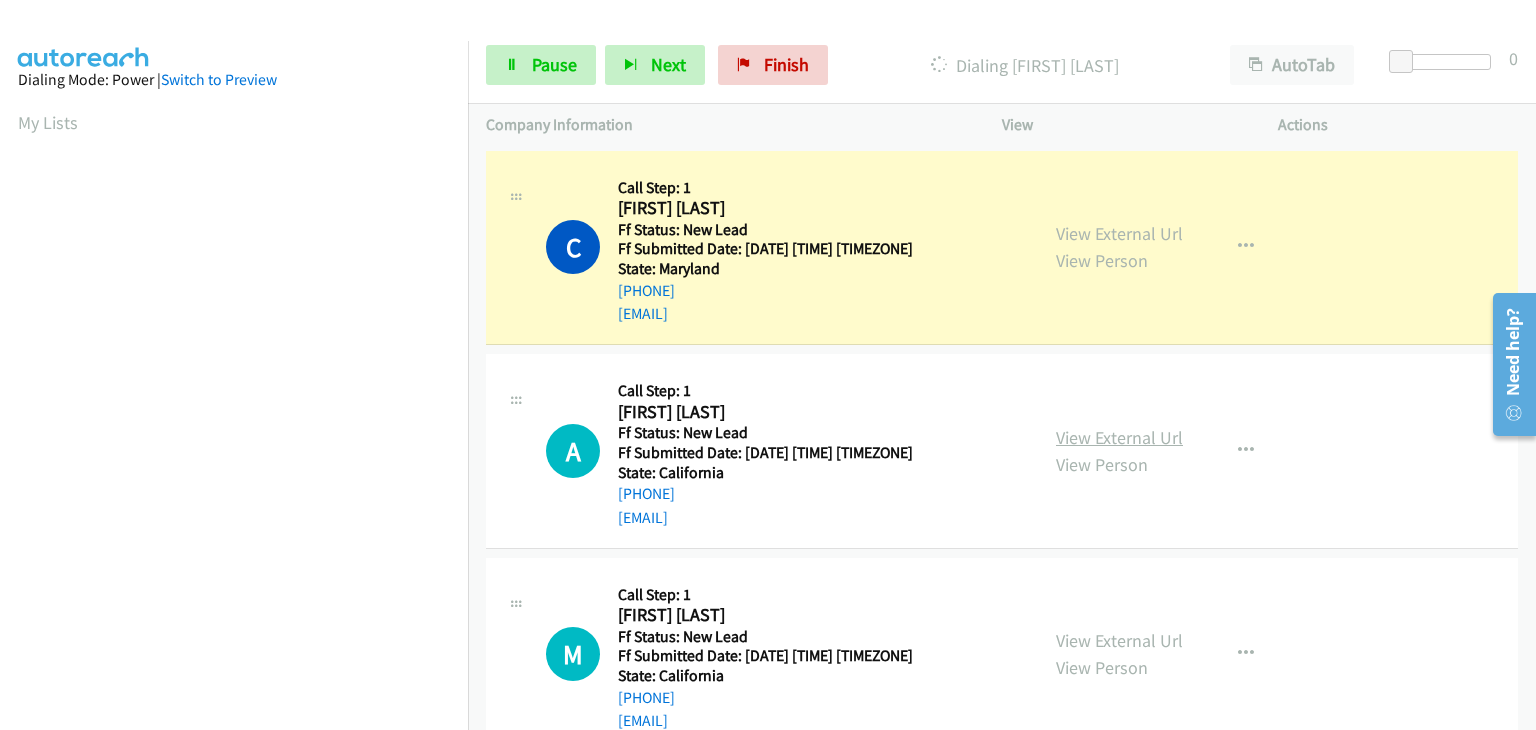 click on "View External Url" at bounding box center [1119, 437] 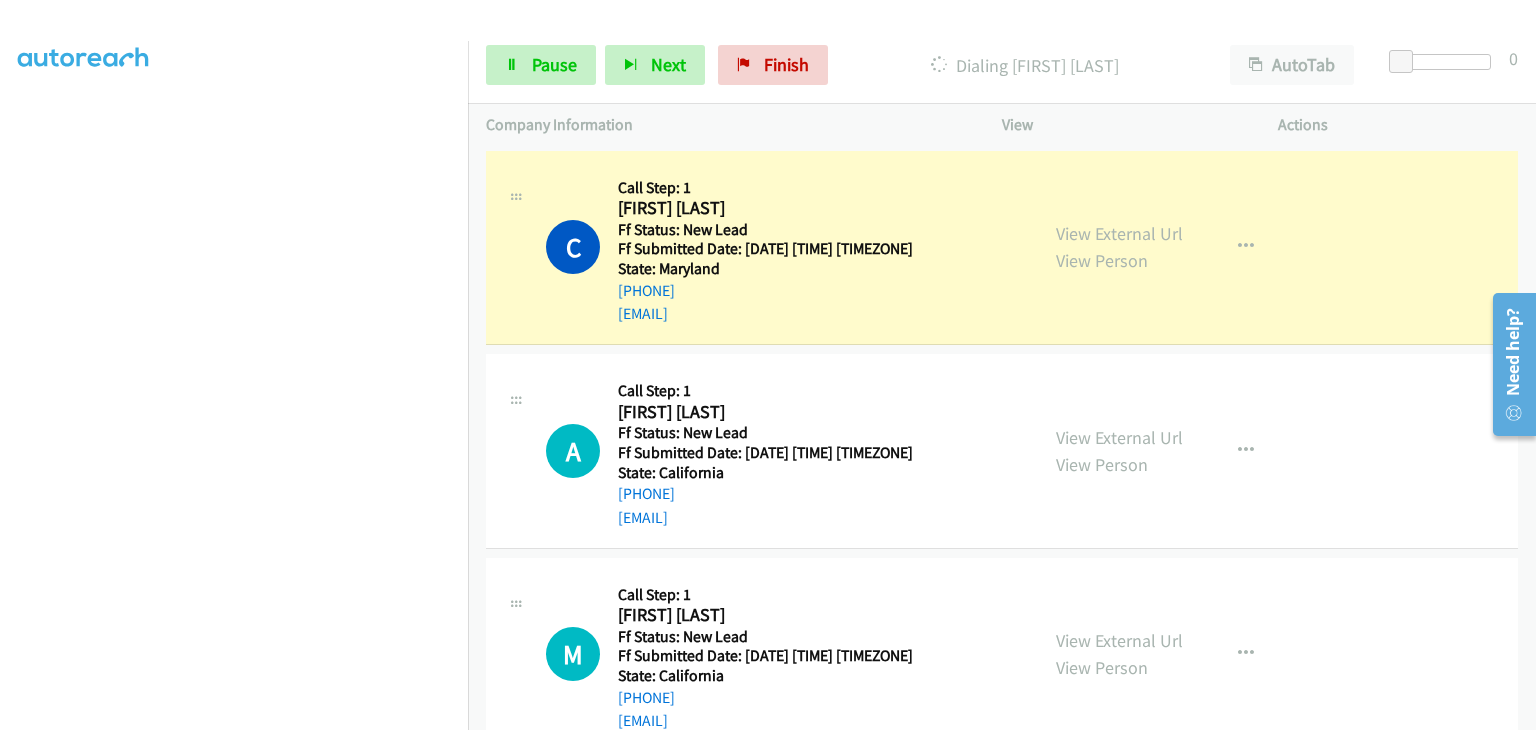 scroll, scrollTop: 392, scrollLeft: 0, axis: vertical 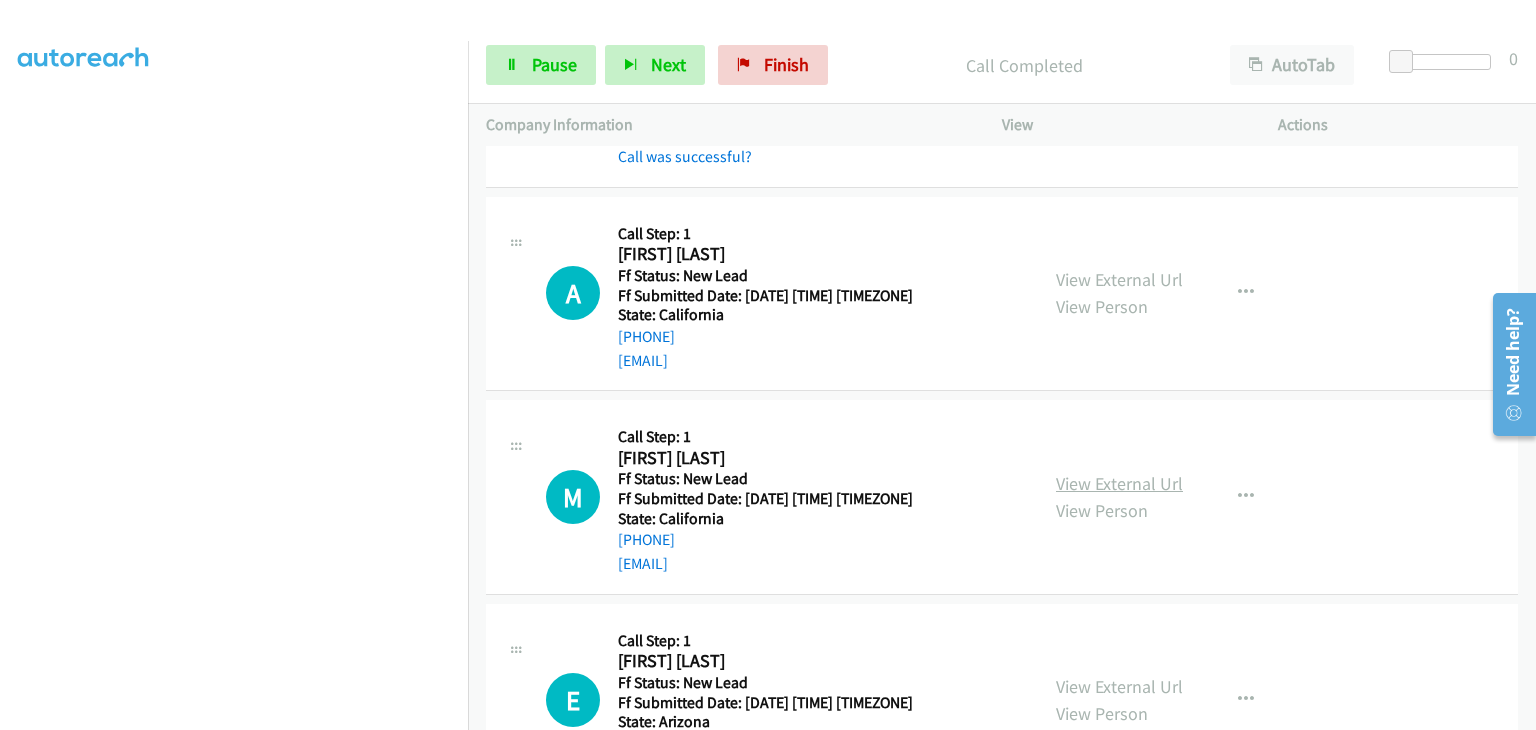 click on "View External Url" at bounding box center [1119, 483] 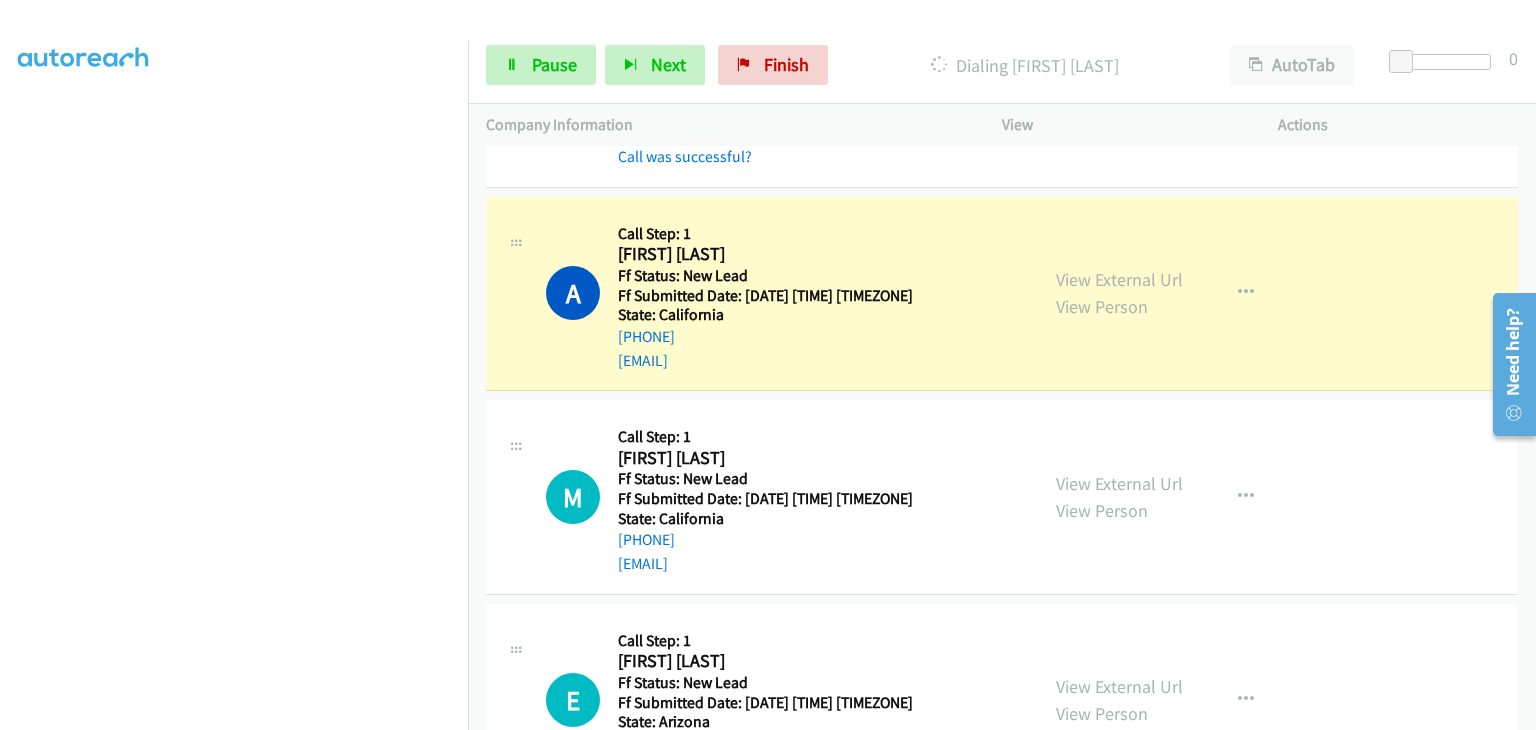 scroll, scrollTop: 392, scrollLeft: 0, axis: vertical 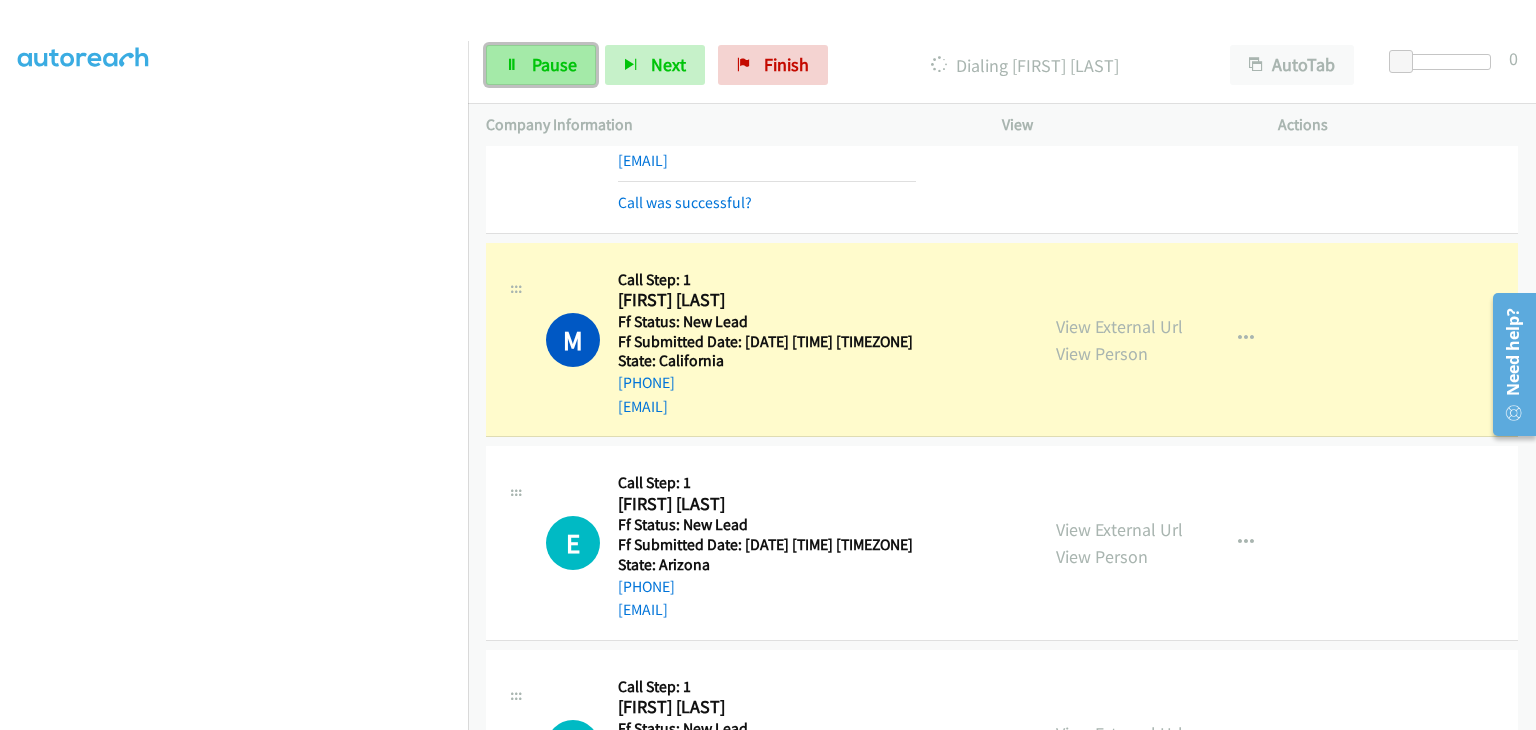 click on "Pause" at bounding box center [554, 64] 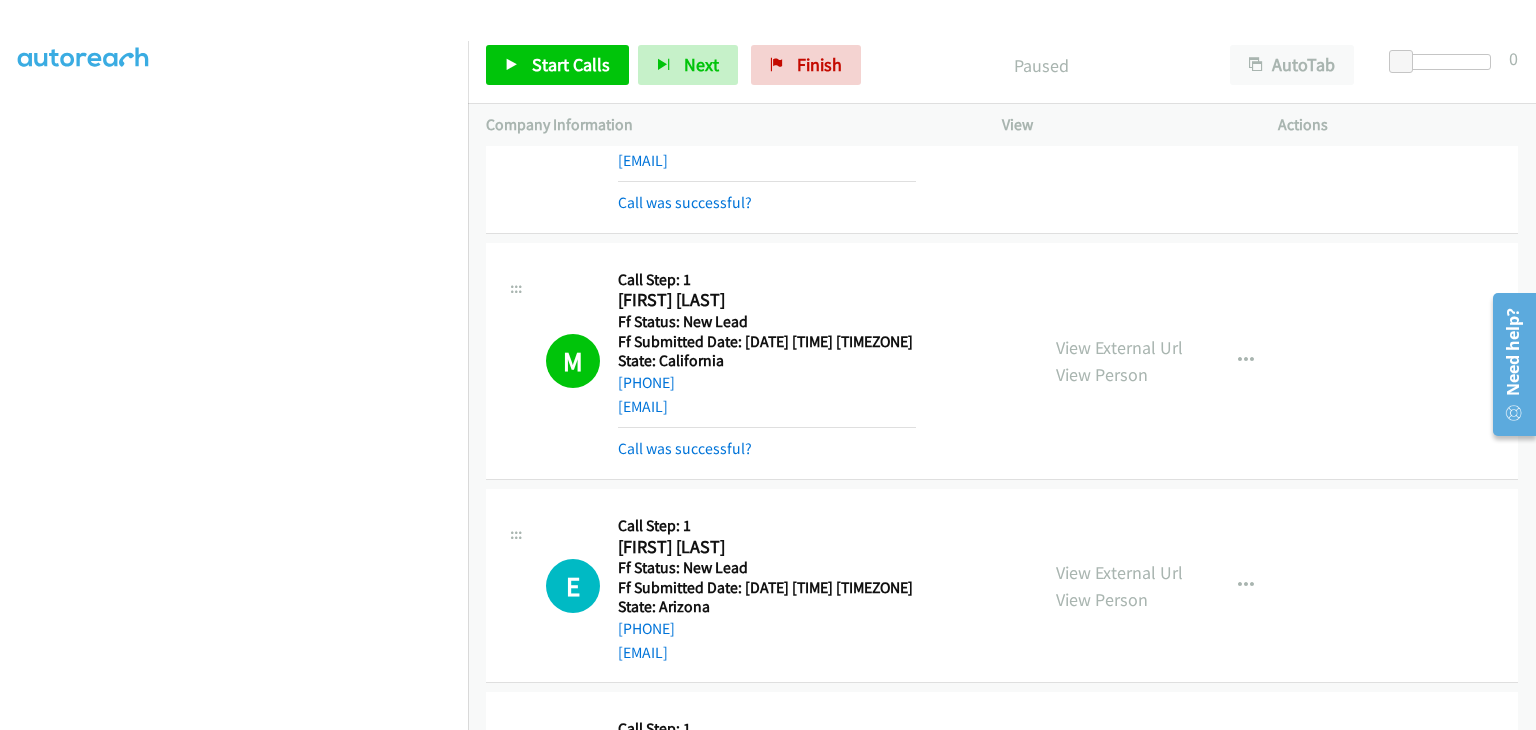 scroll, scrollTop: 392, scrollLeft: 0, axis: vertical 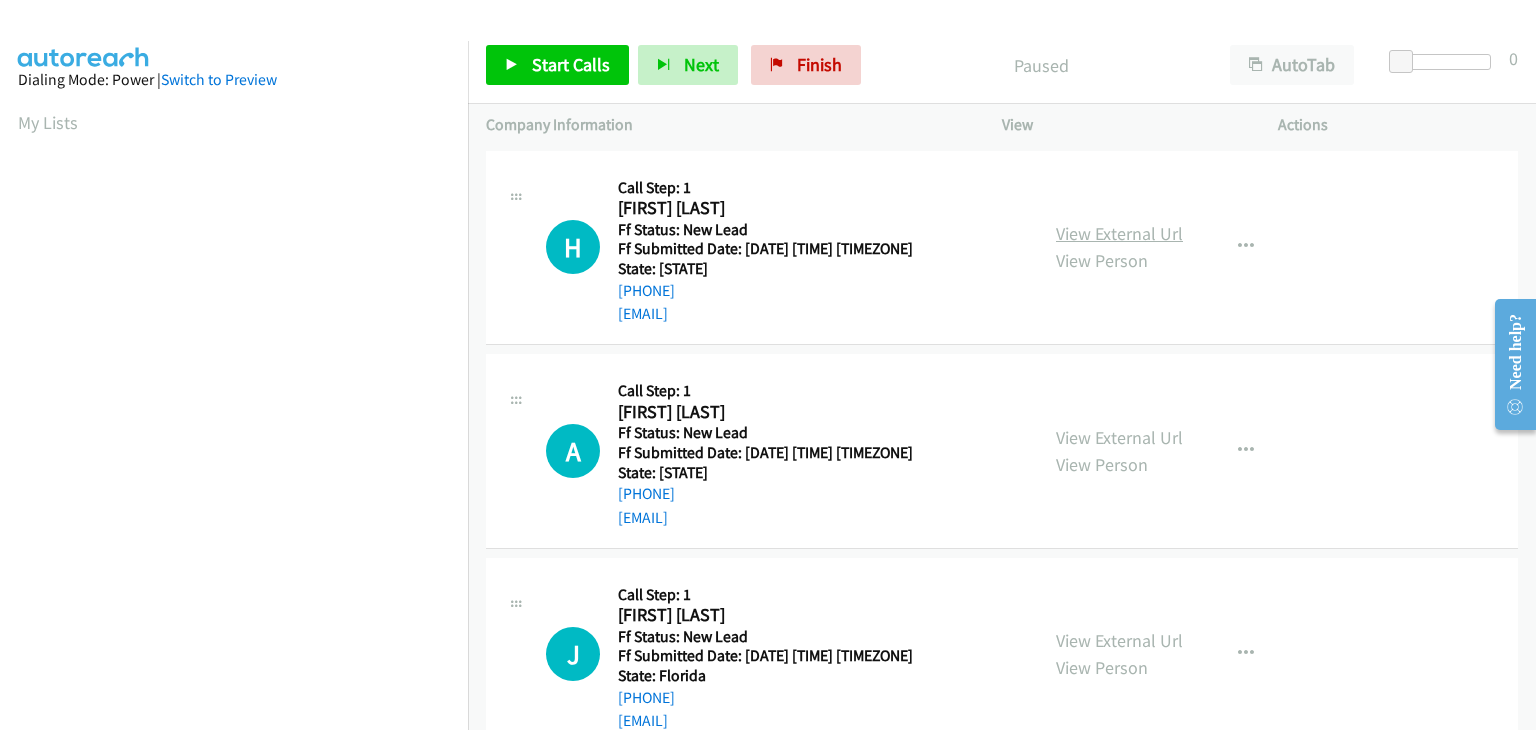 click on "View External Url" at bounding box center (1119, 233) 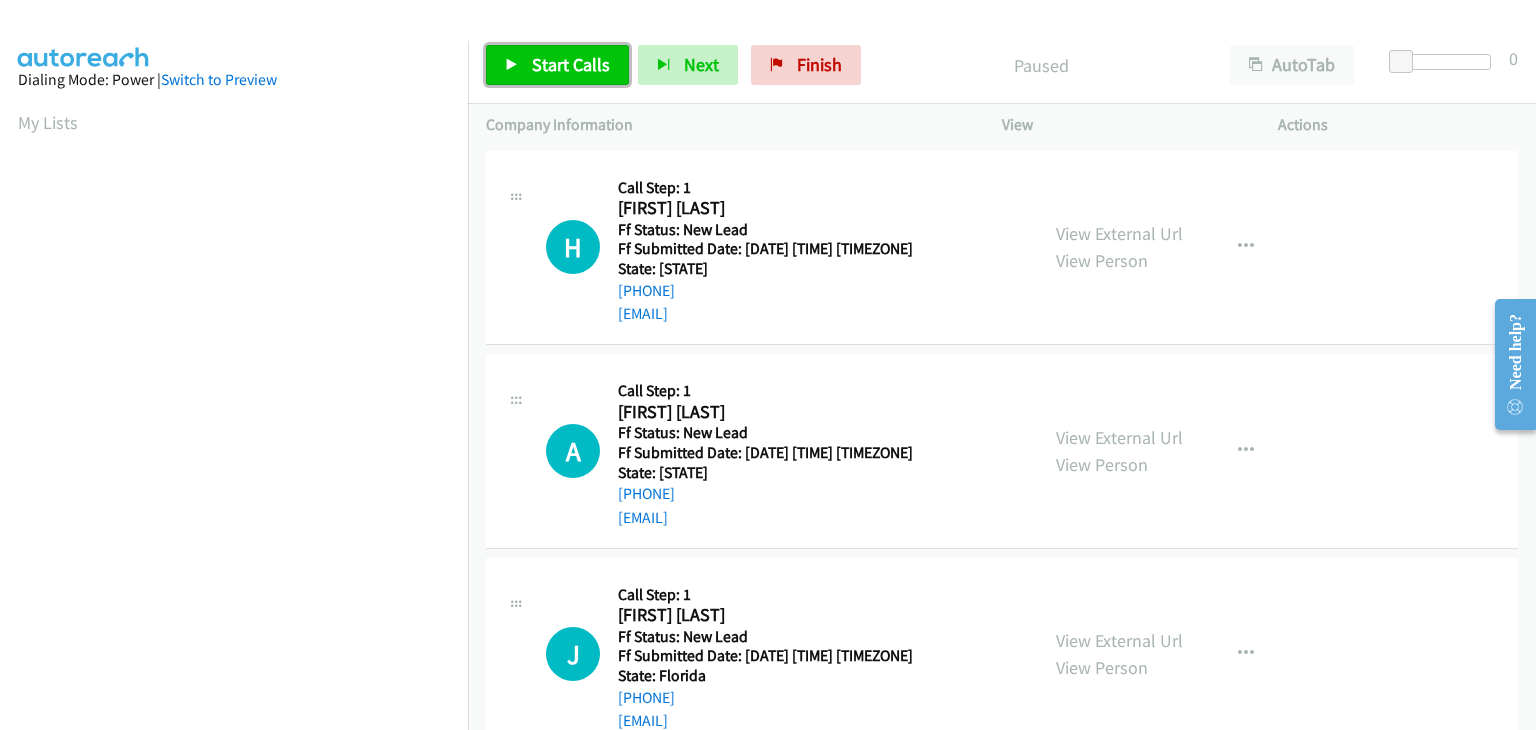 click on "Start Calls" at bounding box center [571, 64] 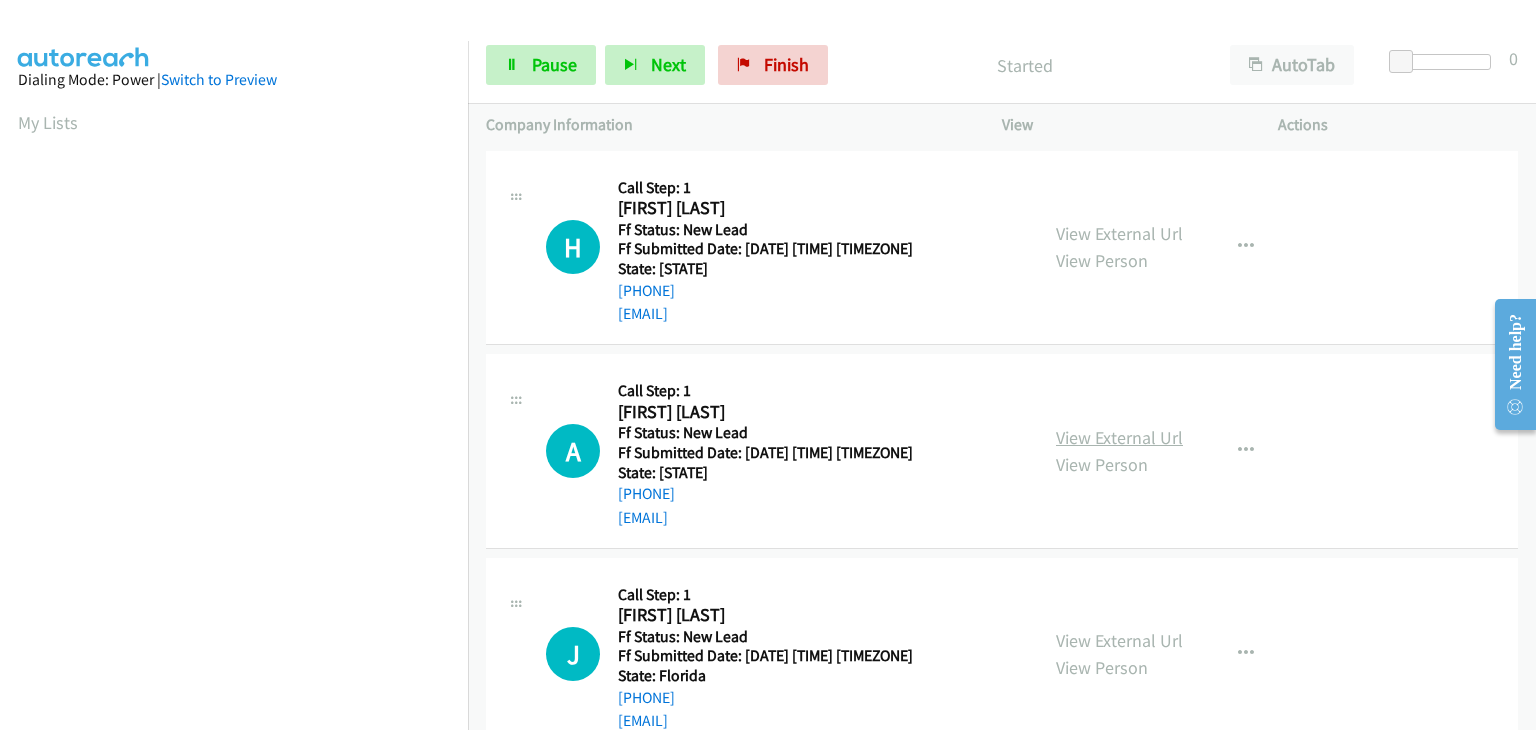 click on "View External Url" at bounding box center [1119, 437] 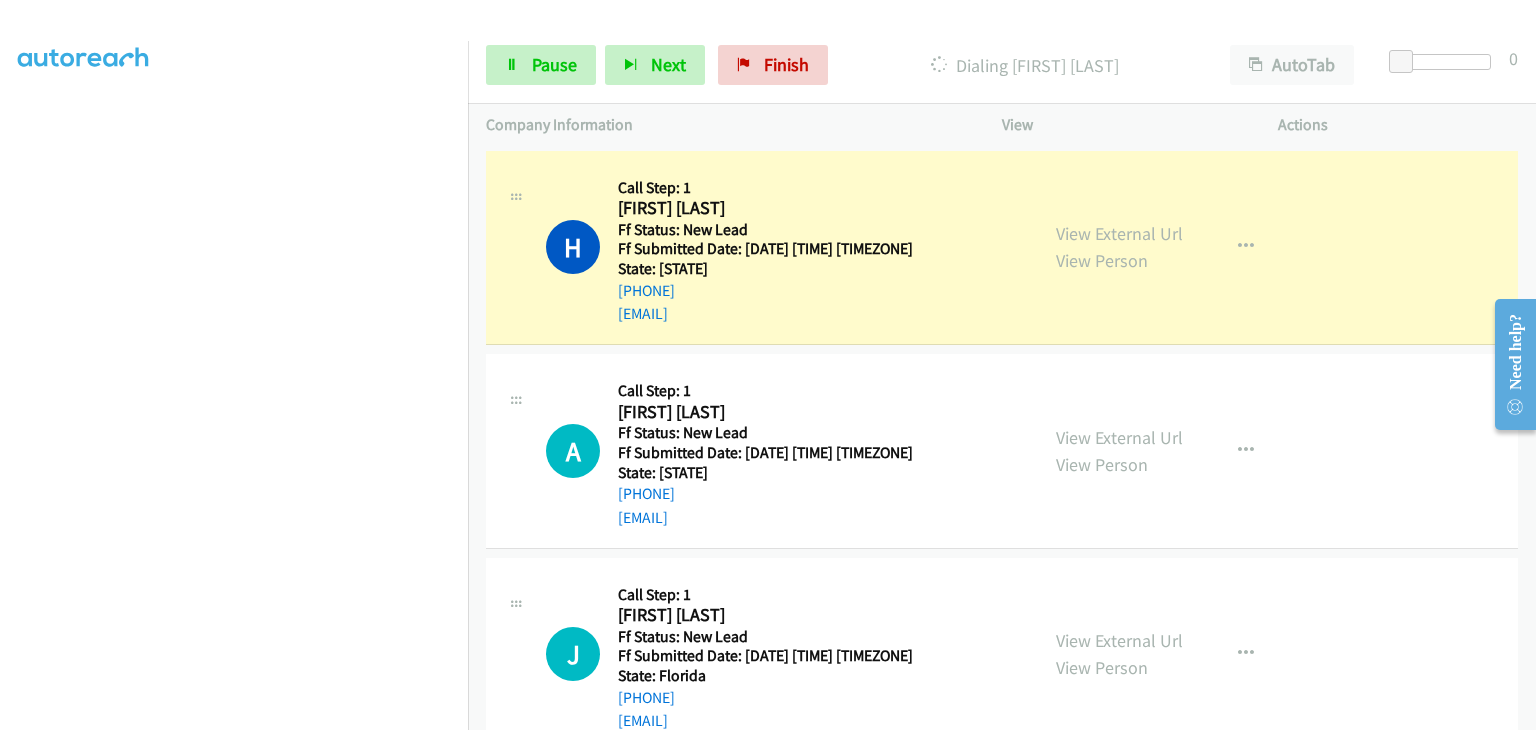 scroll, scrollTop: 392, scrollLeft: 0, axis: vertical 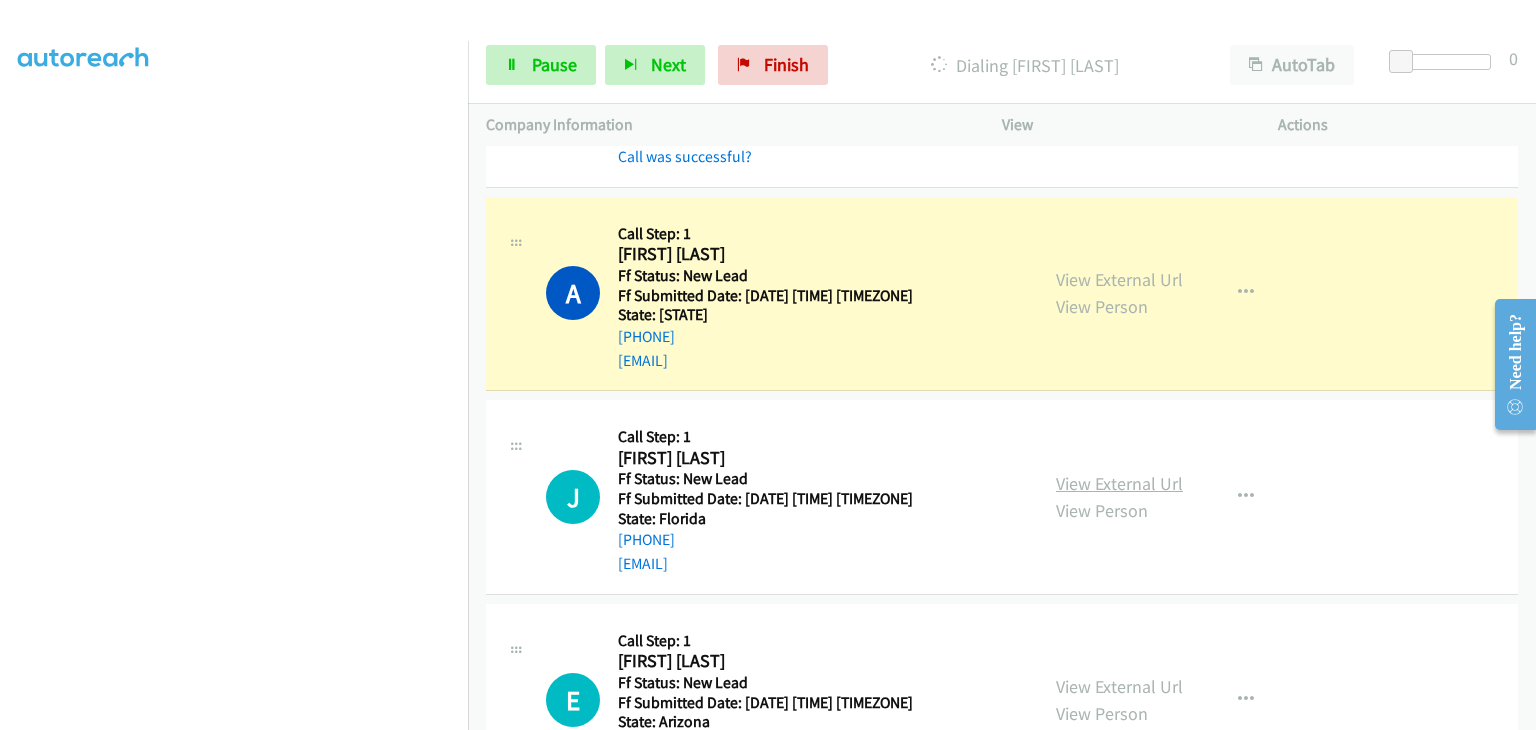 click on "View External Url" at bounding box center (1119, 483) 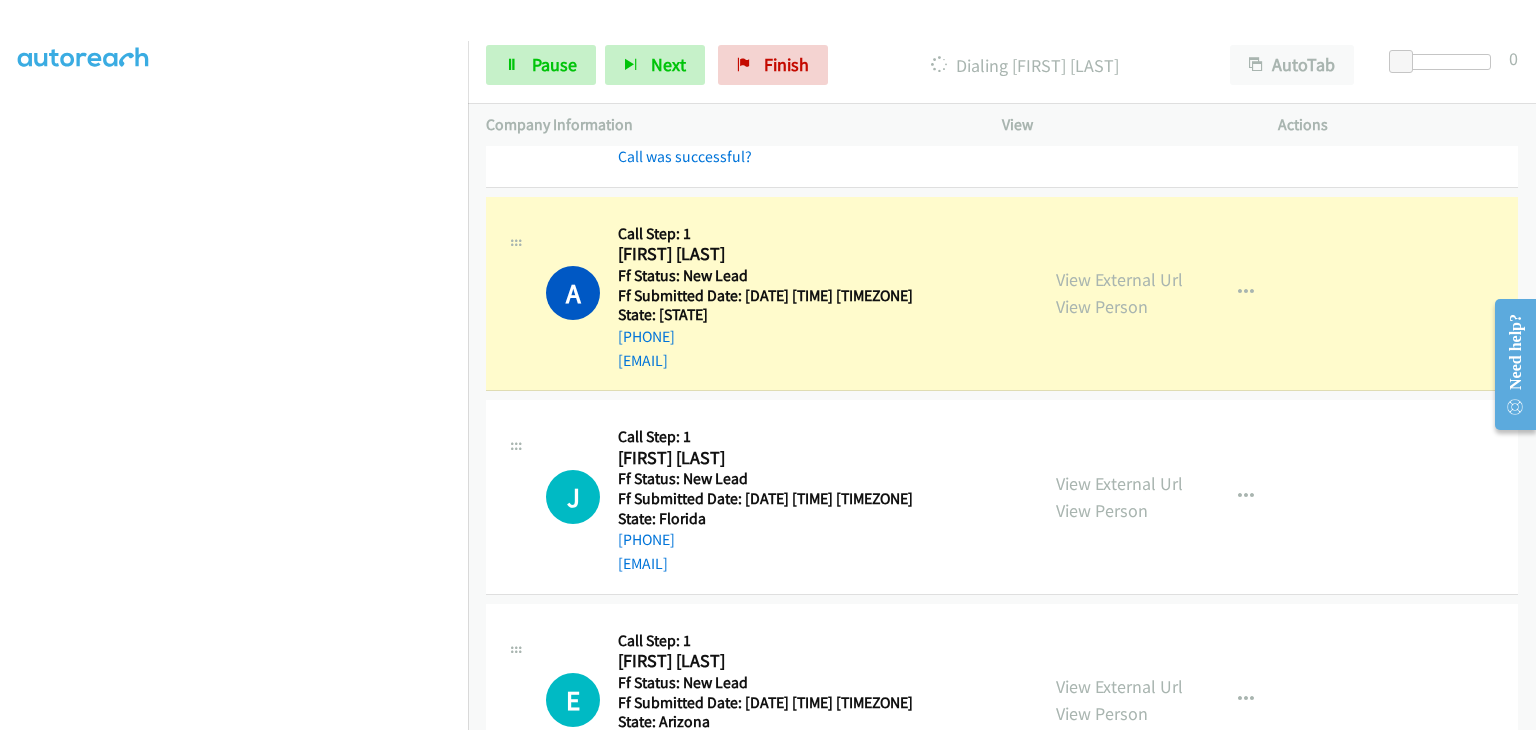 scroll, scrollTop: 392, scrollLeft: 0, axis: vertical 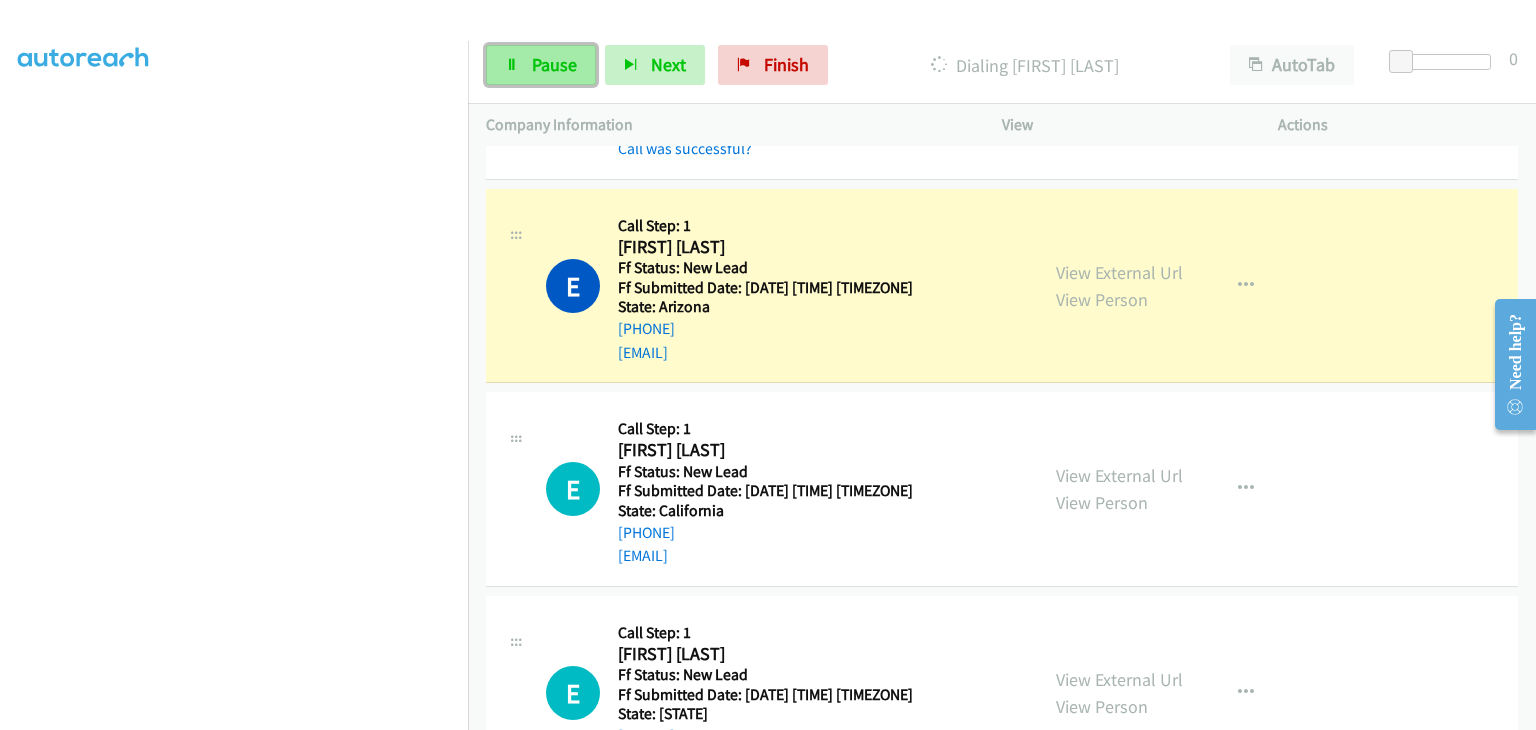 click on "Pause" at bounding box center (554, 64) 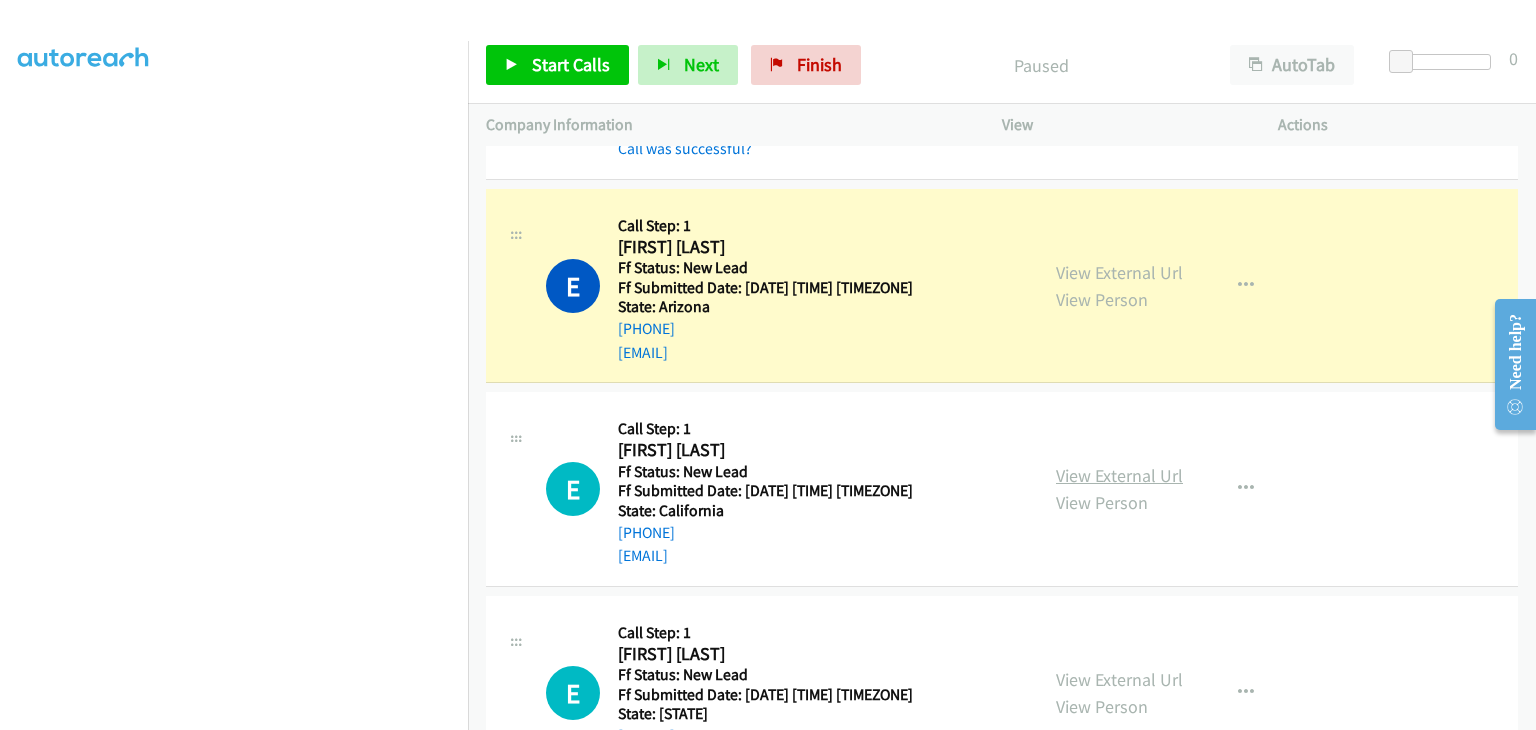 click on "View External Url" at bounding box center (1119, 475) 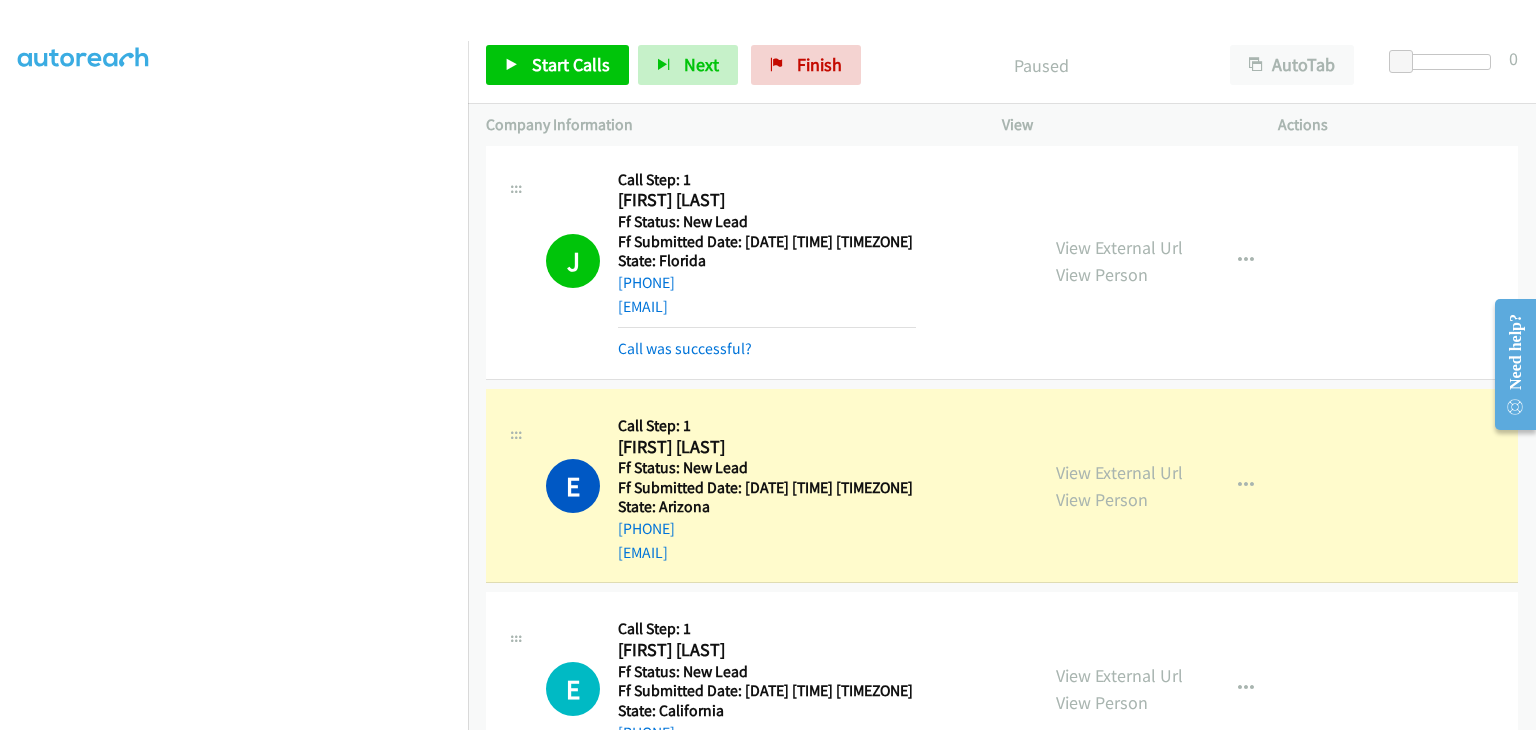 scroll, scrollTop: 600, scrollLeft: 0, axis: vertical 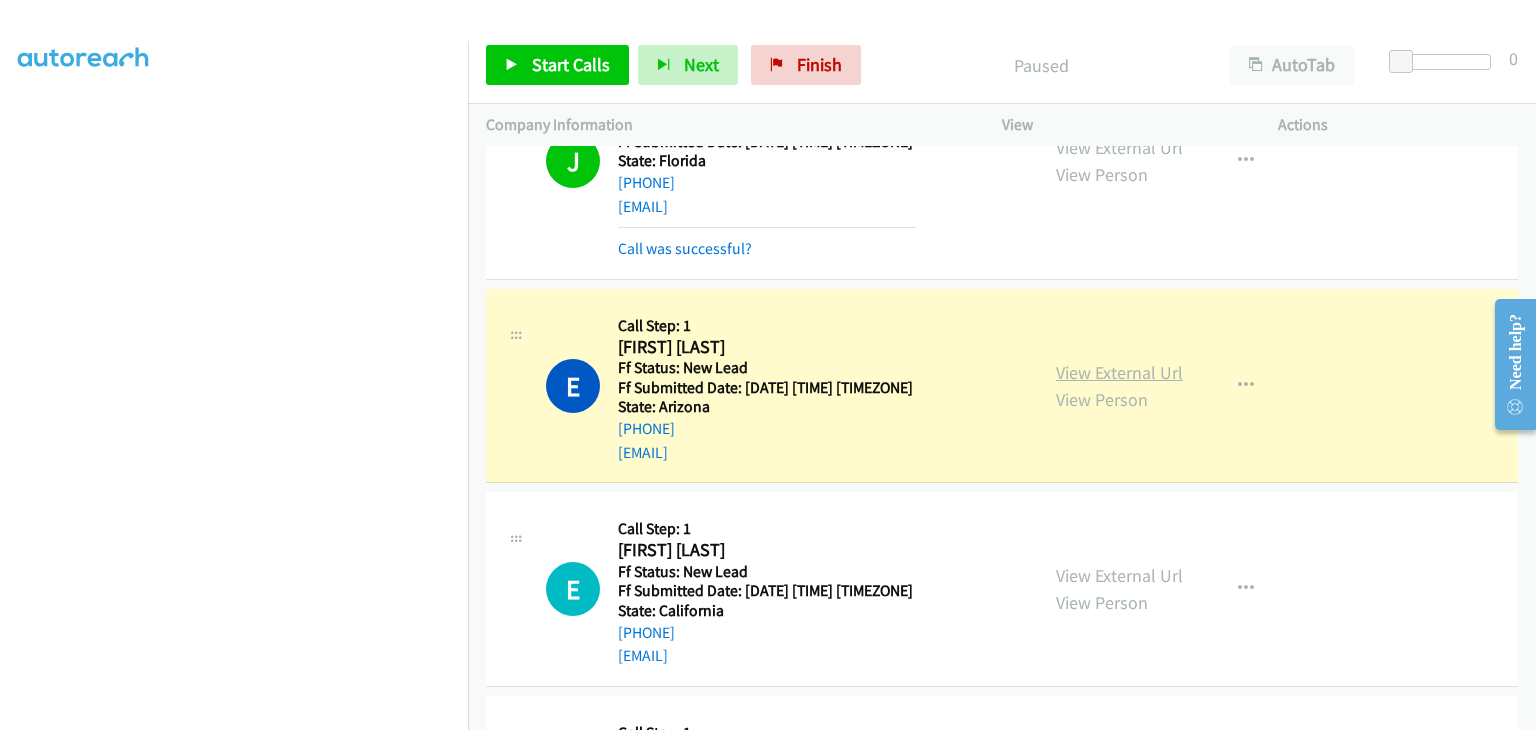 click on "View External Url" at bounding box center (1119, 372) 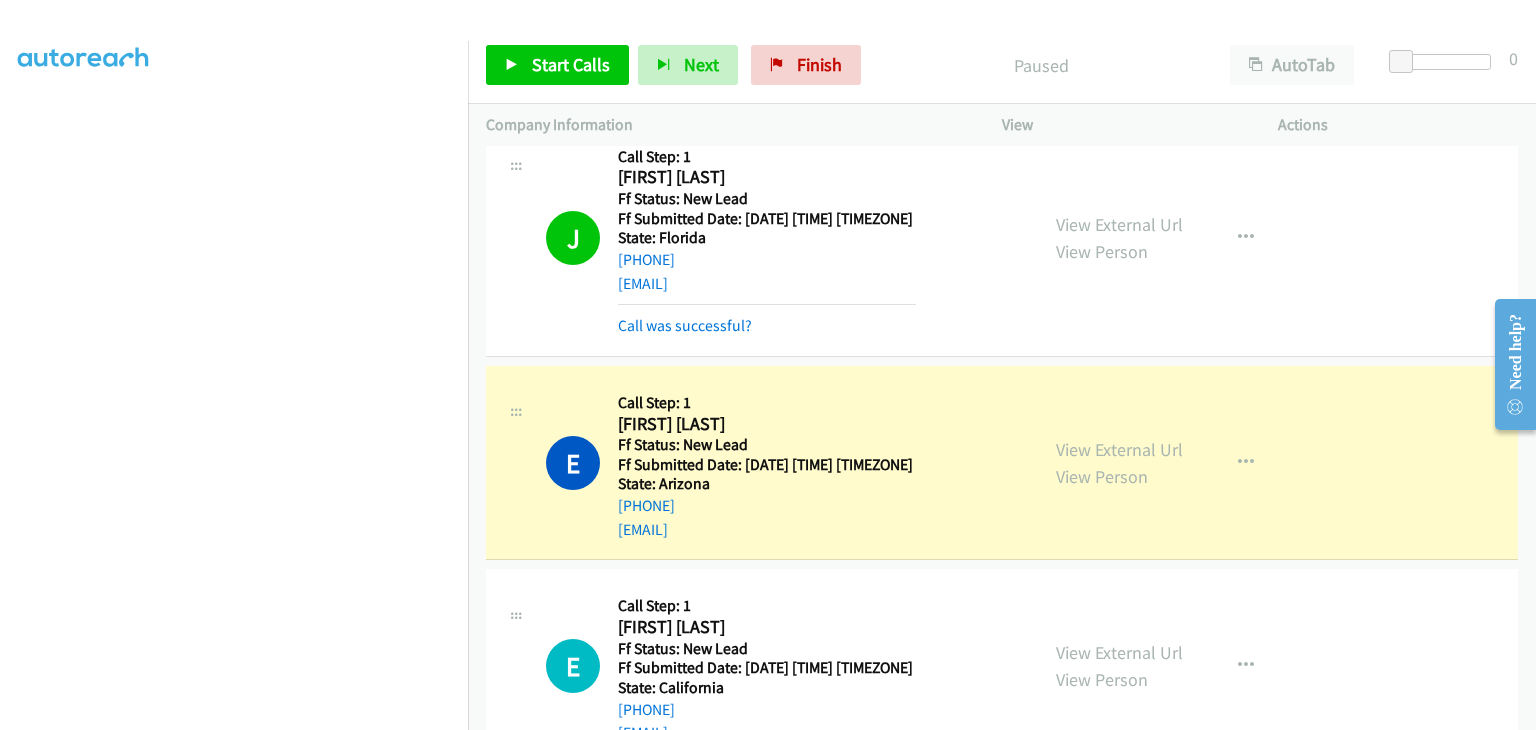 scroll, scrollTop: 500, scrollLeft: 0, axis: vertical 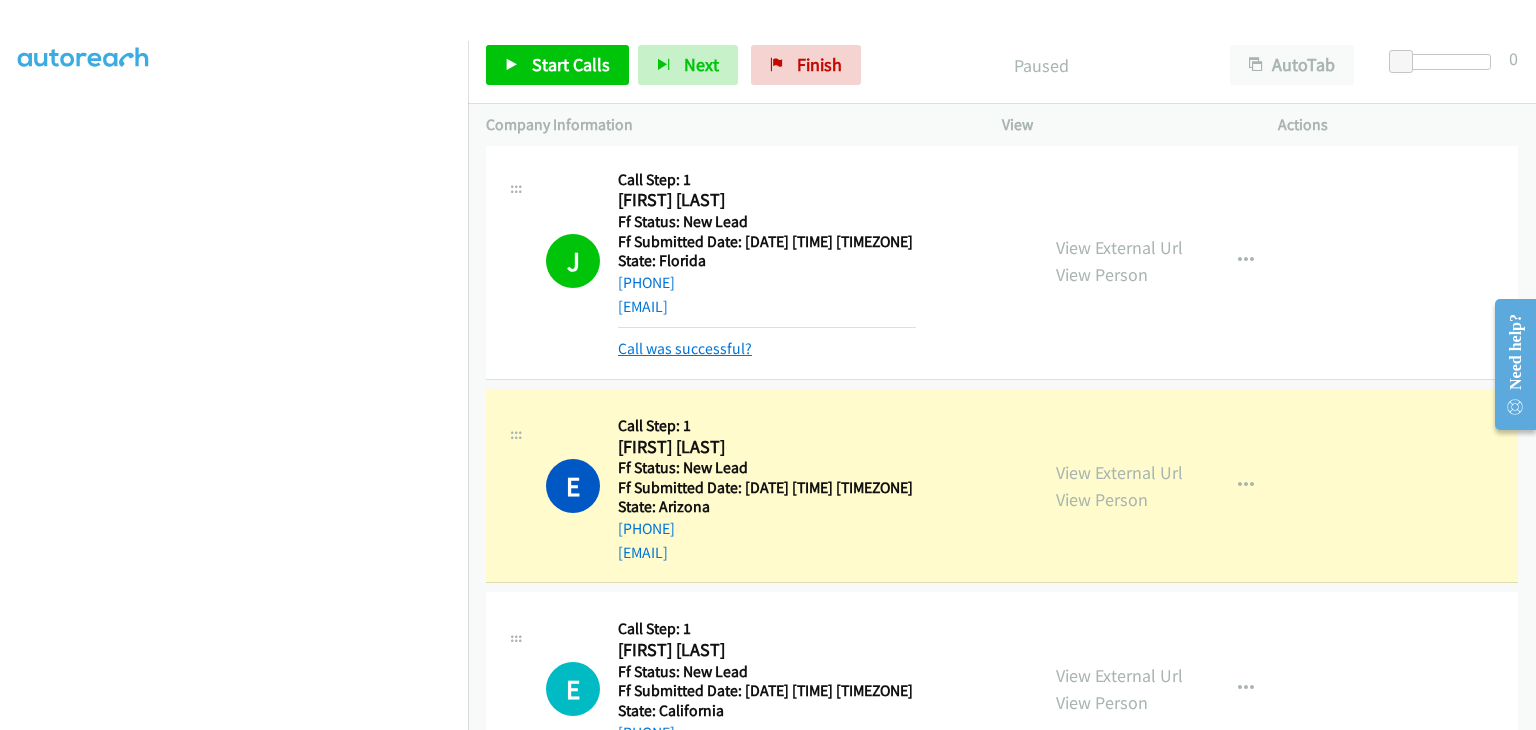 click on "Call was successful?" at bounding box center (685, 348) 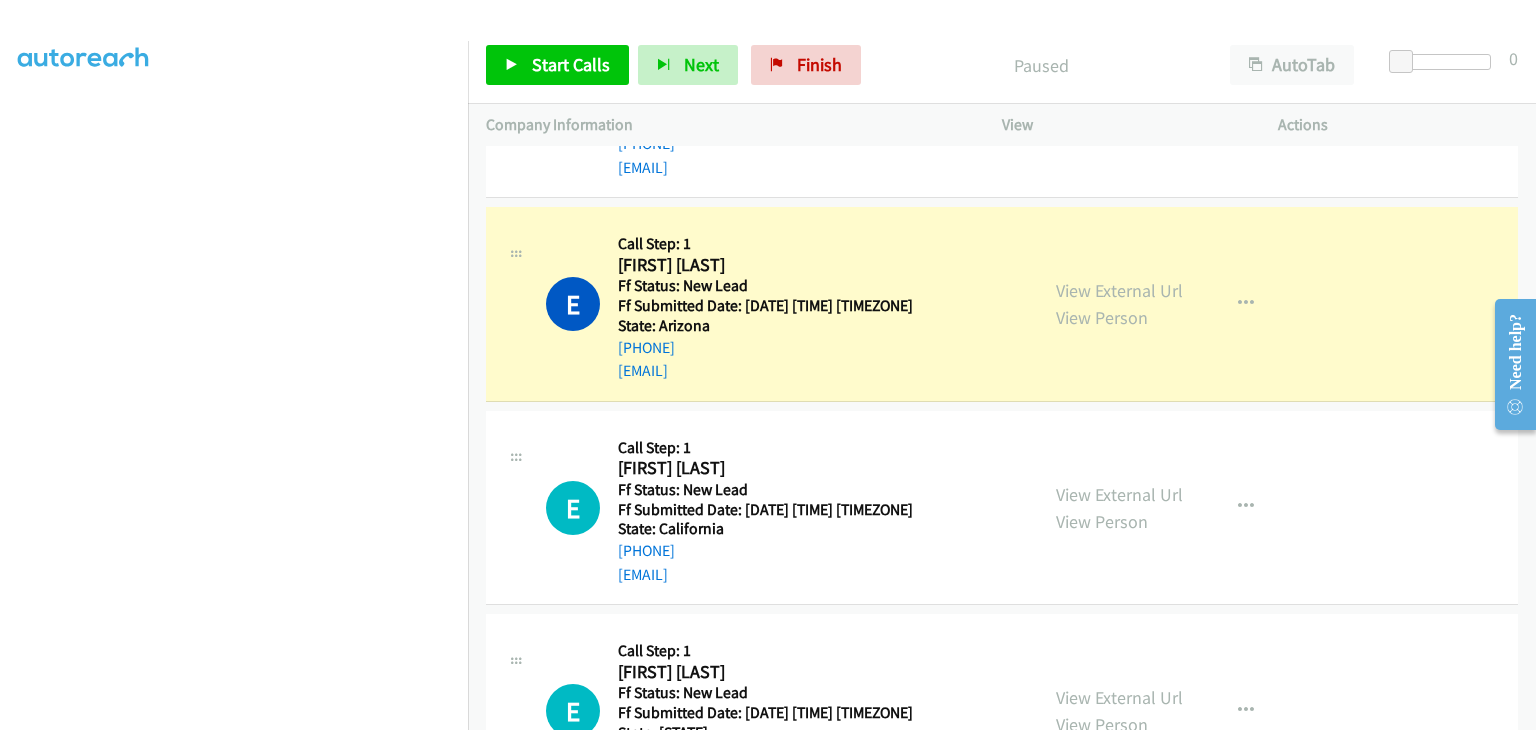 scroll, scrollTop: 700, scrollLeft: 0, axis: vertical 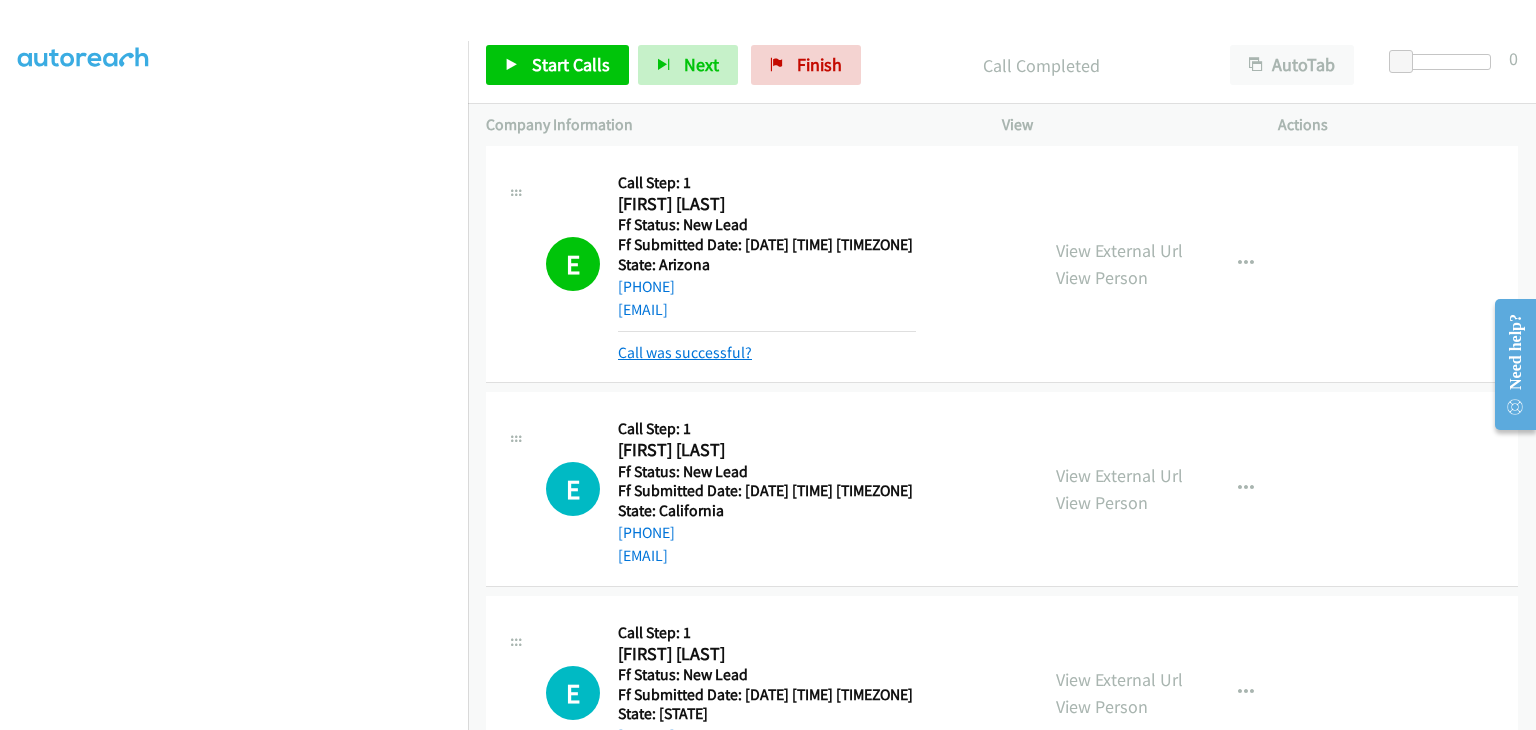 click on "Call was successful?" at bounding box center (685, 352) 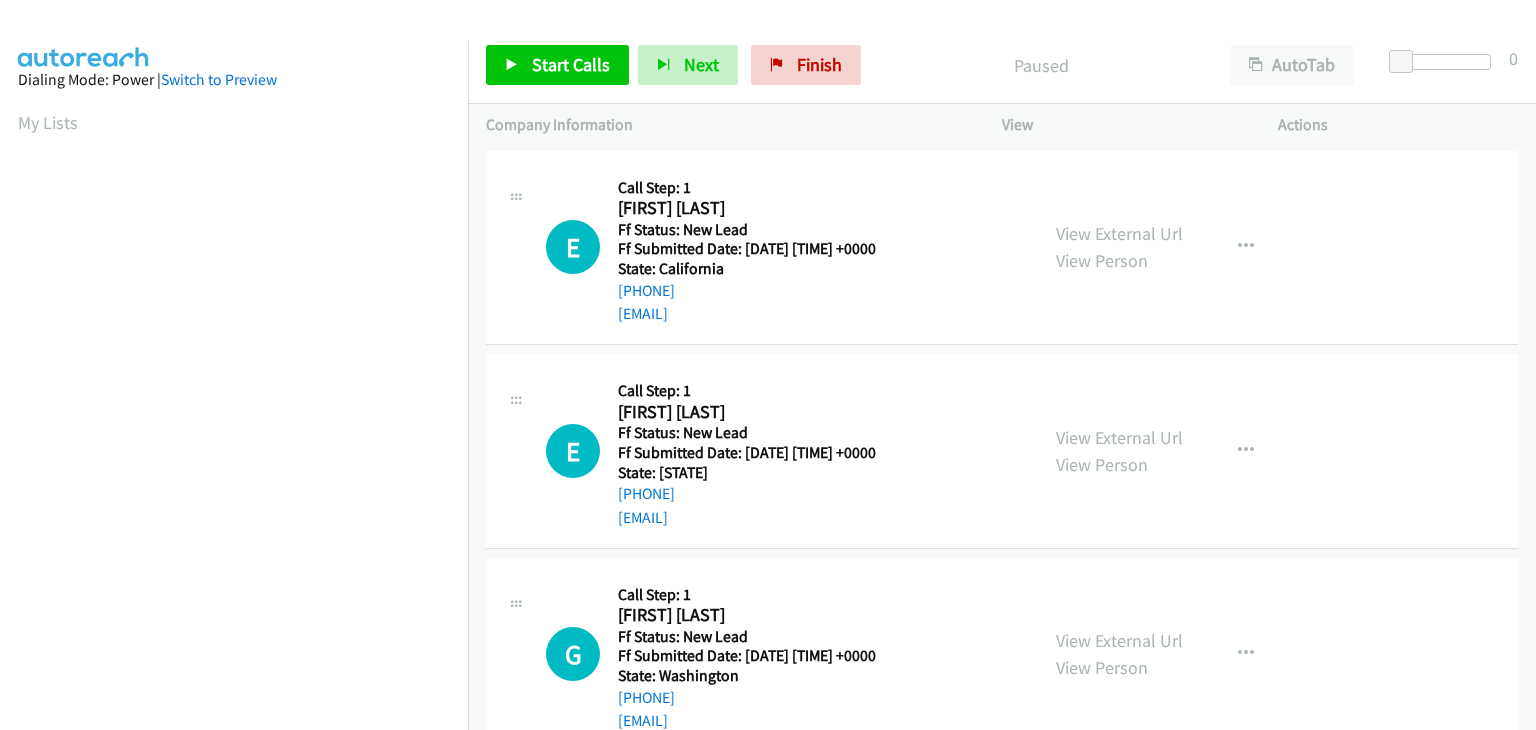 scroll, scrollTop: 0, scrollLeft: 0, axis: both 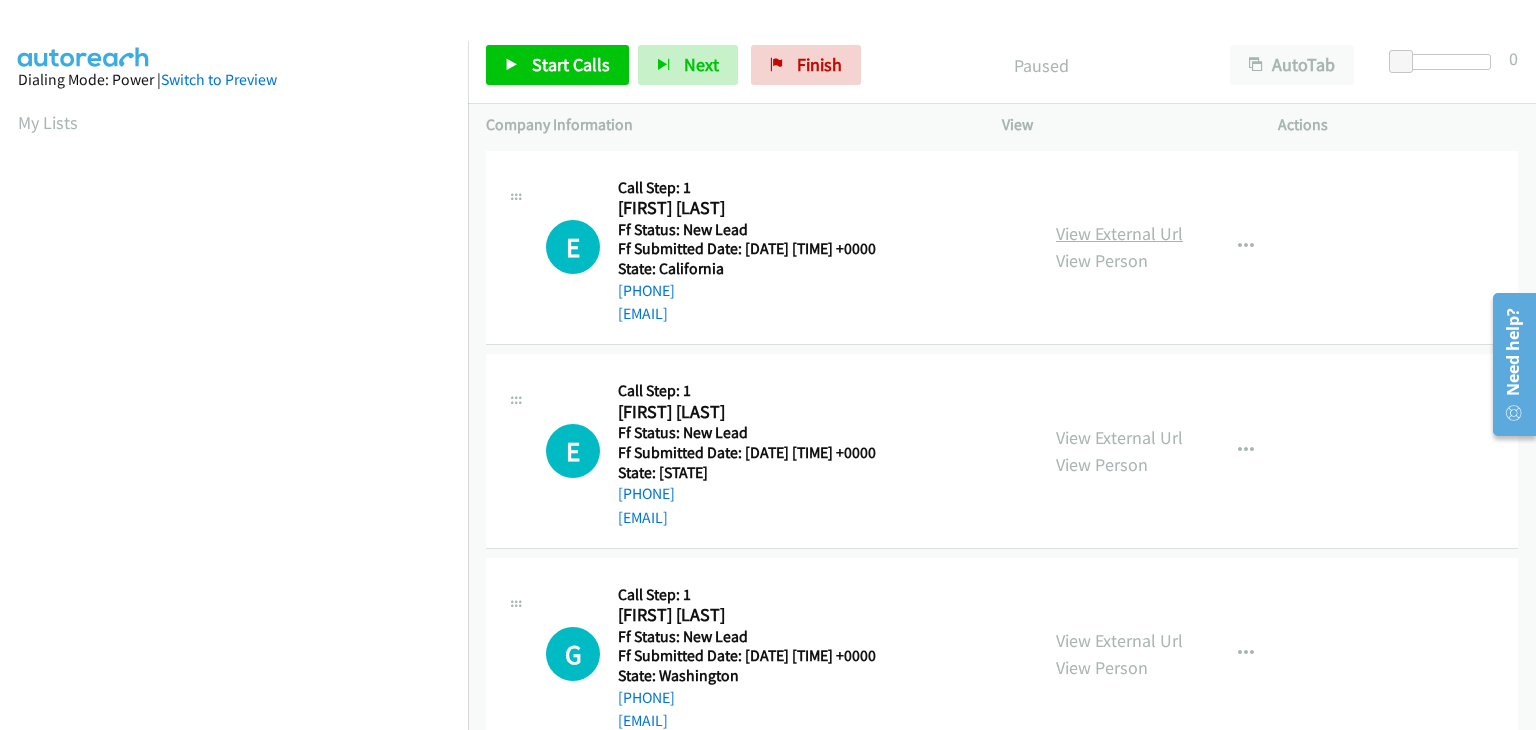 click on "View External Url" at bounding box center (1119, 233) 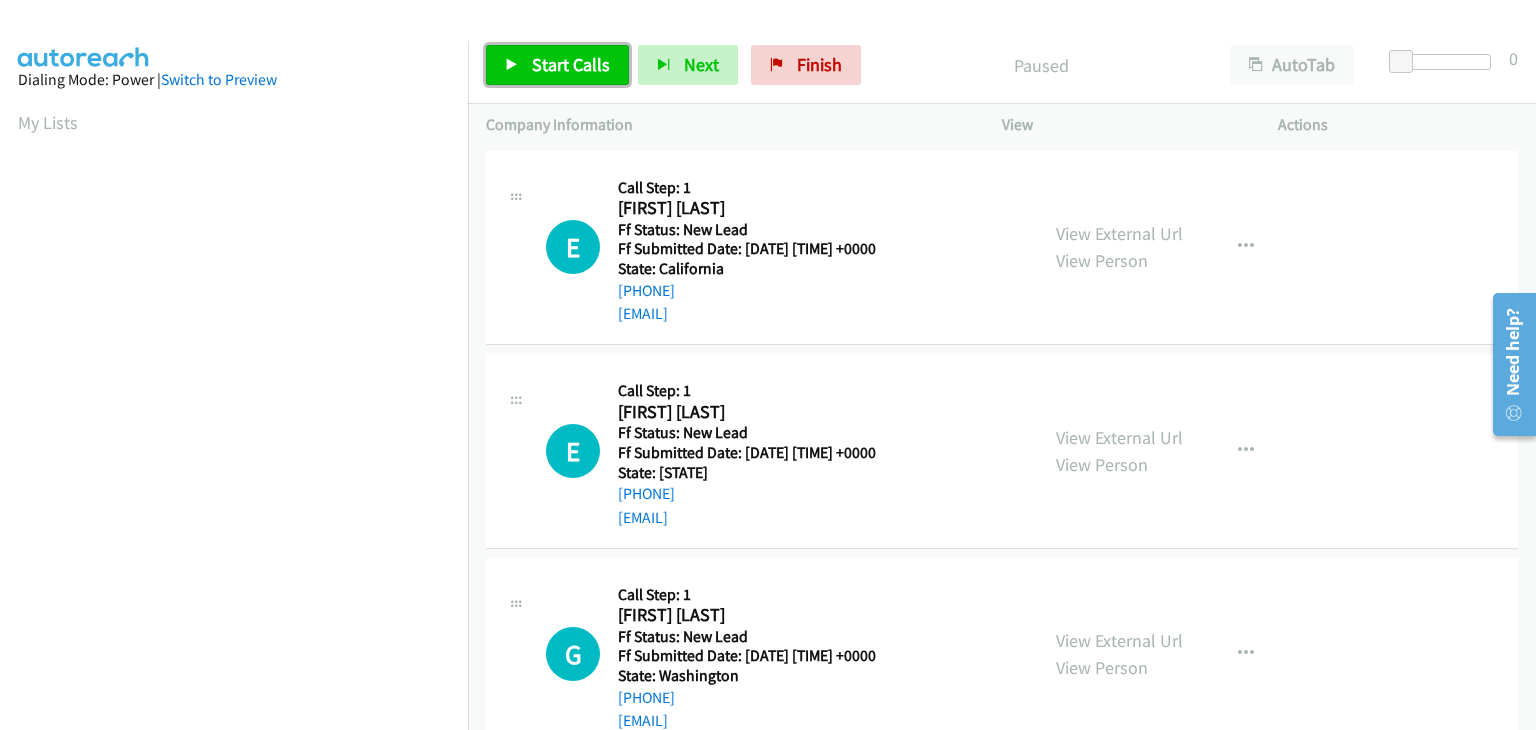 click on "Start Calls" at bounding box center (571, 64) 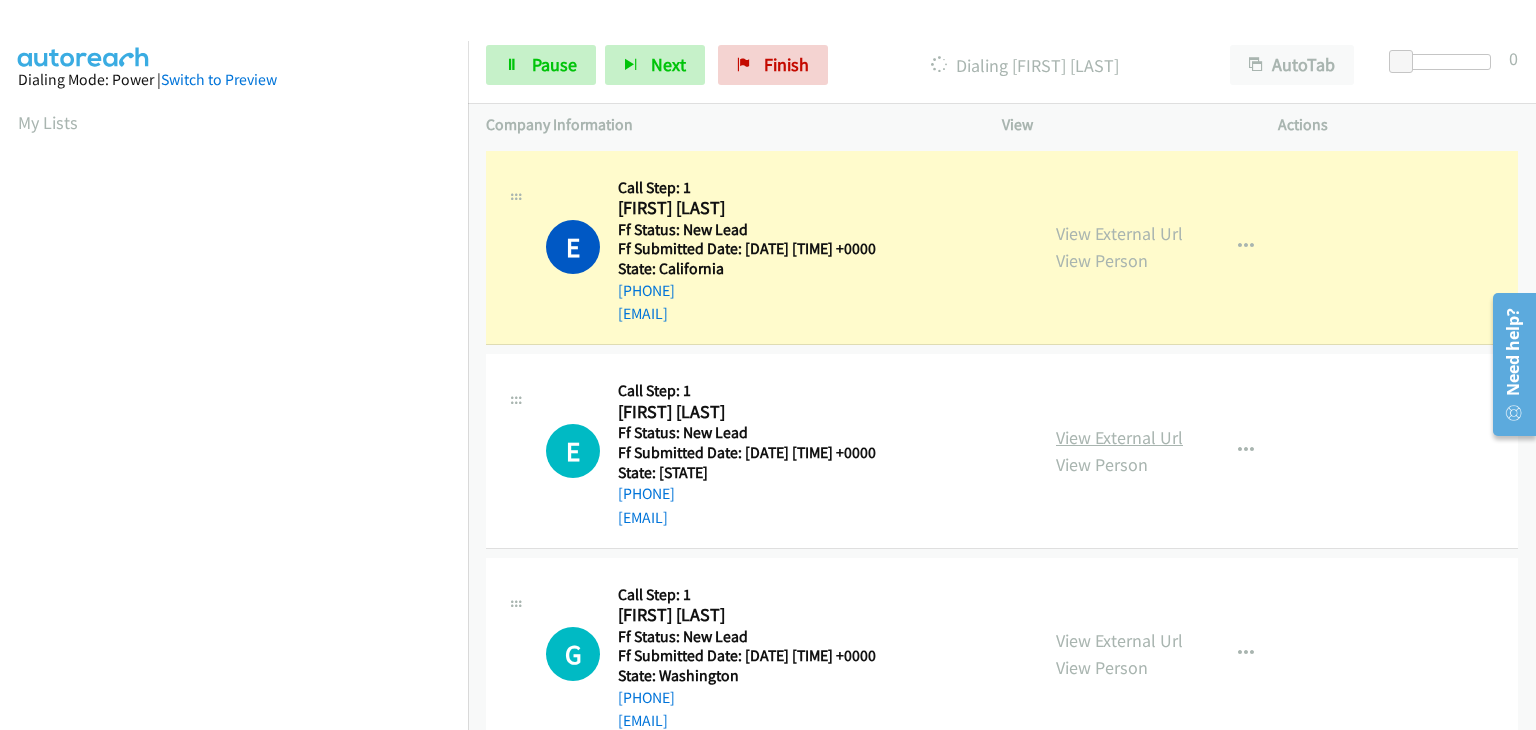 click on "View External Url" at bounding box center [1119, 437] 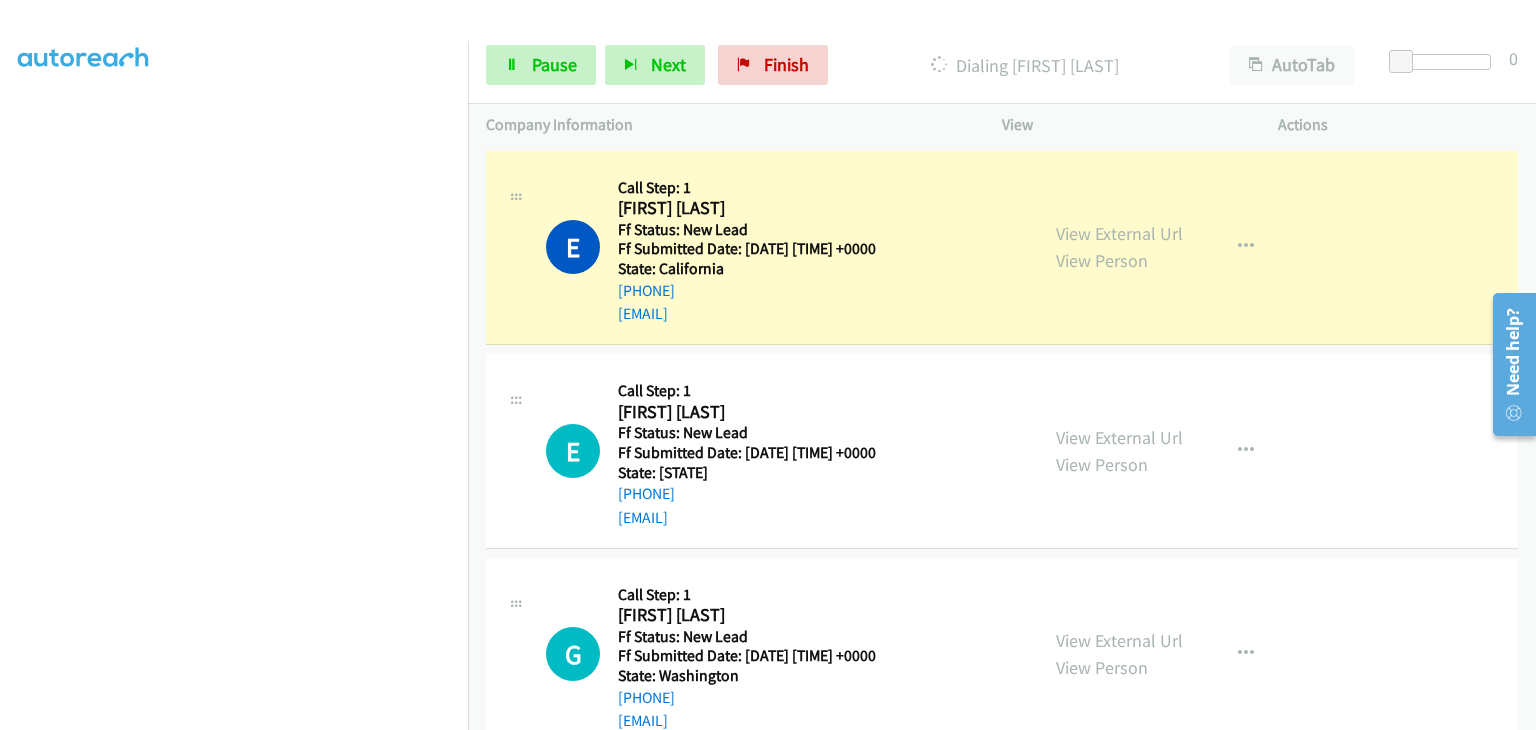 scroll, scrollTop: 392, scrollLeft: 0, axis: vertical 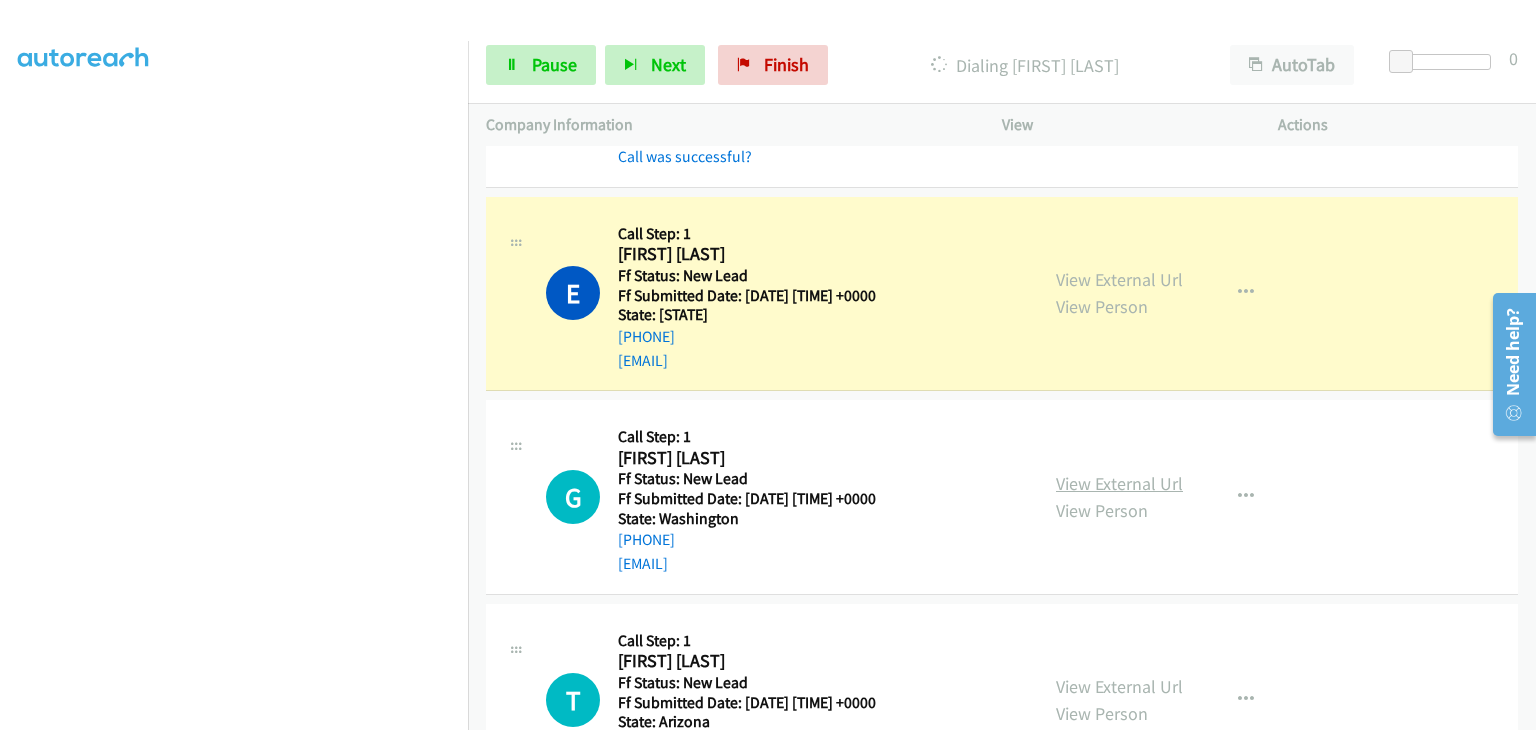 click on "View External Url" at bounding box center [1119, 483] 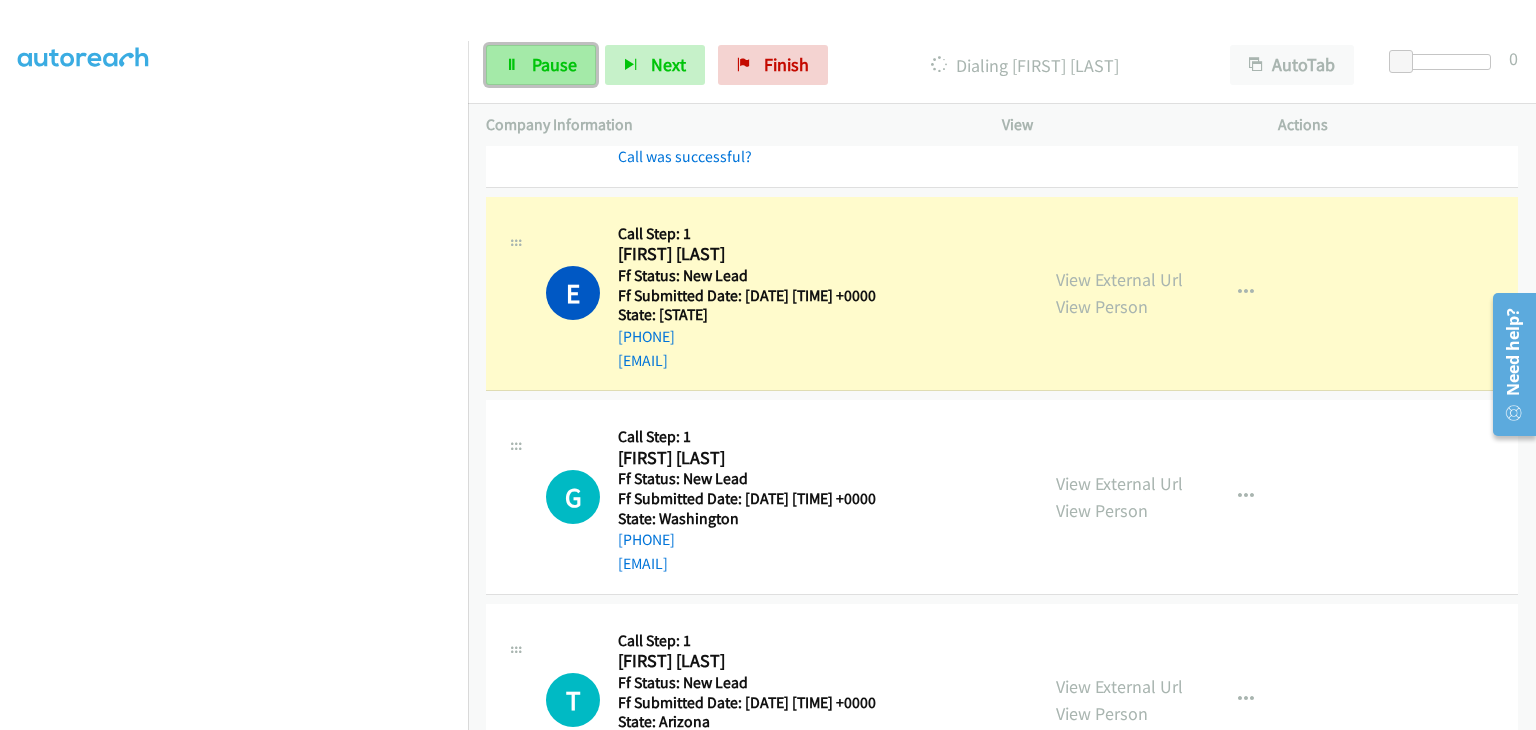 click on "Pause" at bounding box center [541, 65] 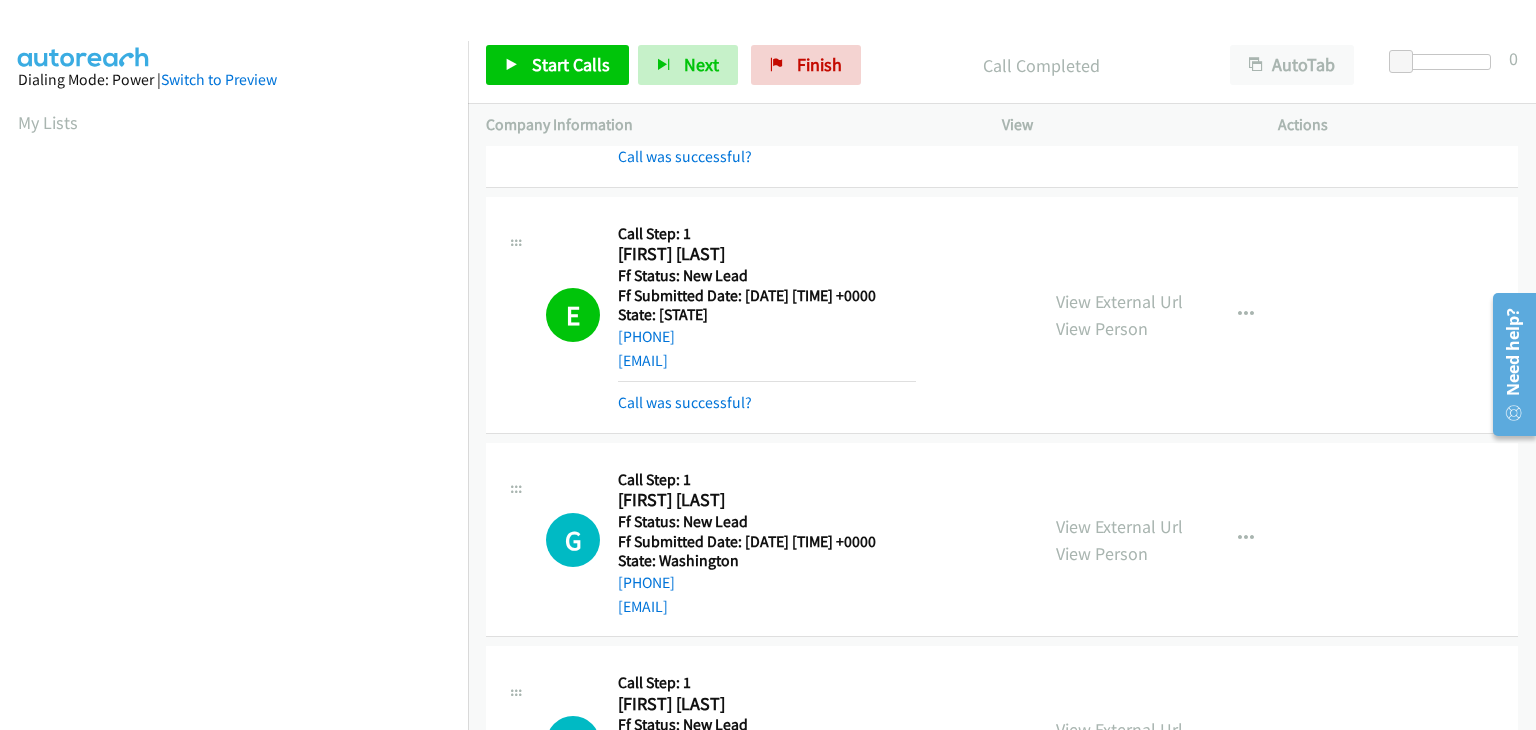 scroll, scrollTop: 392, scrollLeft: 0, axis: vertical 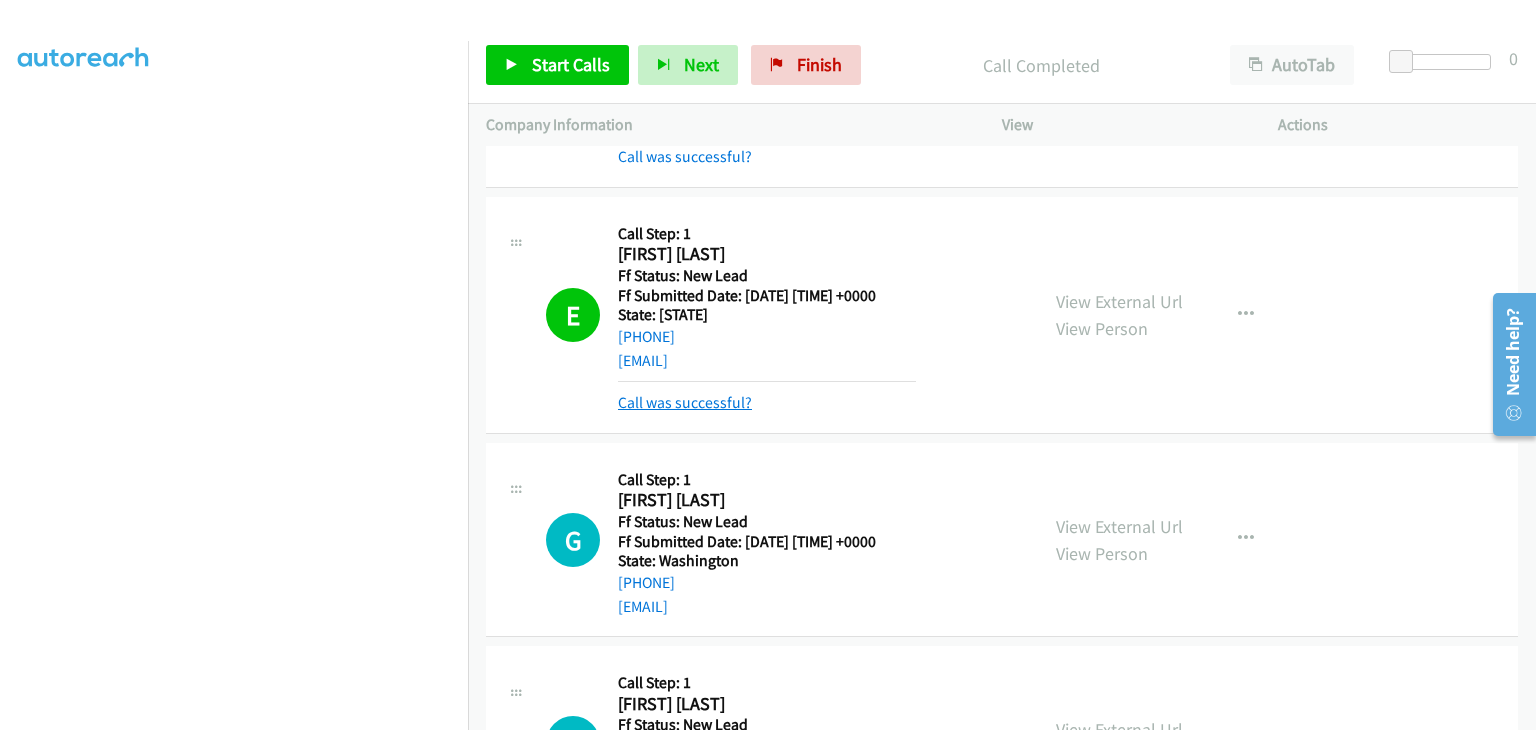 click on "Call was successful?" at bounding box center (685, 402) 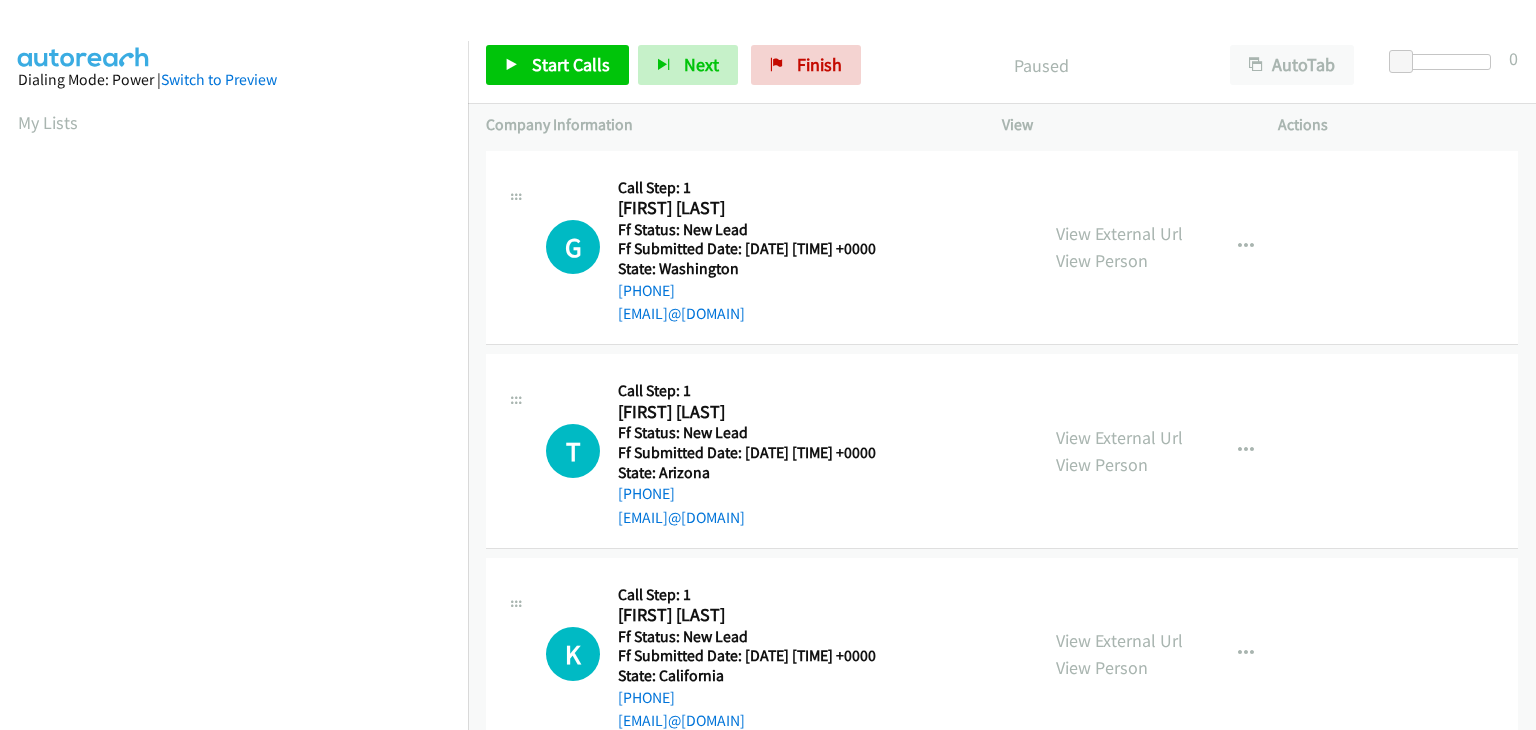 scroll, scrollTop: 0, scrollLeft: 0, axis: both 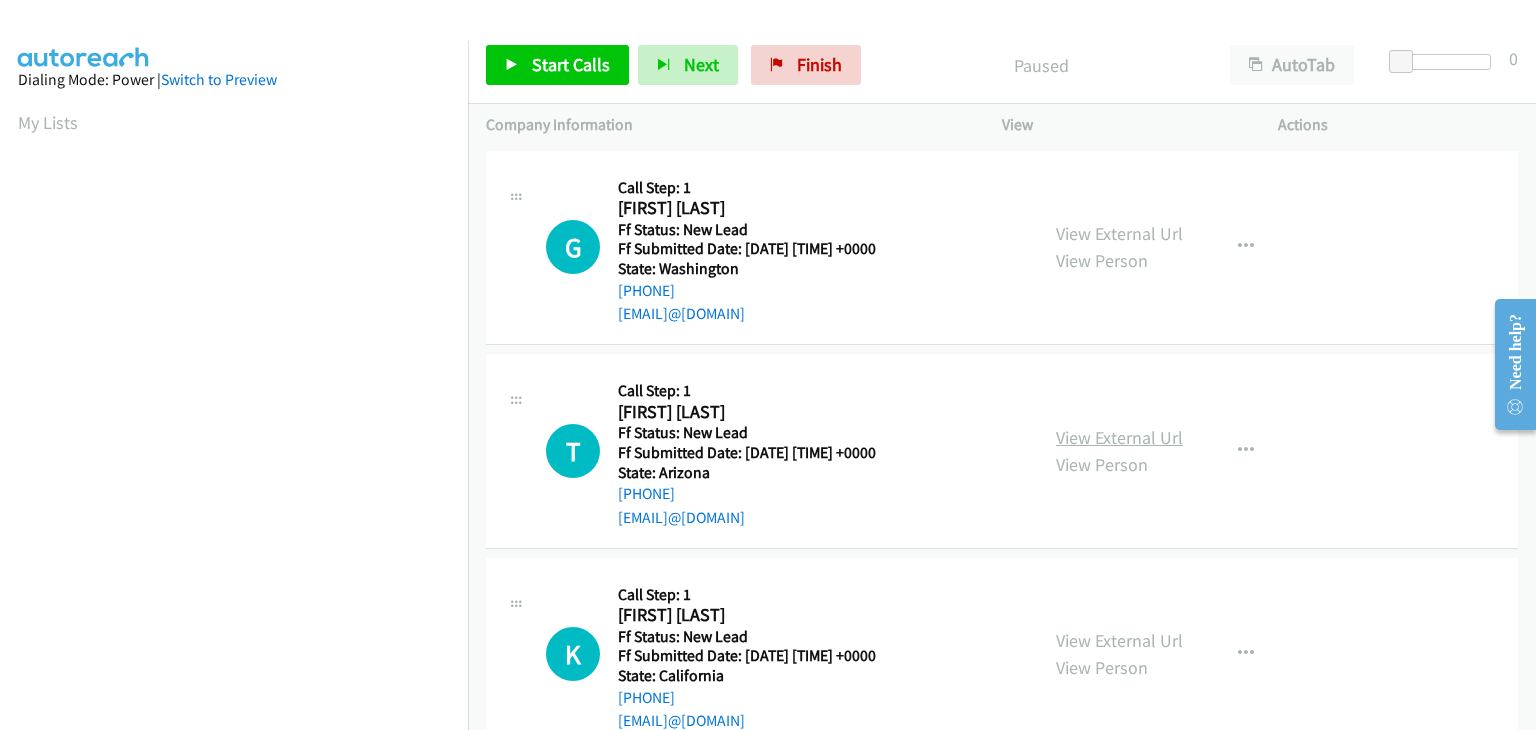 click on "View External Url" at bounding box center [1119, 437] 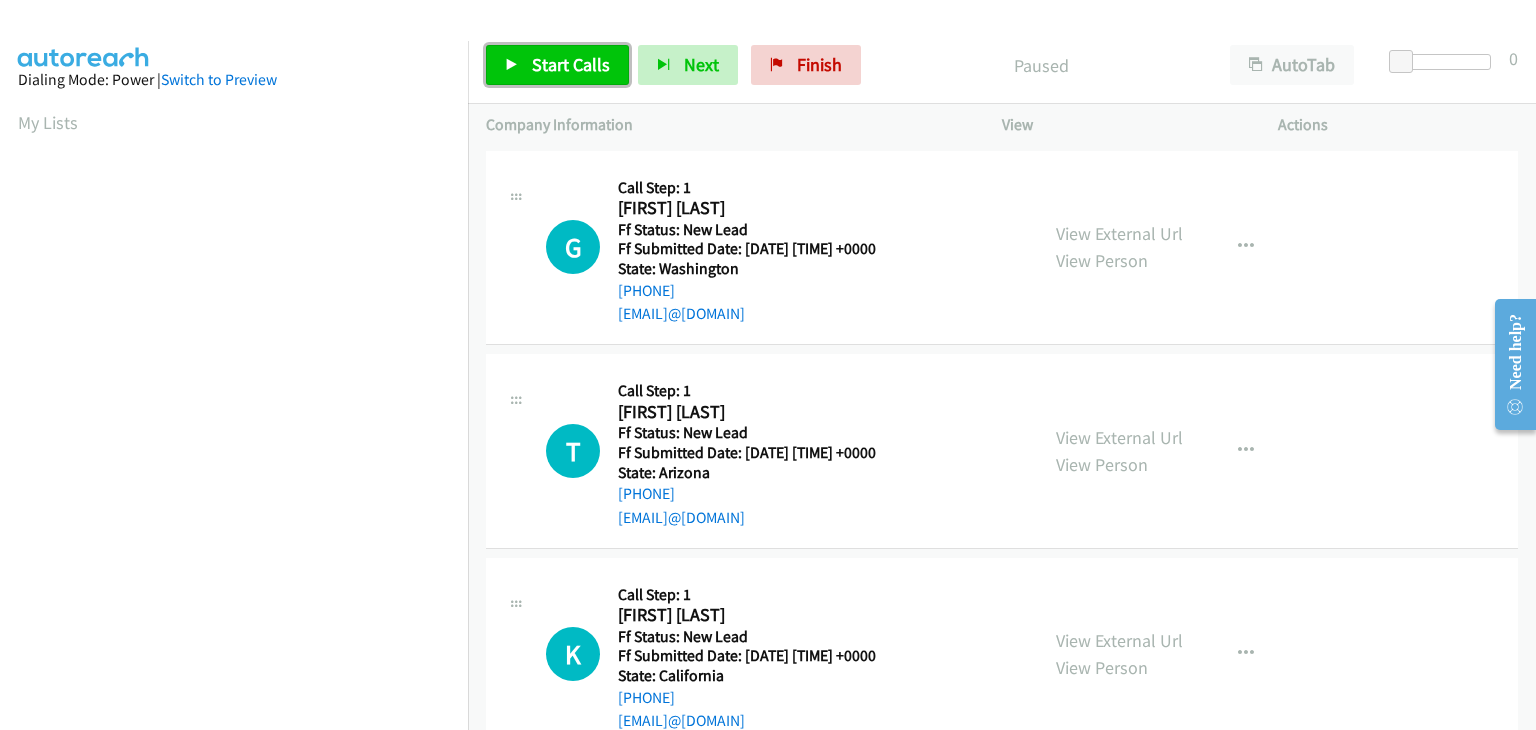click on "Start Calls" at bounding box center (571, 64) 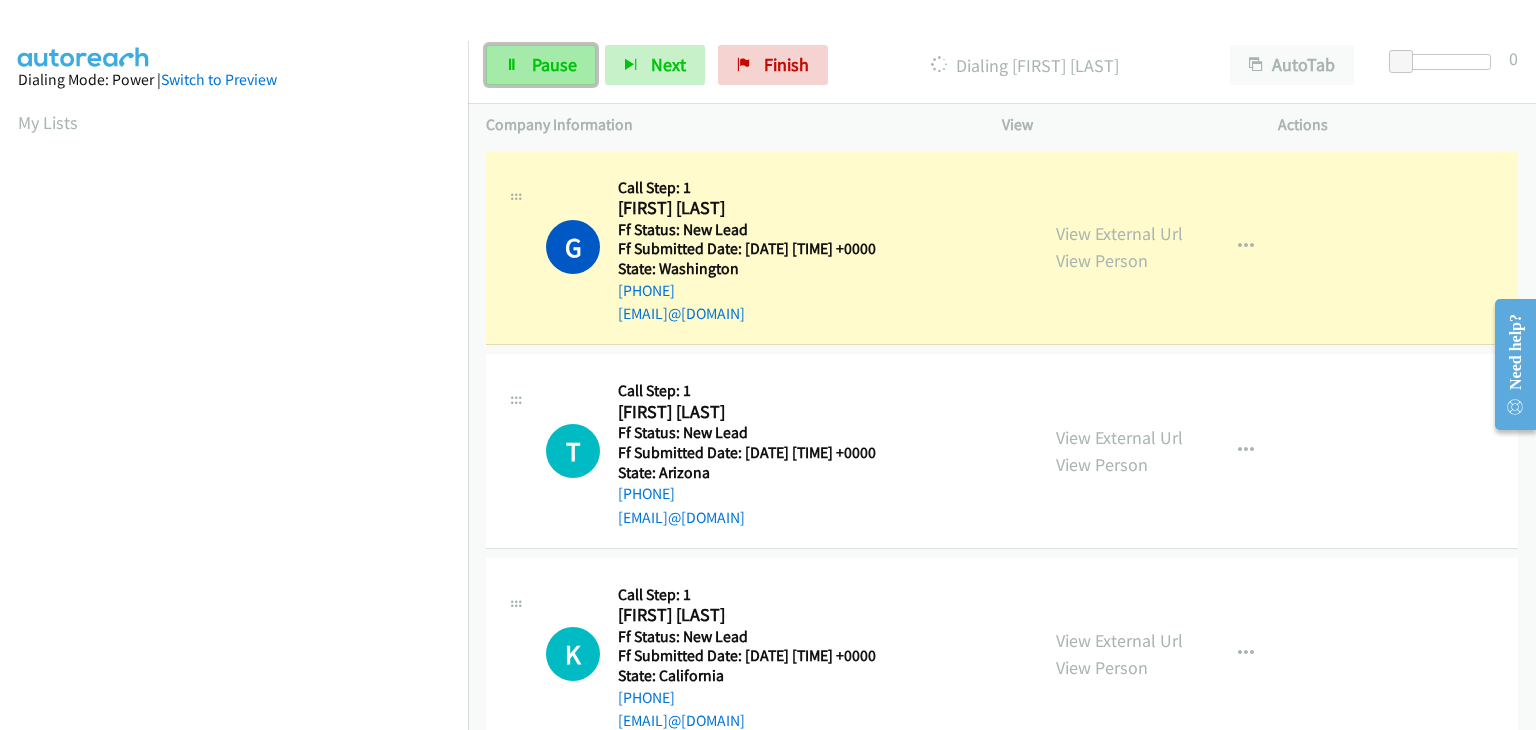 click on "Pause" at bounding box center [554, 64] 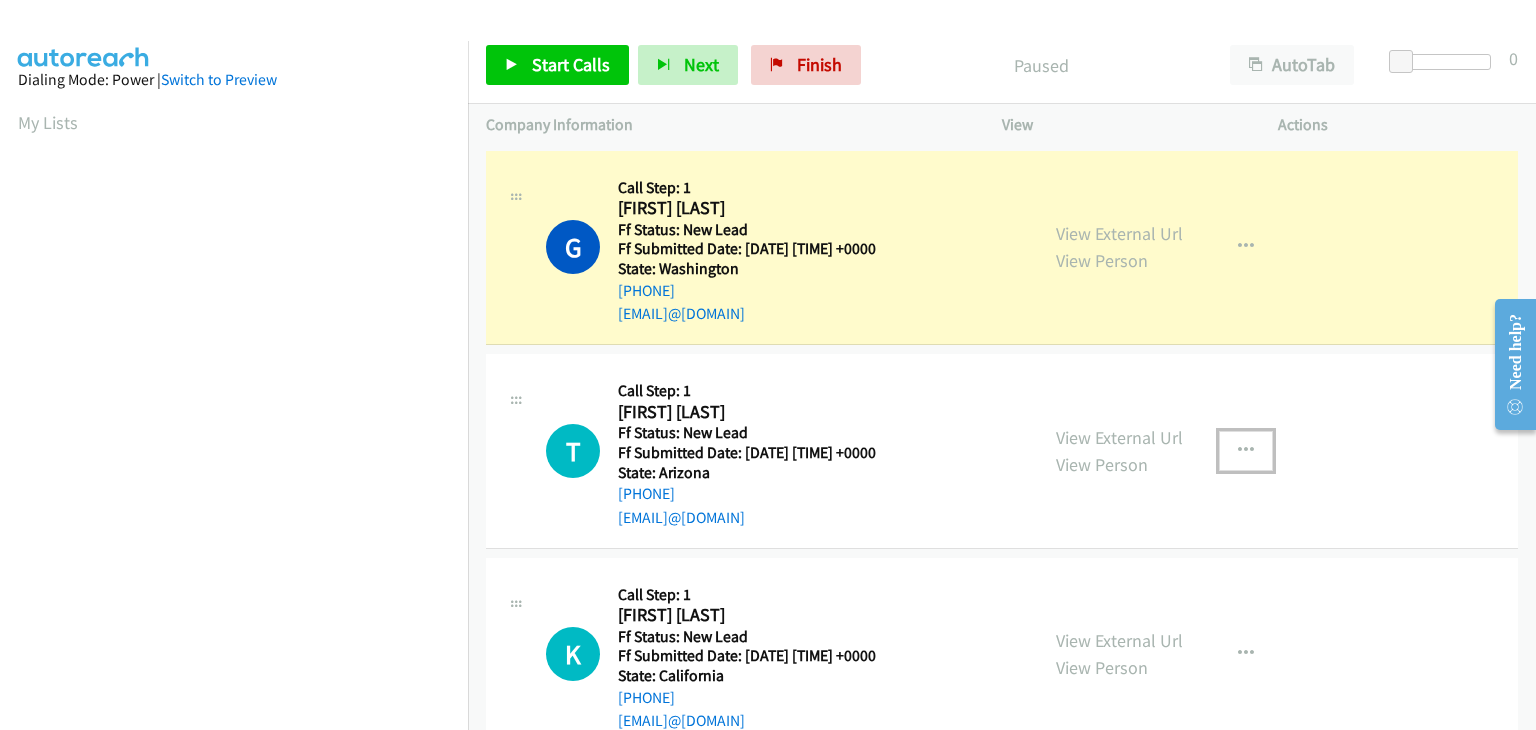click at bounding box center [1246, 451] 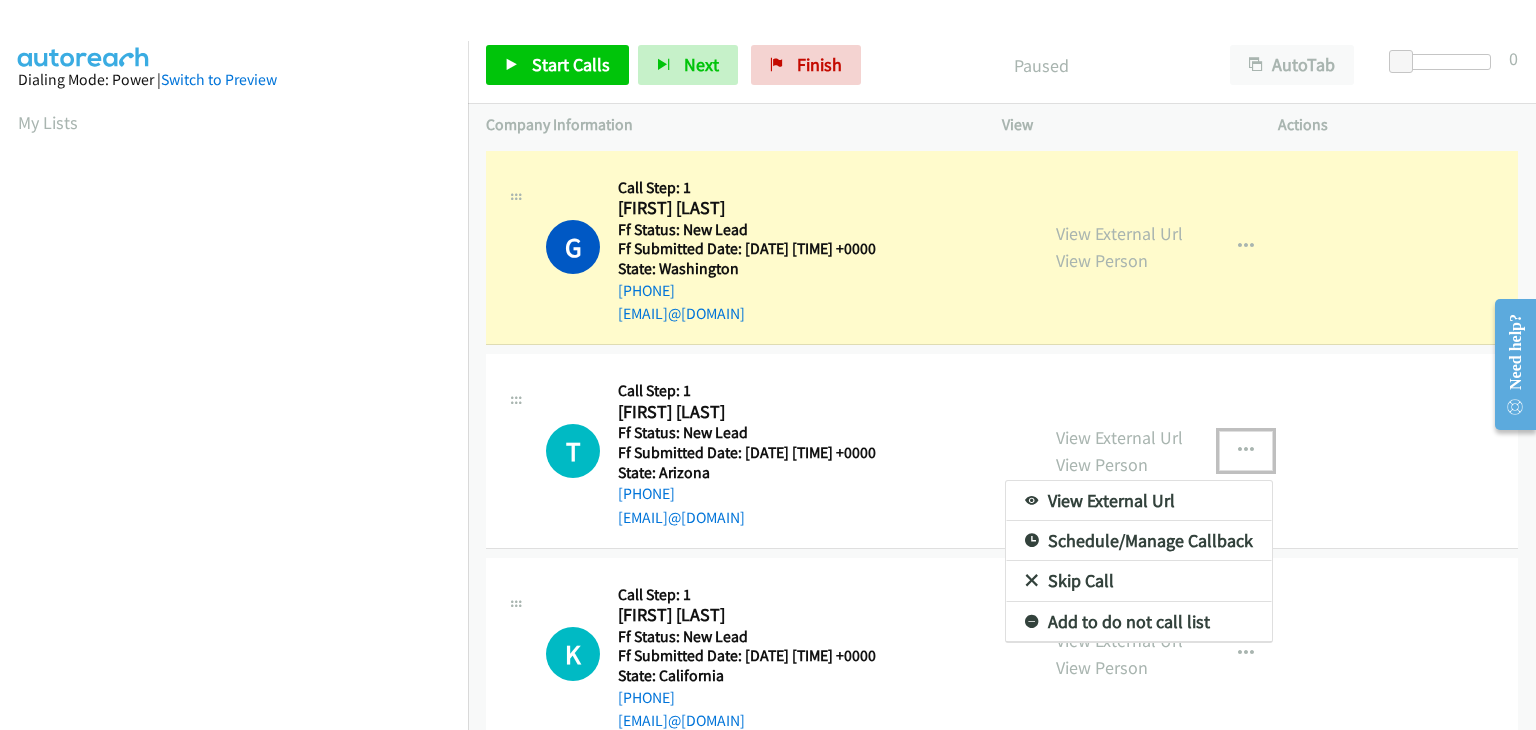 click on "Skip Call" at bounding box center [1139, 581] 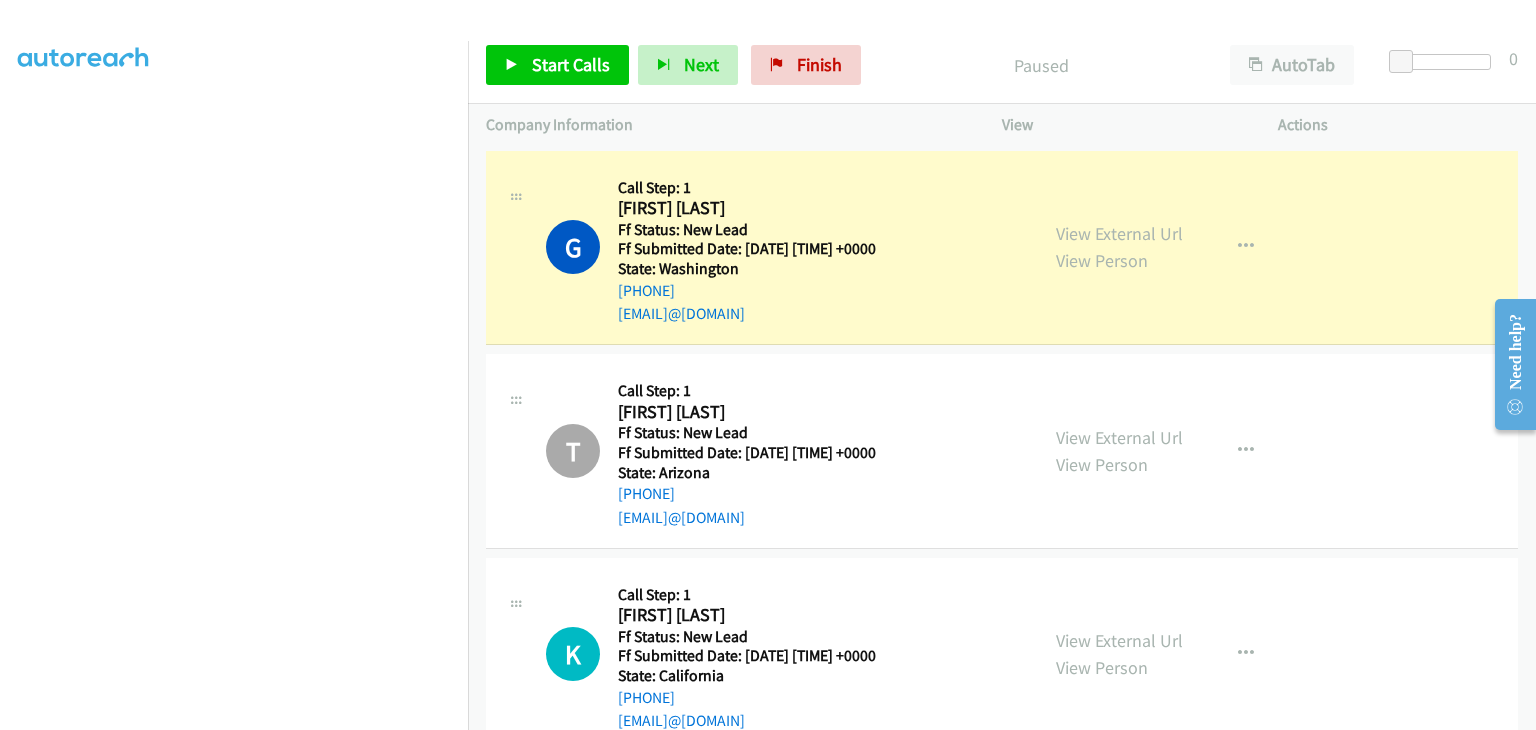 scroll, scrollTop: 392, scrollLeft: 0, axis: vertical 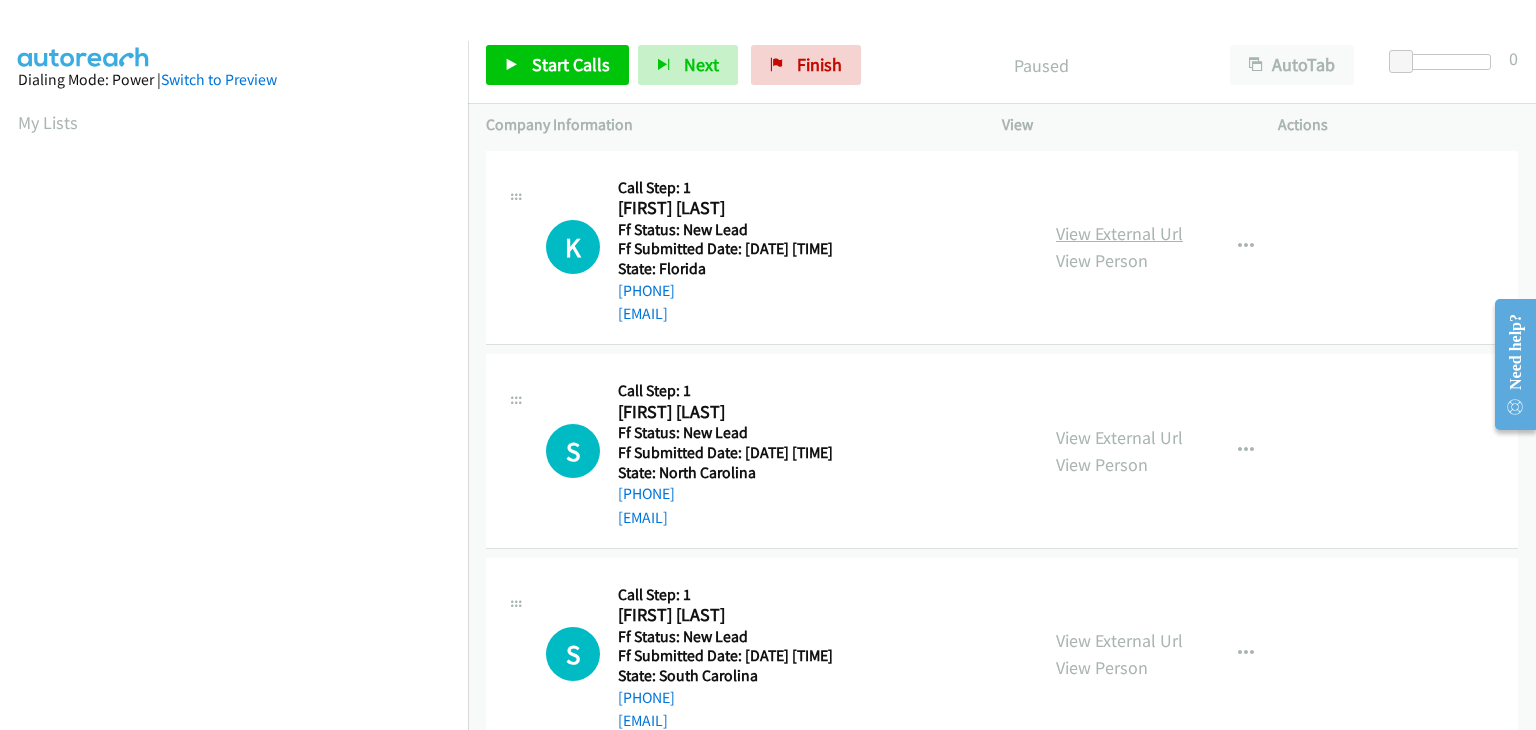 click on "View External Url" at bounding box center [1119, 233] 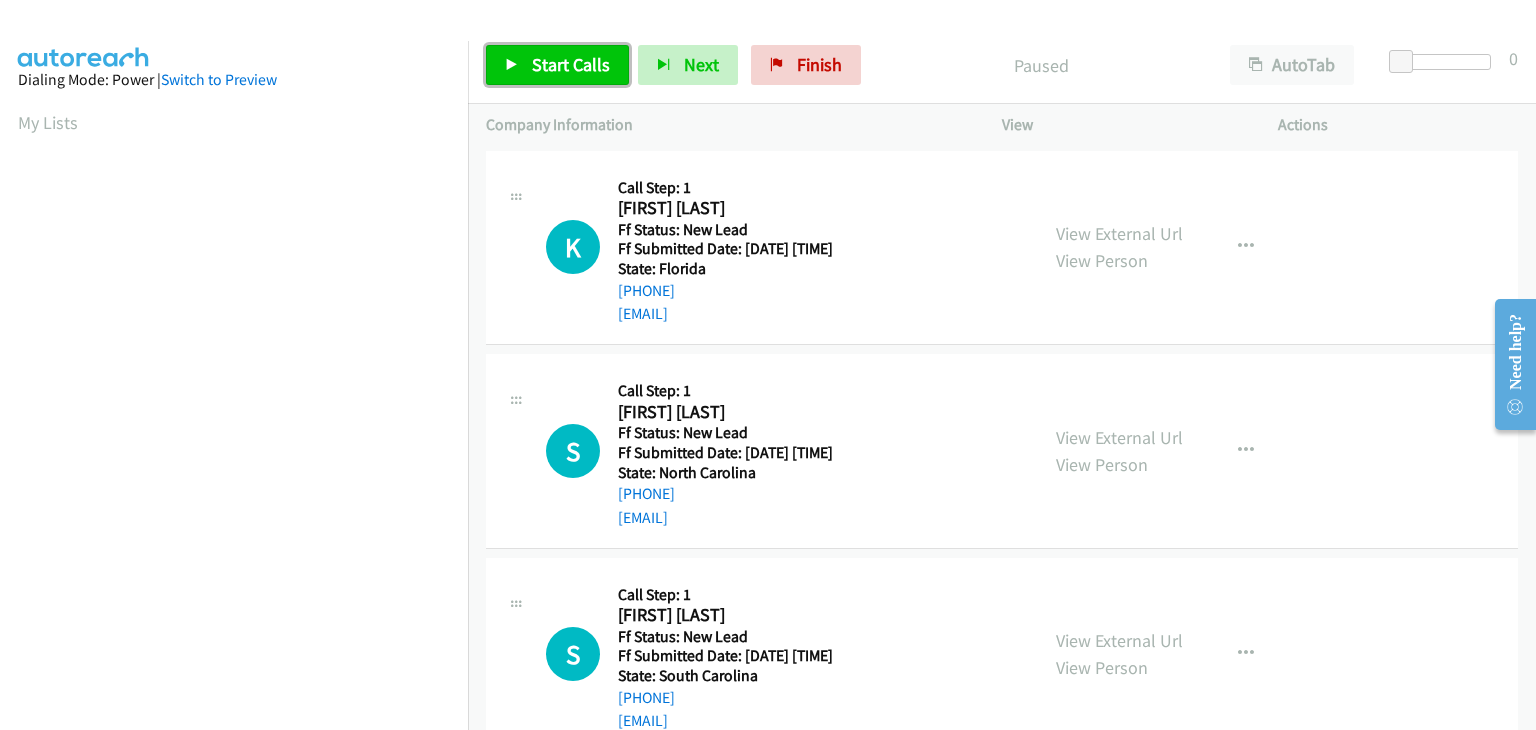click on "Start Calls" at bounding box center [571, 64] 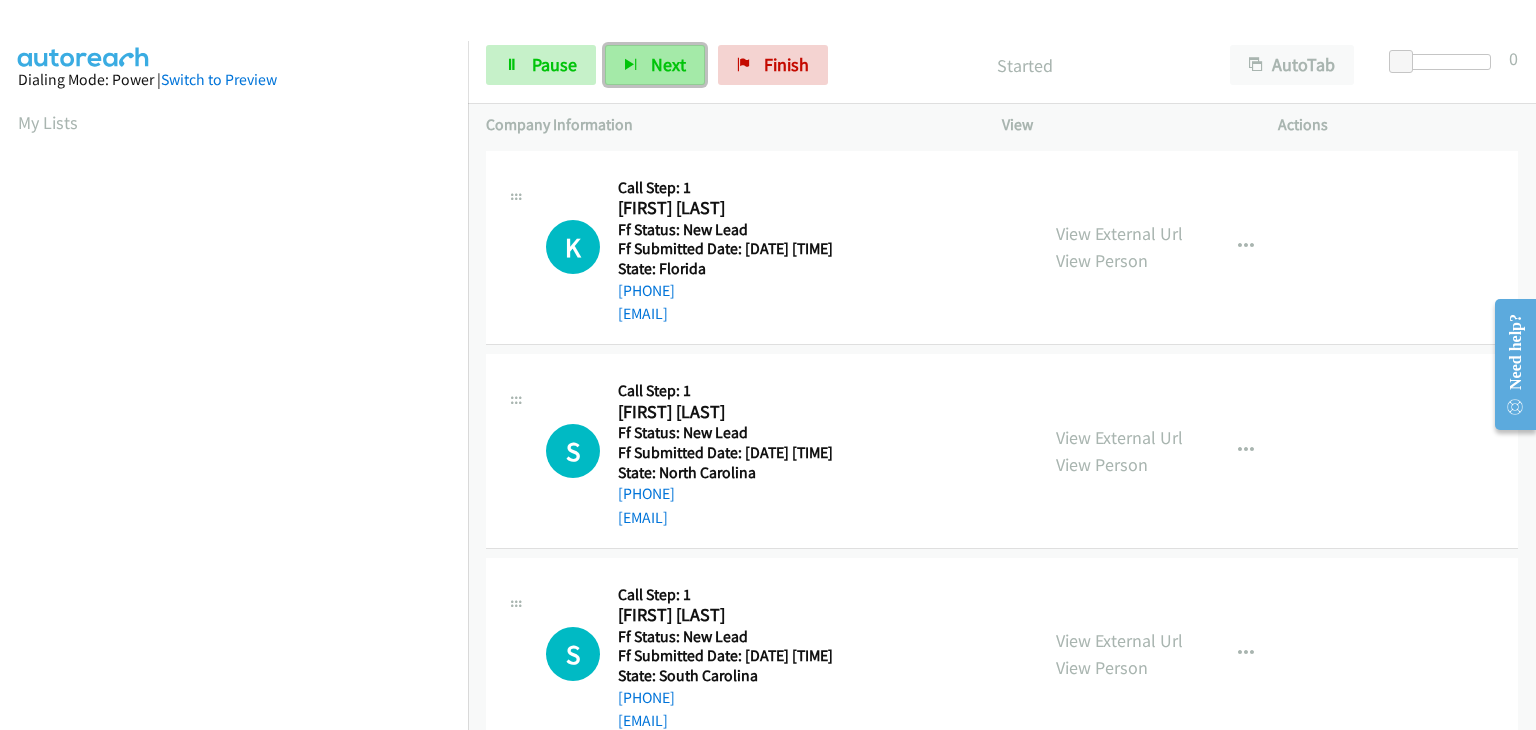 click on "Next" at bounding box center [655, 65] 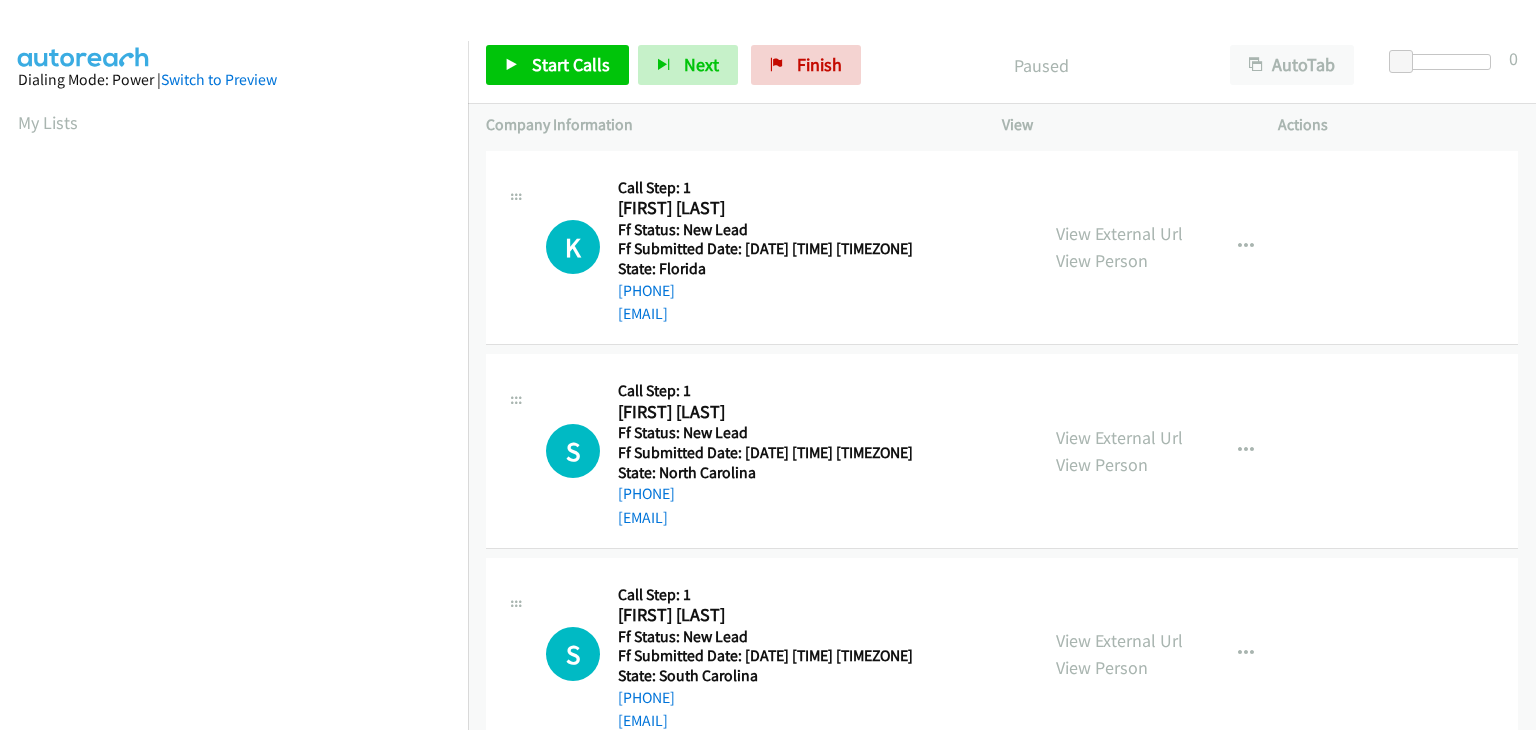 scroll, scrollTop: 0, scrollLeft: 0, axis: both 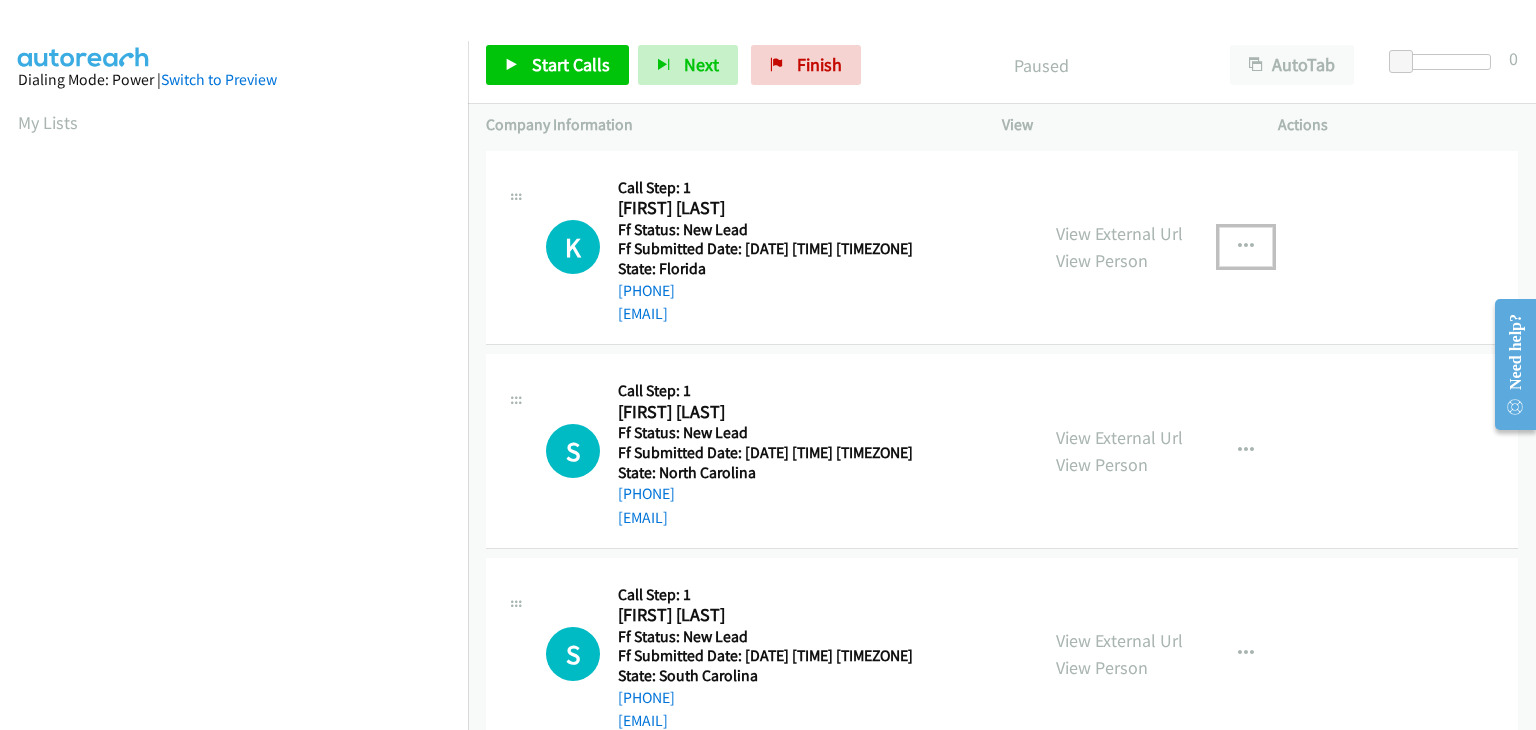 click at bounding box center (1246, 247) 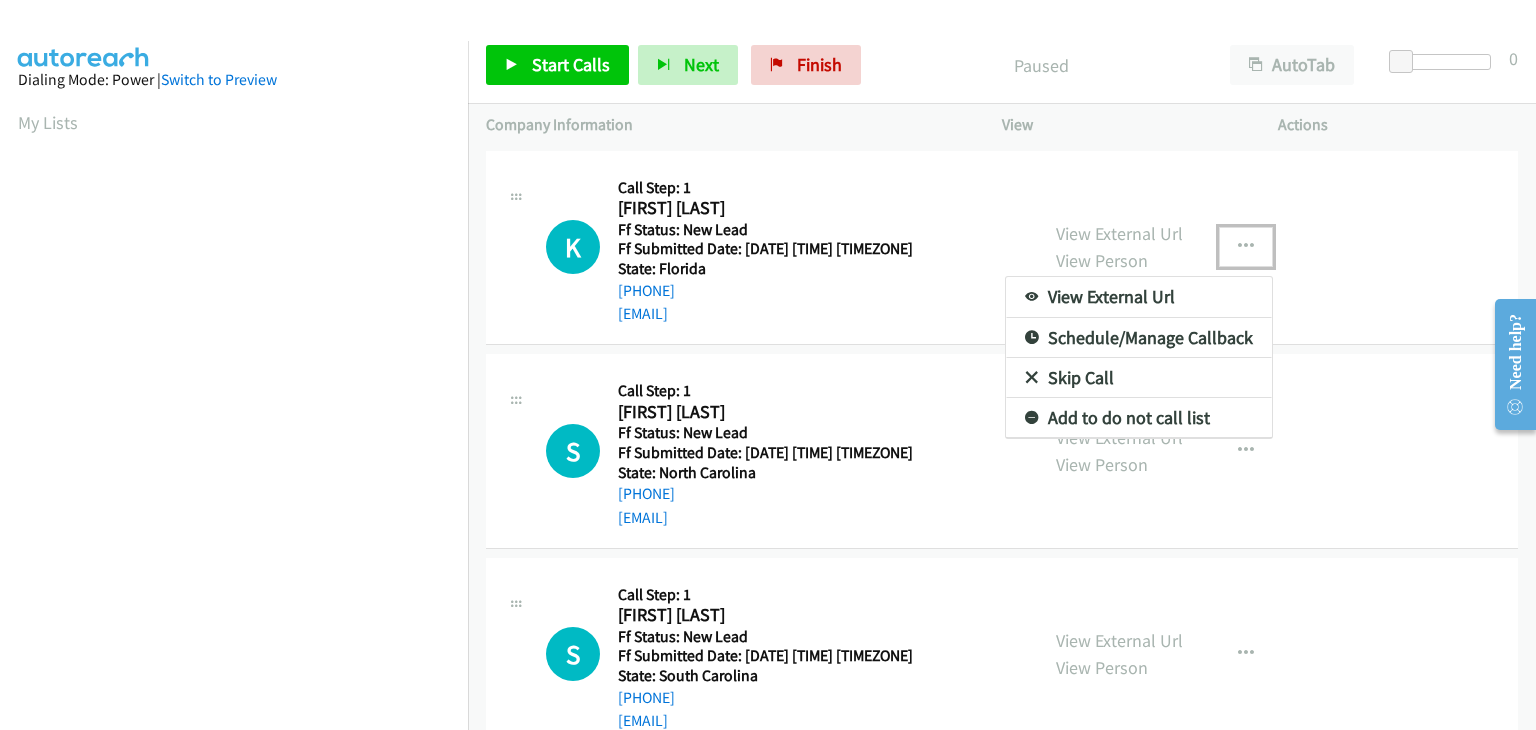 click on "Skip Call" at bounding box center [1139, 378] 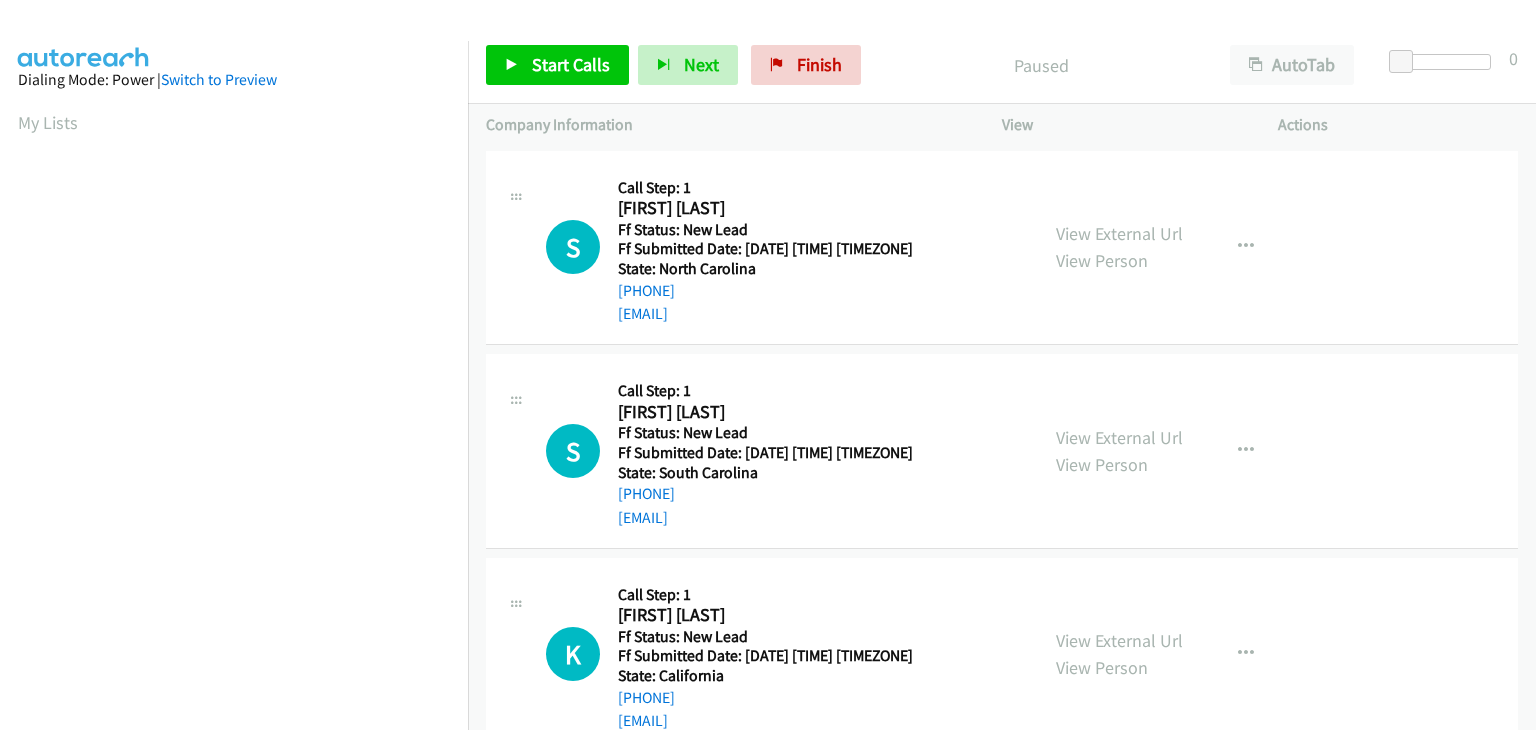 scroll, scrollTop: 0, scrollLeft: 0, axis: both 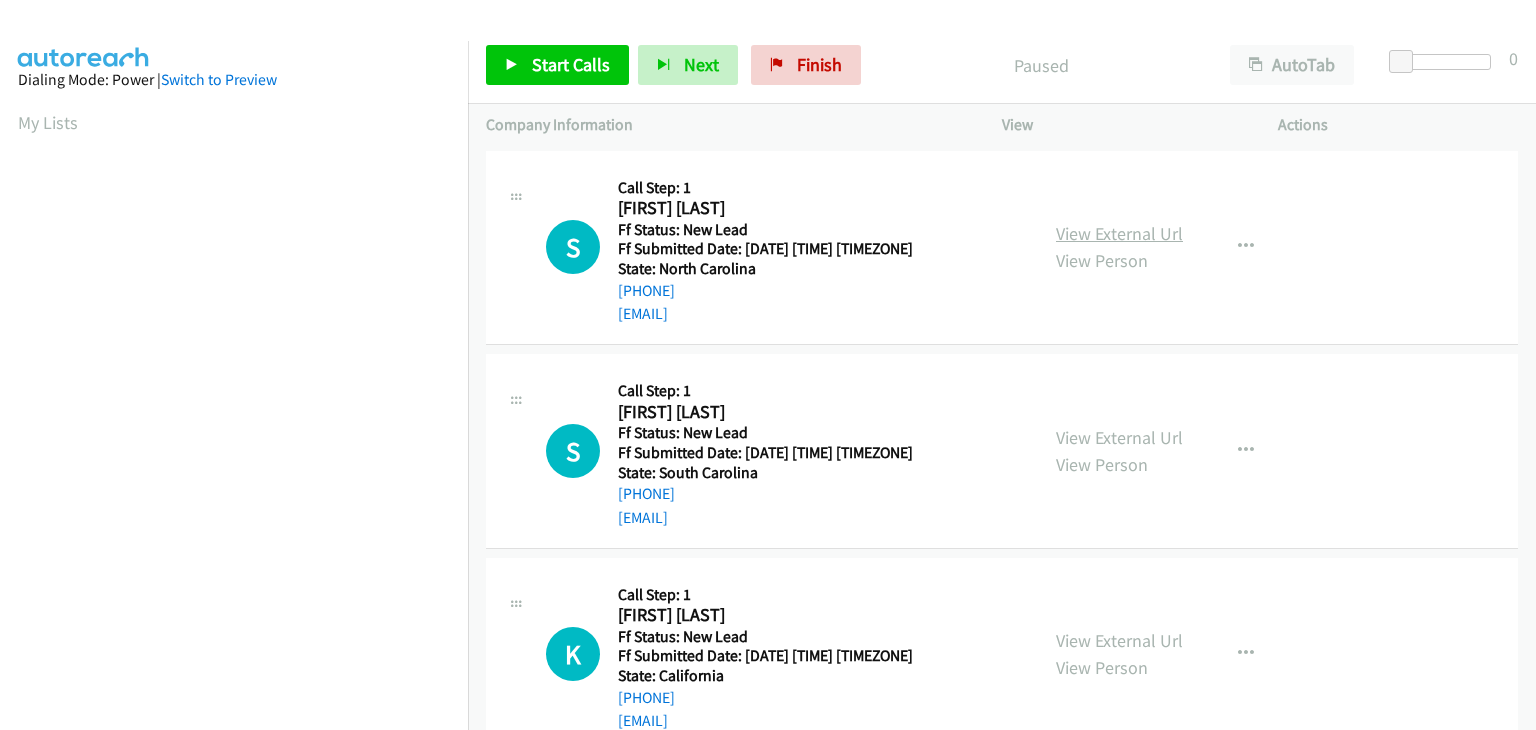 click on "View External Url" at bounding box center [1119, 233] 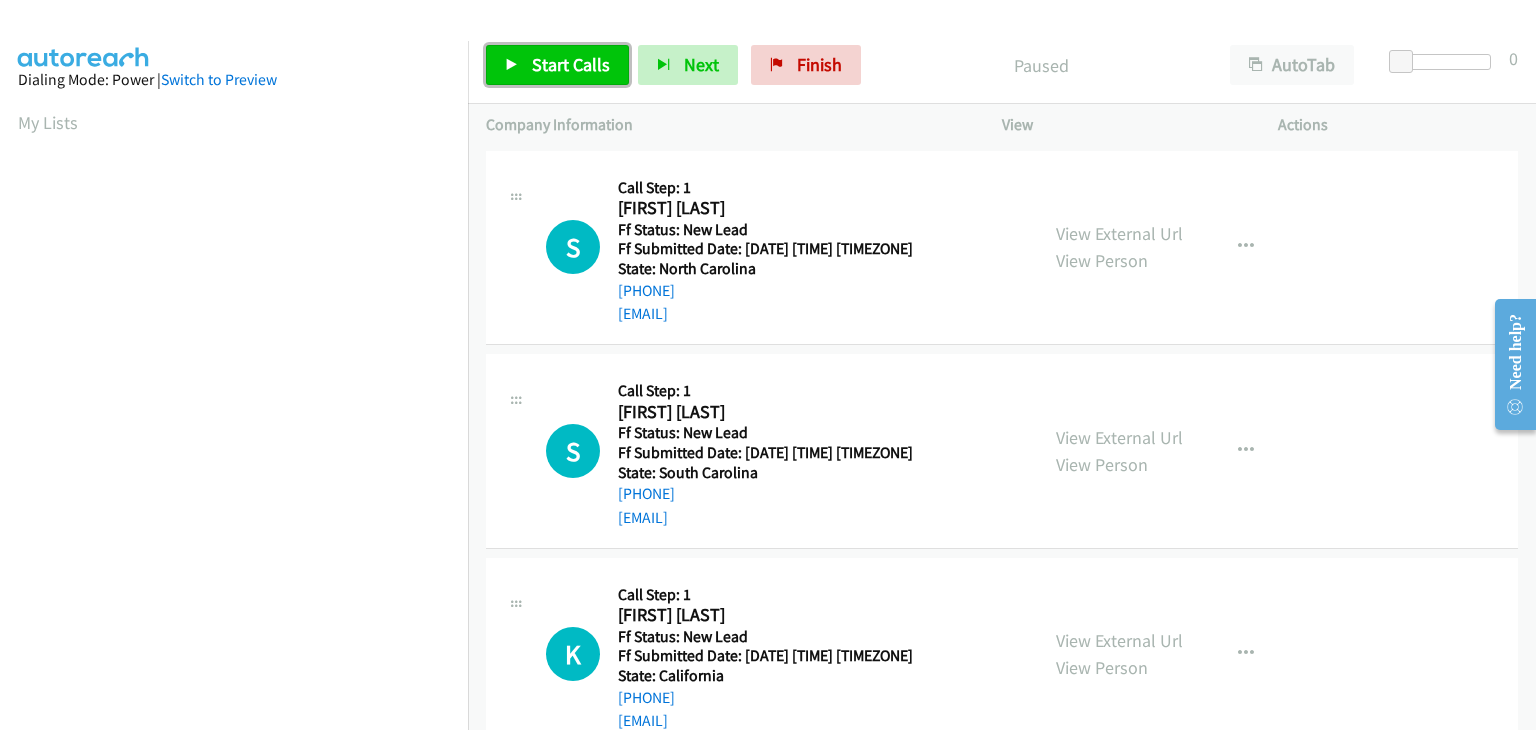 click on "Start Calls" at bounding box center (571, 64) 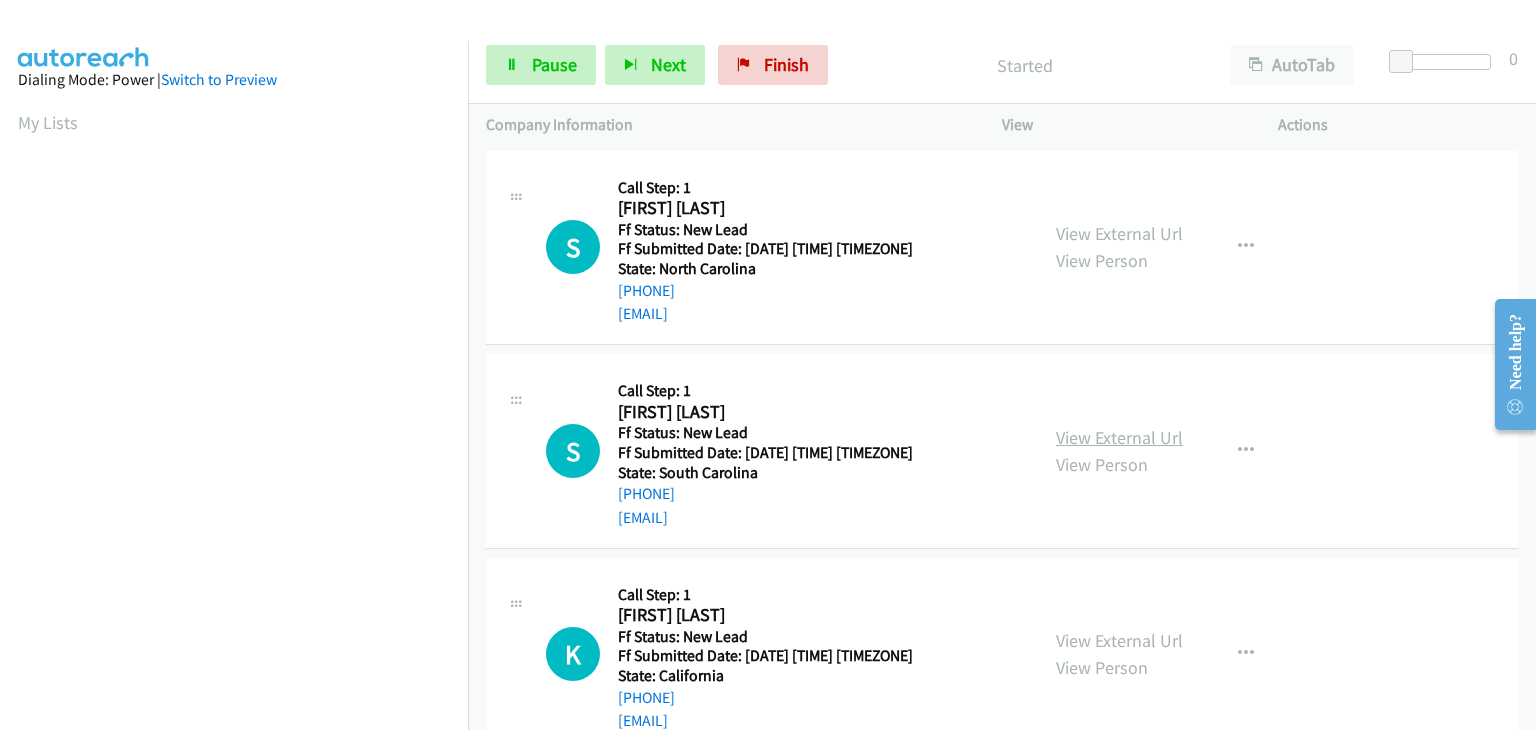 click on "View External Url" at bounding box center [1119, 437] 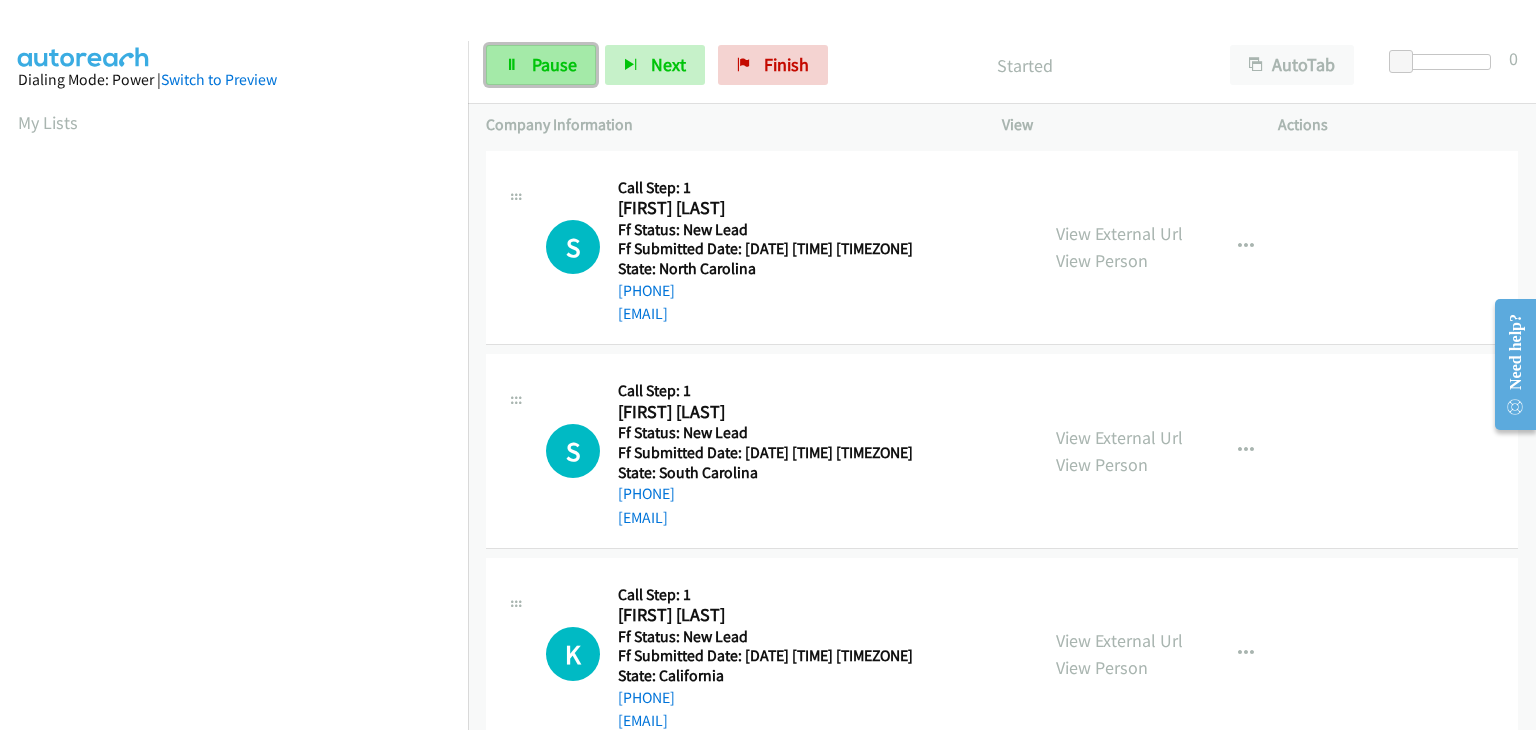 click on "Pause" at bounding box center (554, 64) 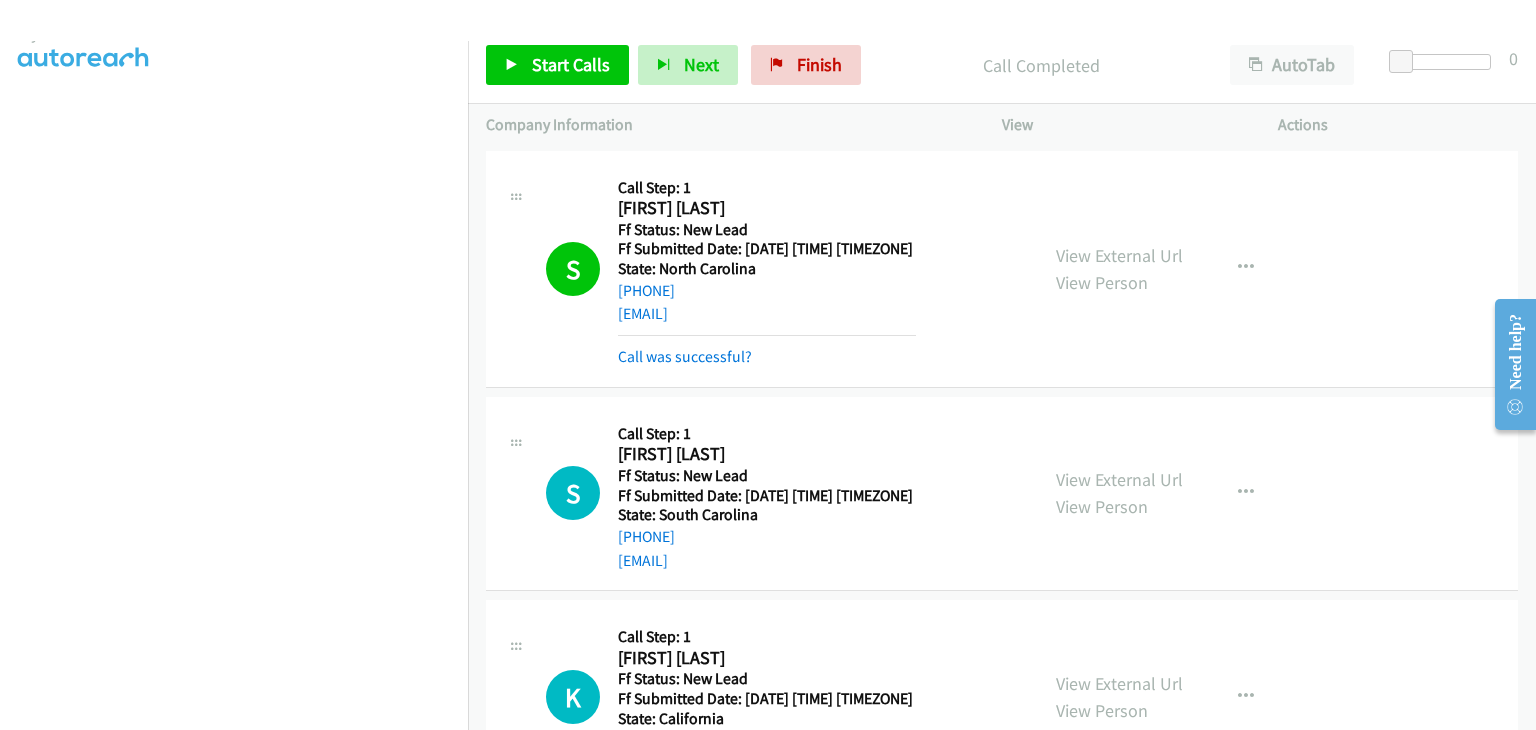 scroll, scrollTop: 0, scrollLeft: 0, axis: both 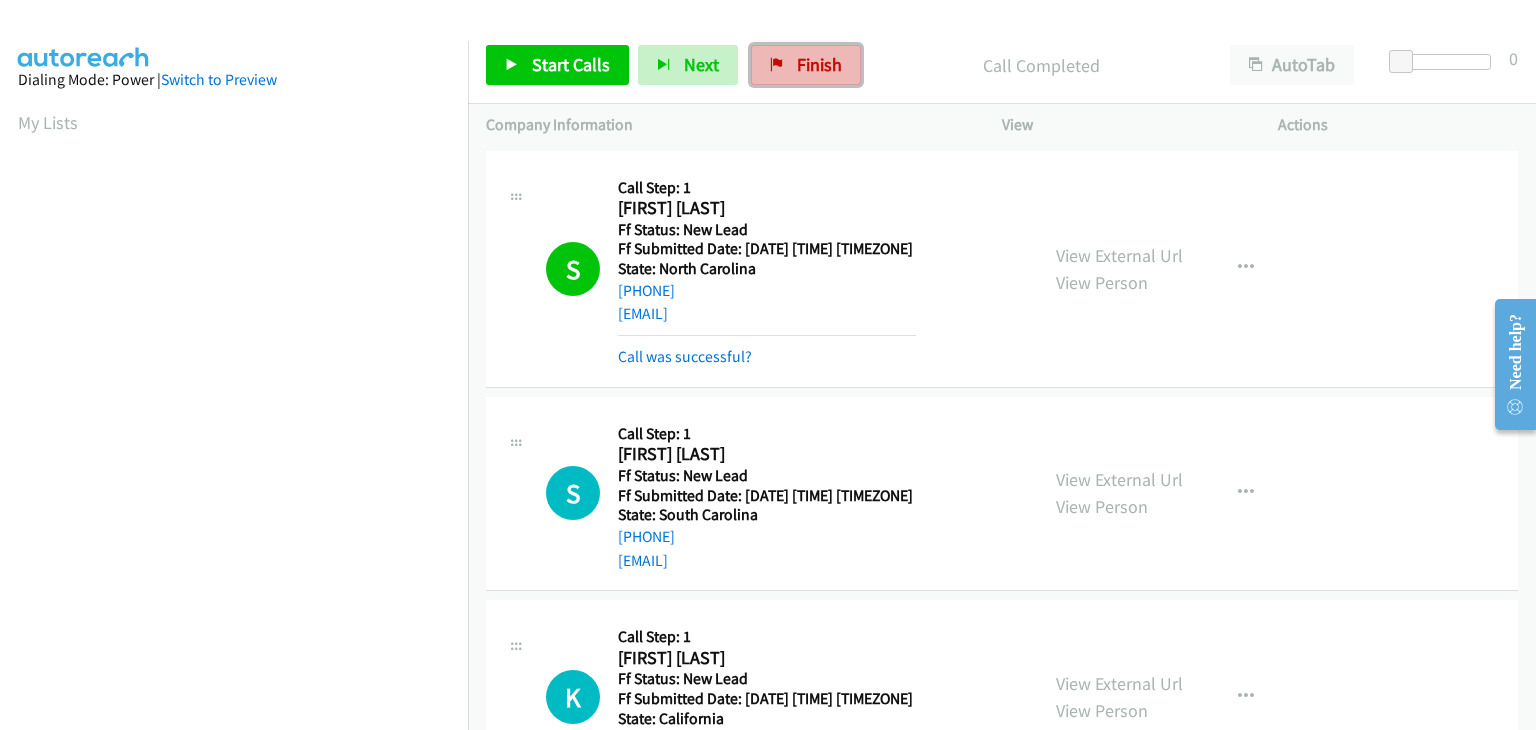 click on "Finish" at bounding box center (806, 65) 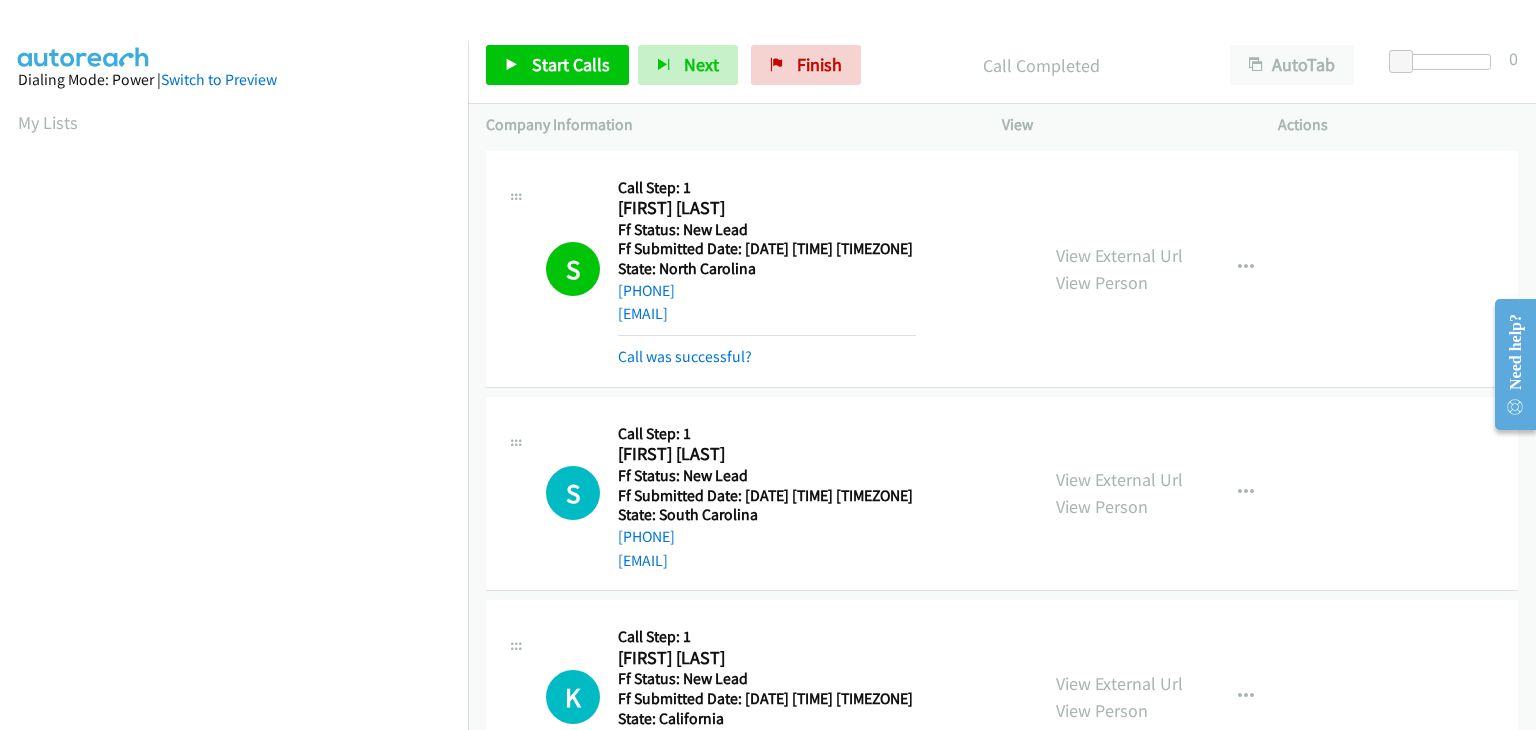 scroll, scrollTop: 392, scrollLeft: 0, axis: vertical 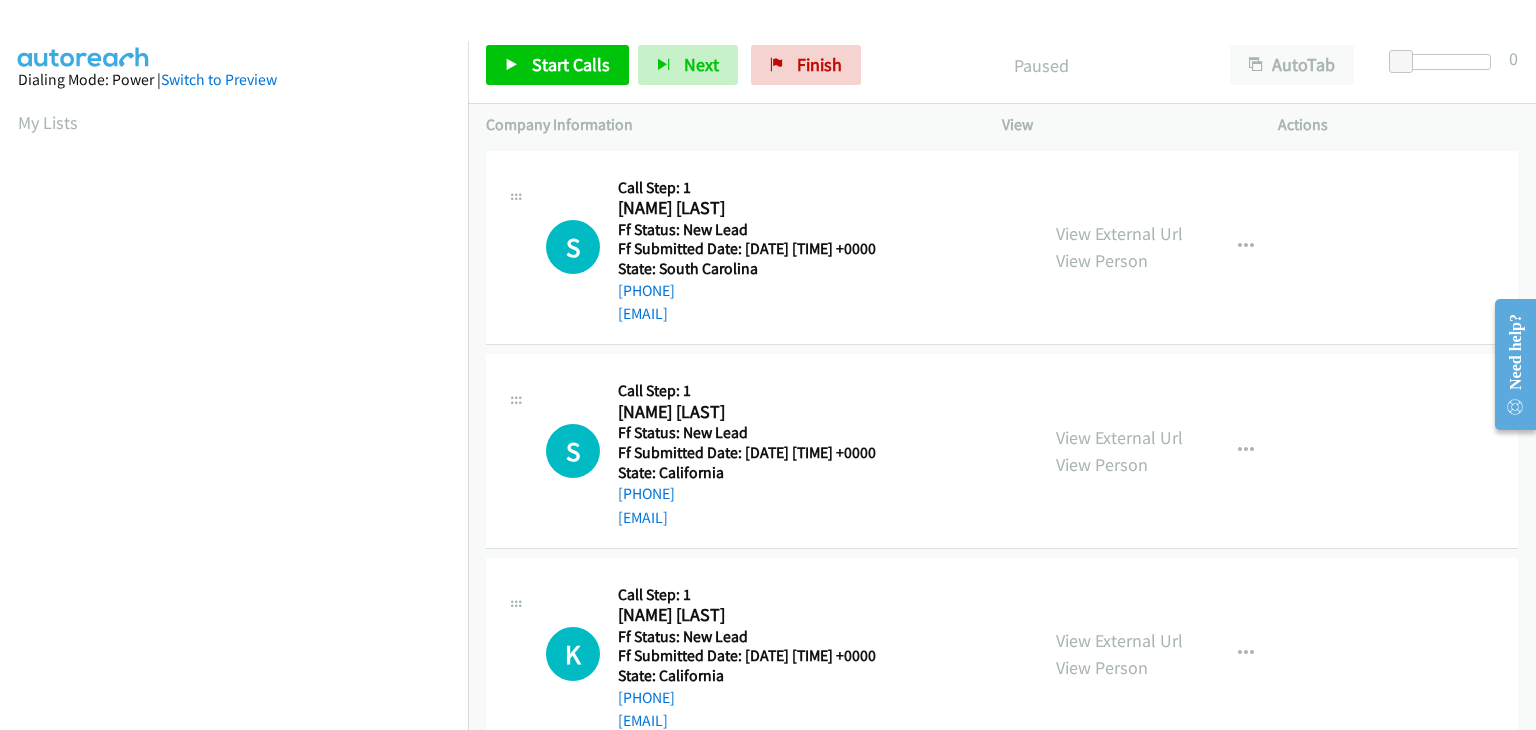 click on "View External Url
View Person
View External Url
Email
Schedule/Manage Callback
Skip Call
Add to do not call list" at bounding box center (1185, 248) 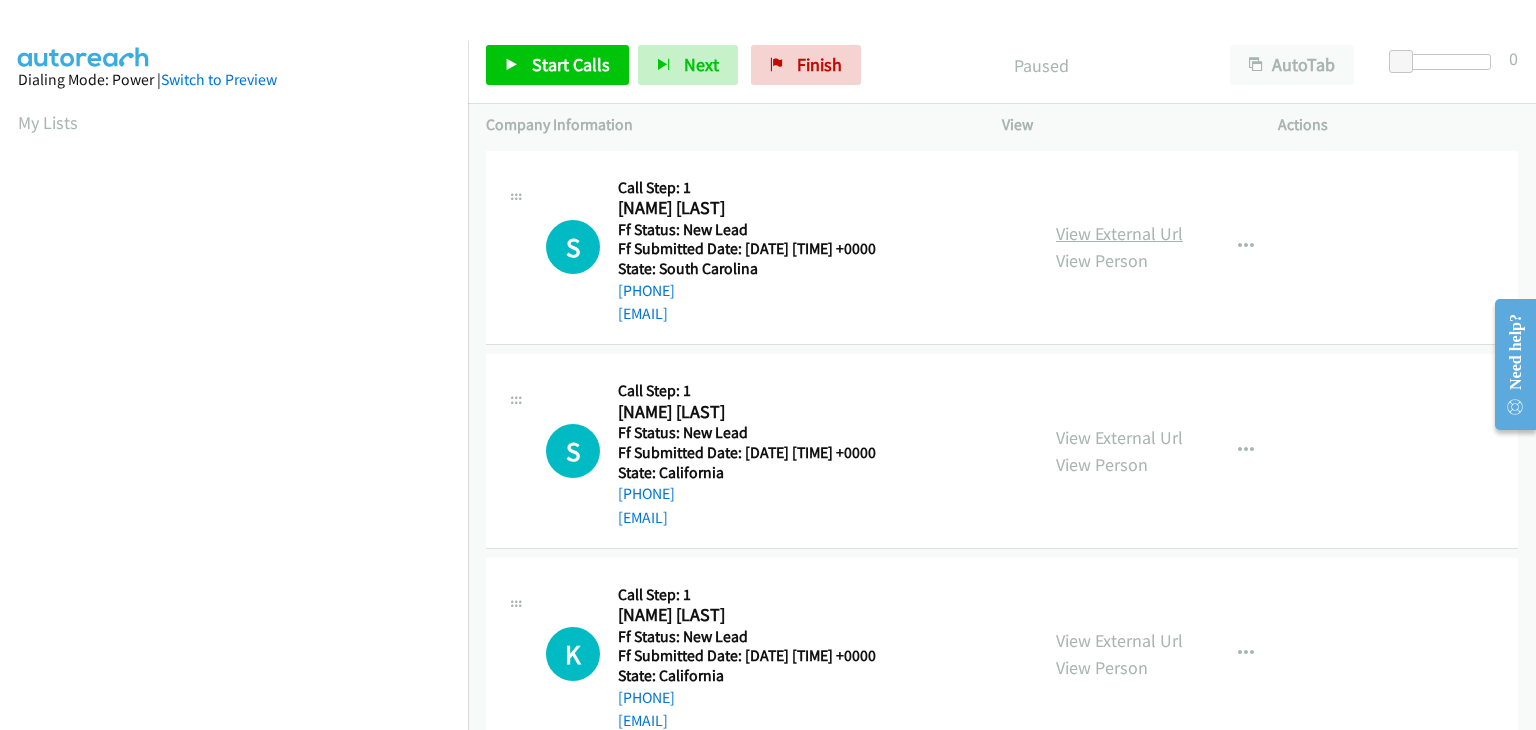 click on "View External Url" at bounding box center [1119, 233] 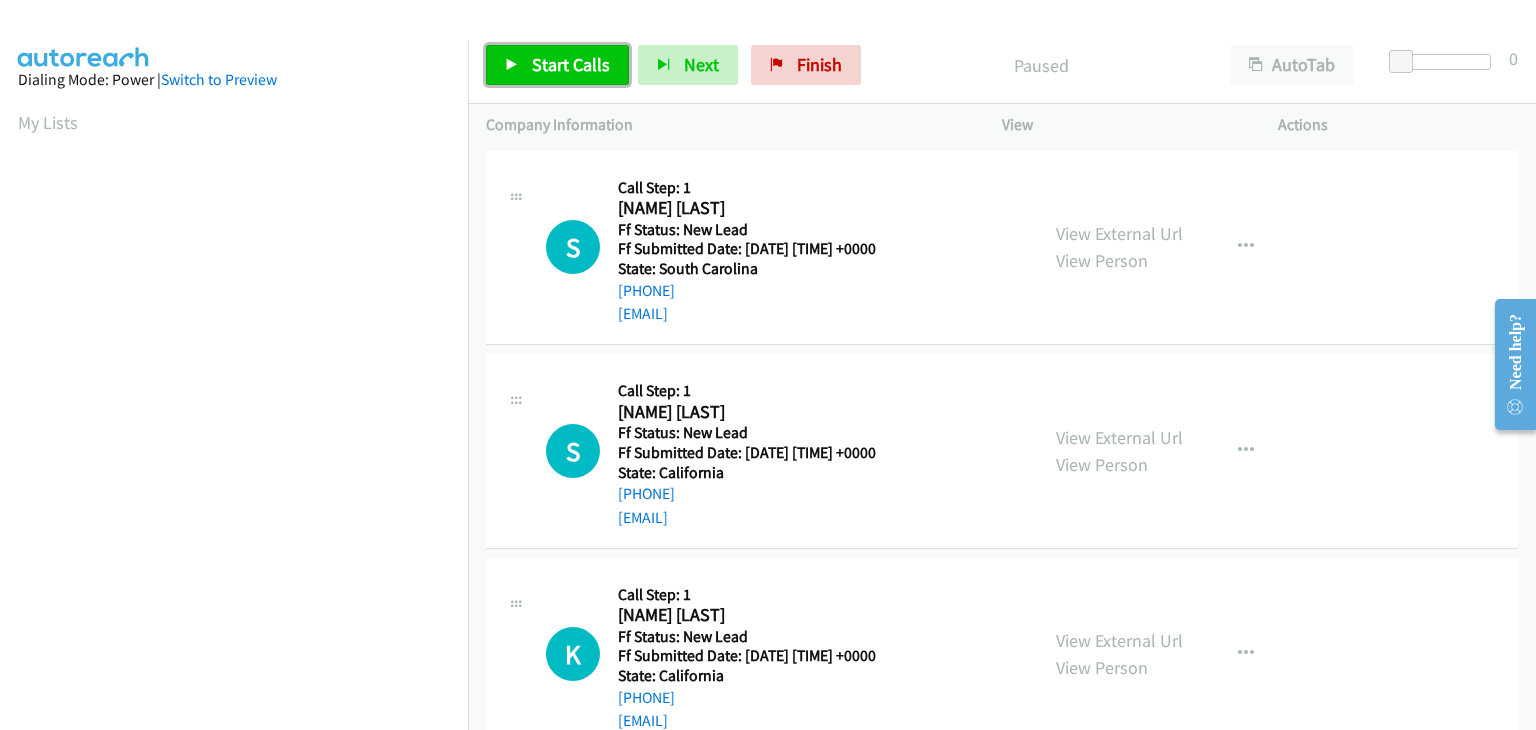 click on "Start Calls" at bounding box center (571, 64) 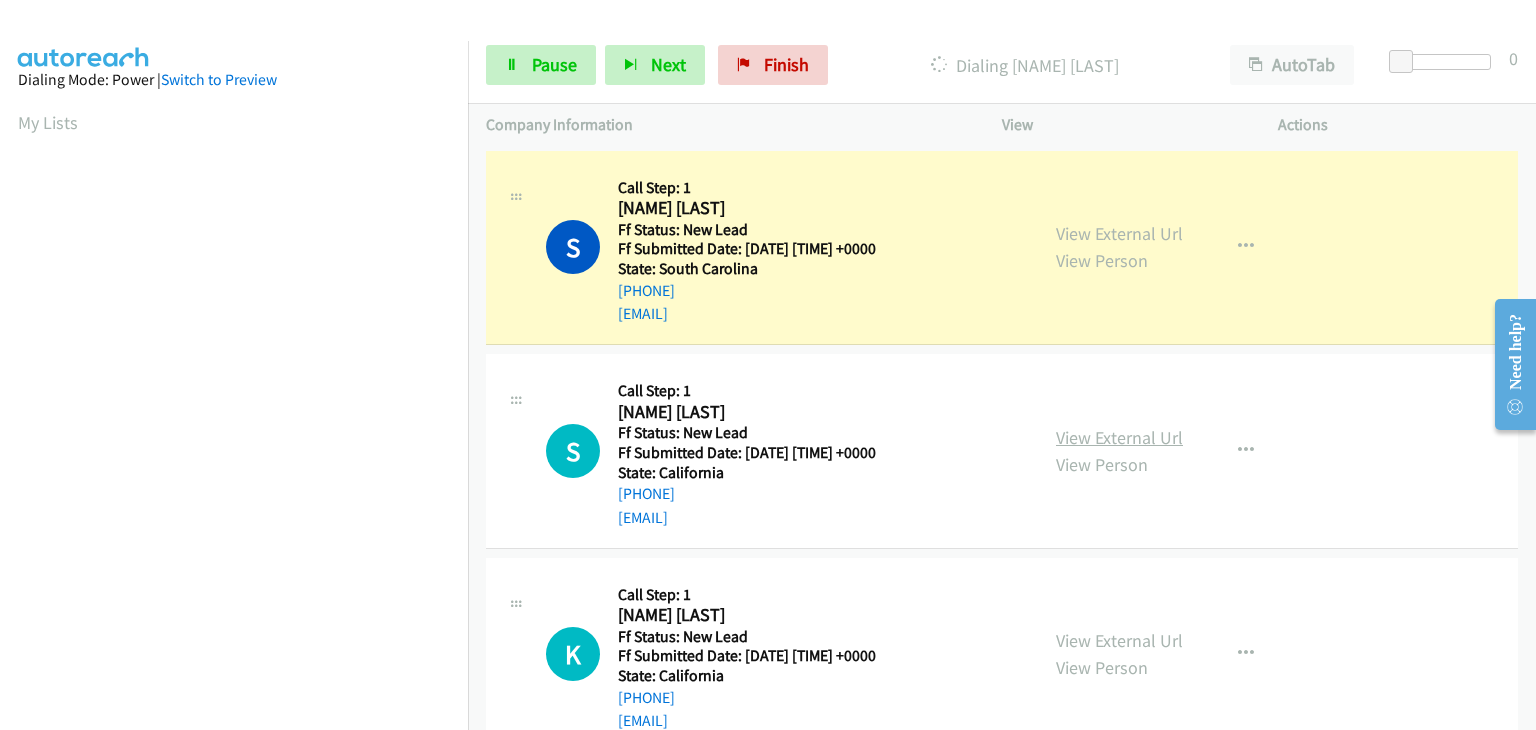 click on "View External Url" at bounding box center [1119, 437] 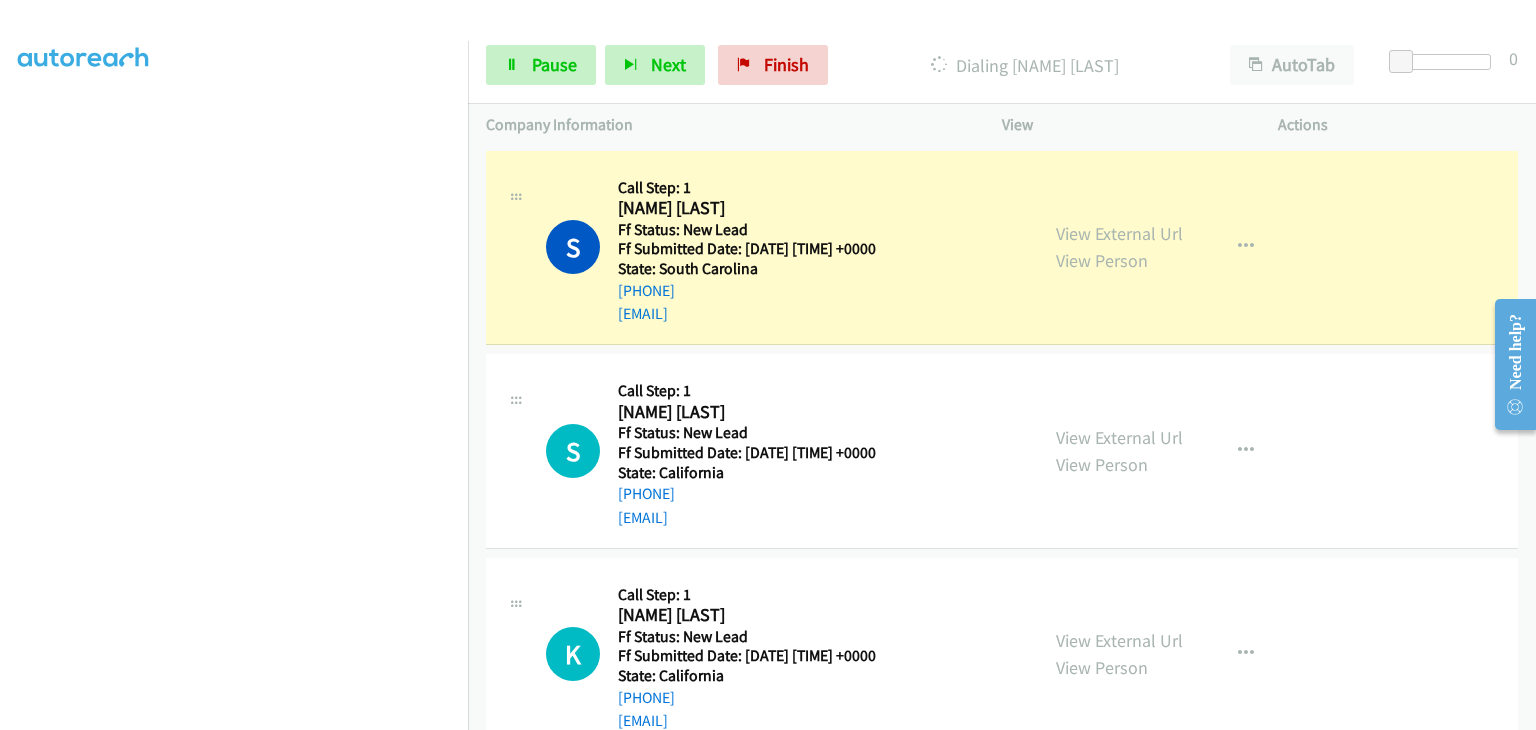 scroll, scrollTop: 392, scrollLeft: 0, axis: vertical 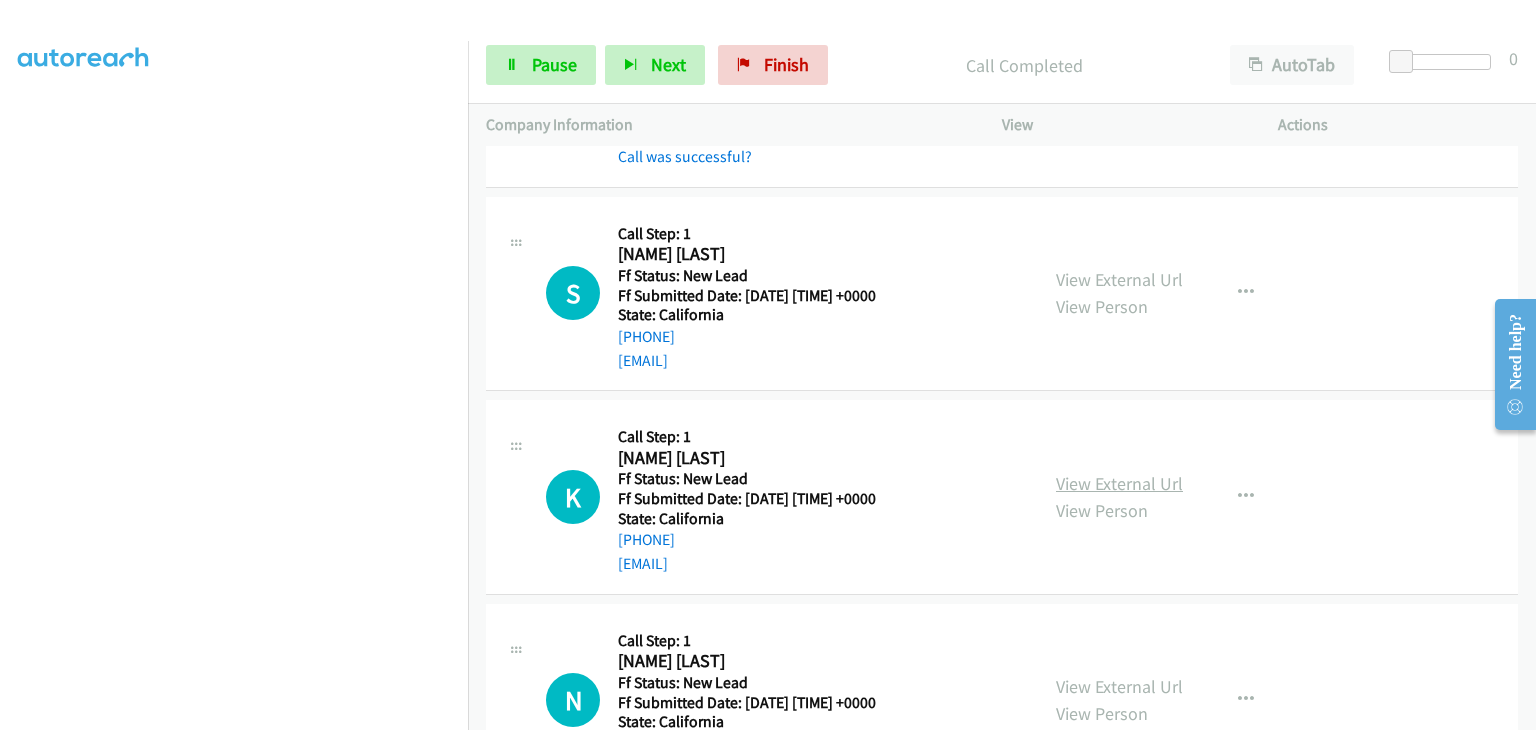 click on "View External Url" at bounding box center (1119, 483) 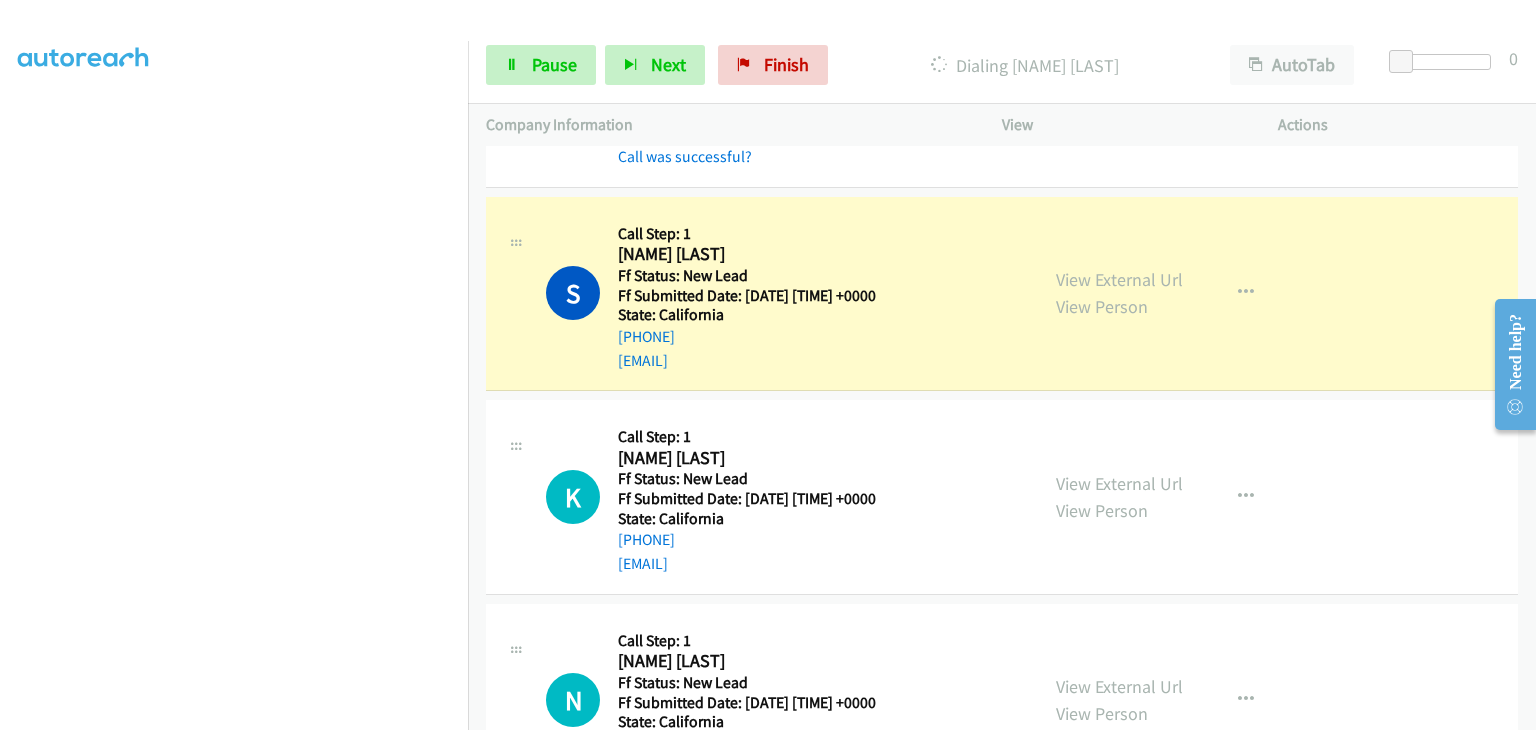 scroll, scrollTop: 392, scrollLeft: 0, axis: vertical 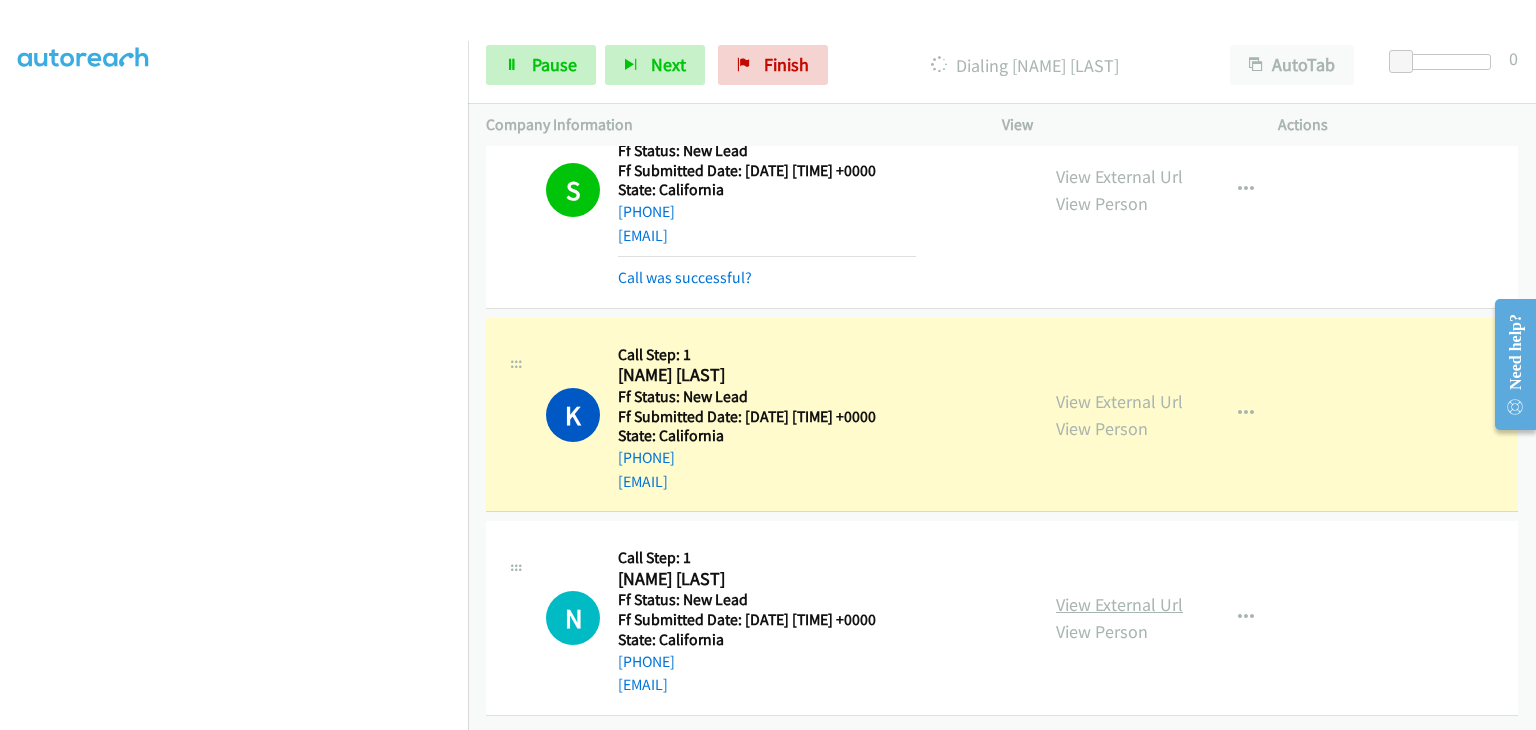 click on "View External Url" at bounding box center [1119, 604] 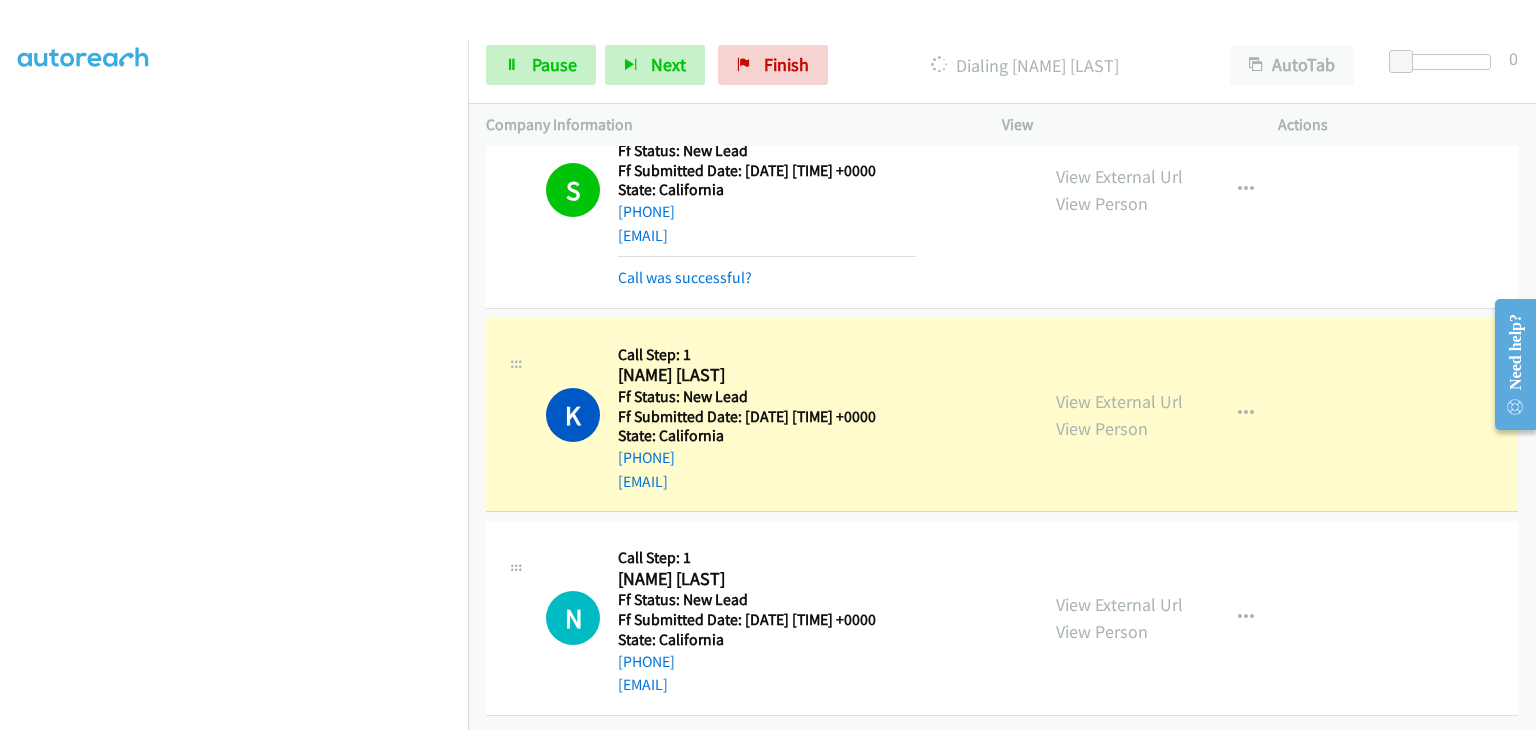 scroll, scrollTop: 392, scrollLeft: 0, axis: vertical 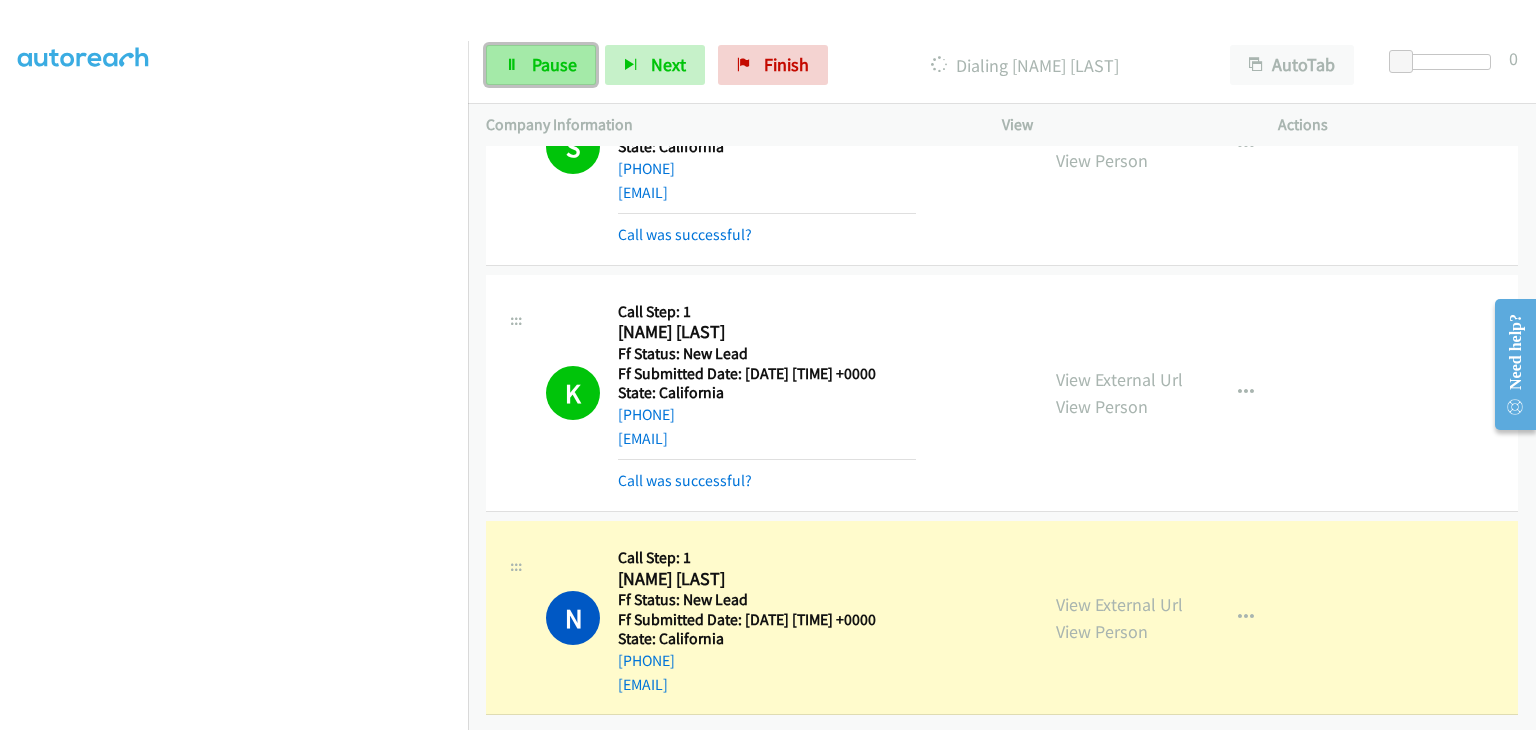 click on "Pause" at bounding box center [541, 65] 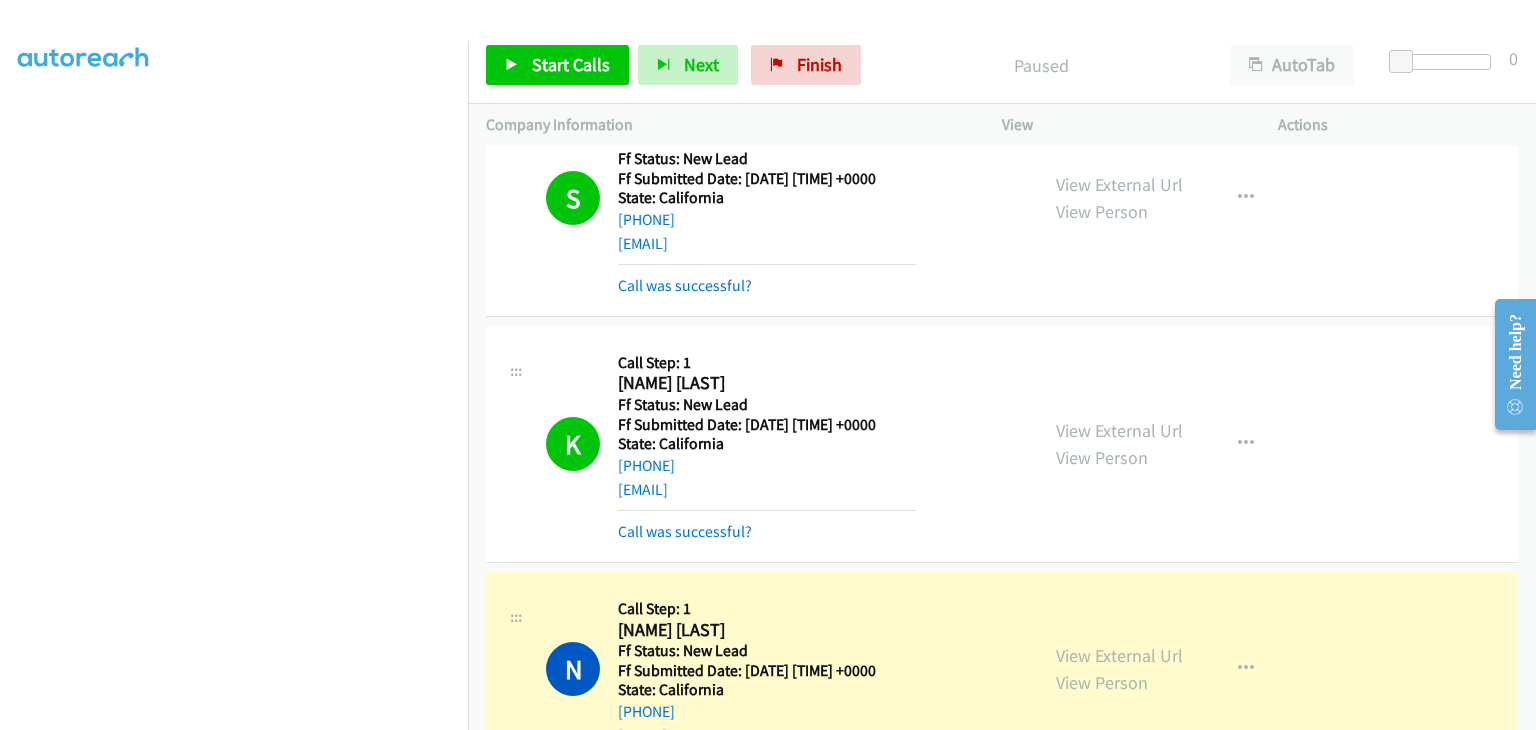 scroll, scrollTop: 392, scrollLeft: 0, axis: vertical 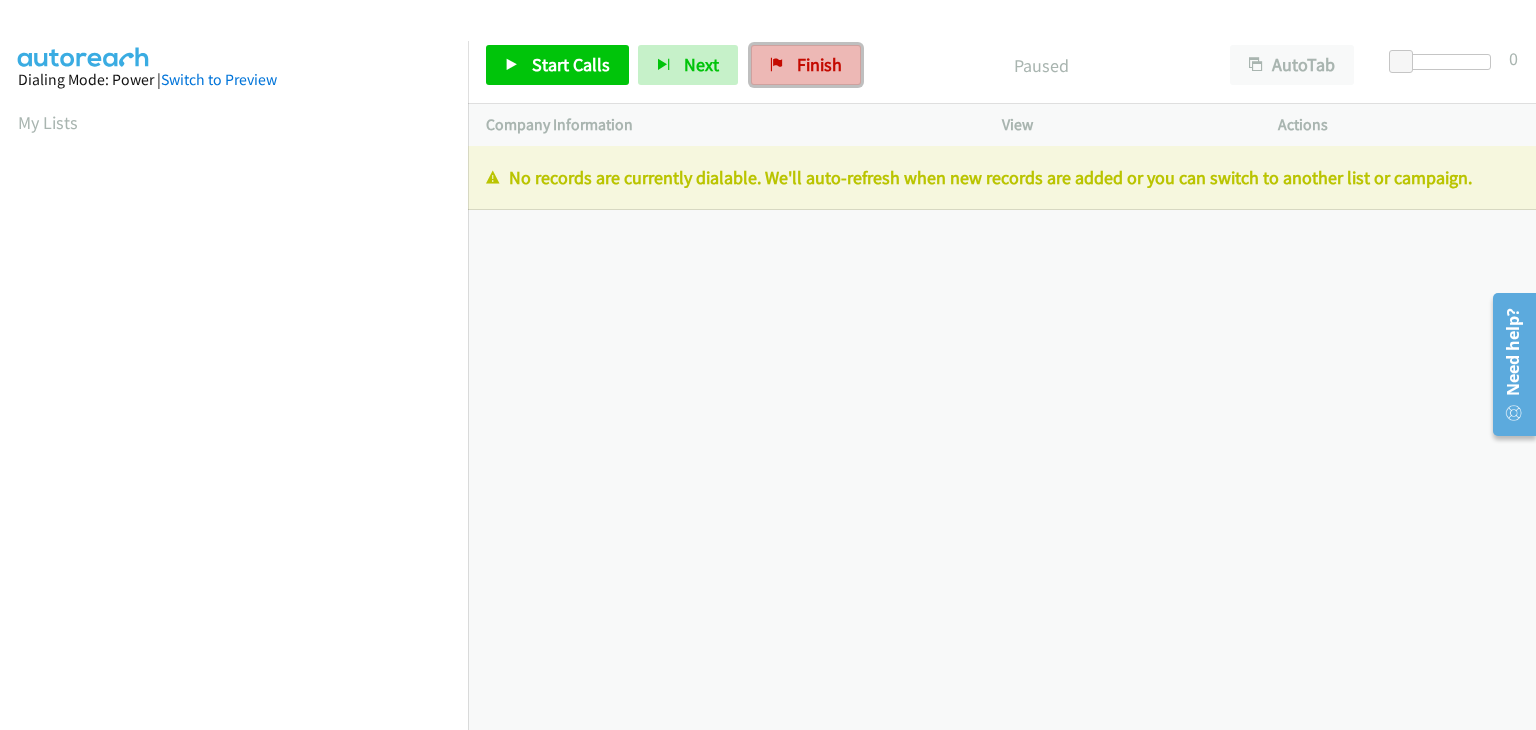 click on "Finish" at bounding box center (819, 64) 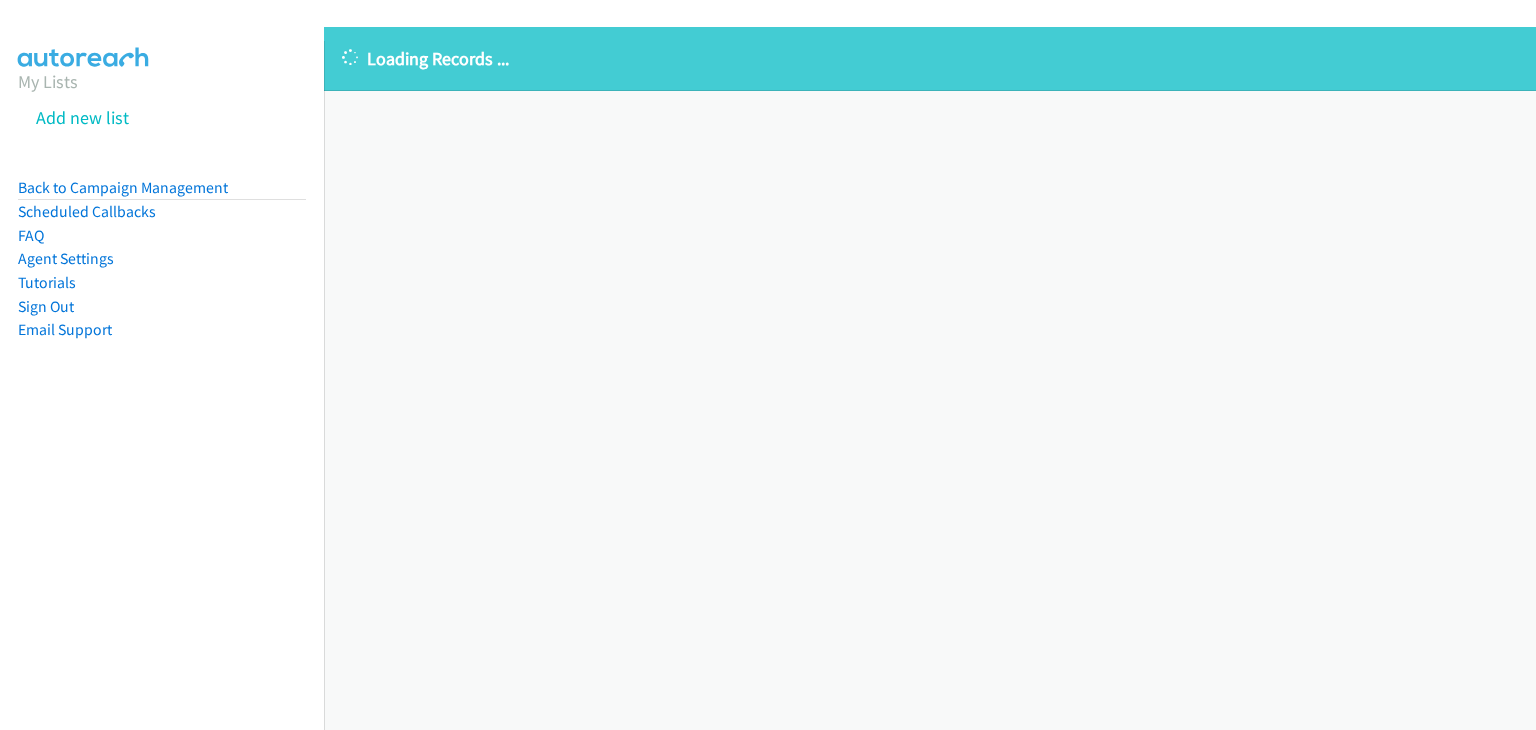 scroll, scrollTop: 0, scrollLeft: 0, axis: both 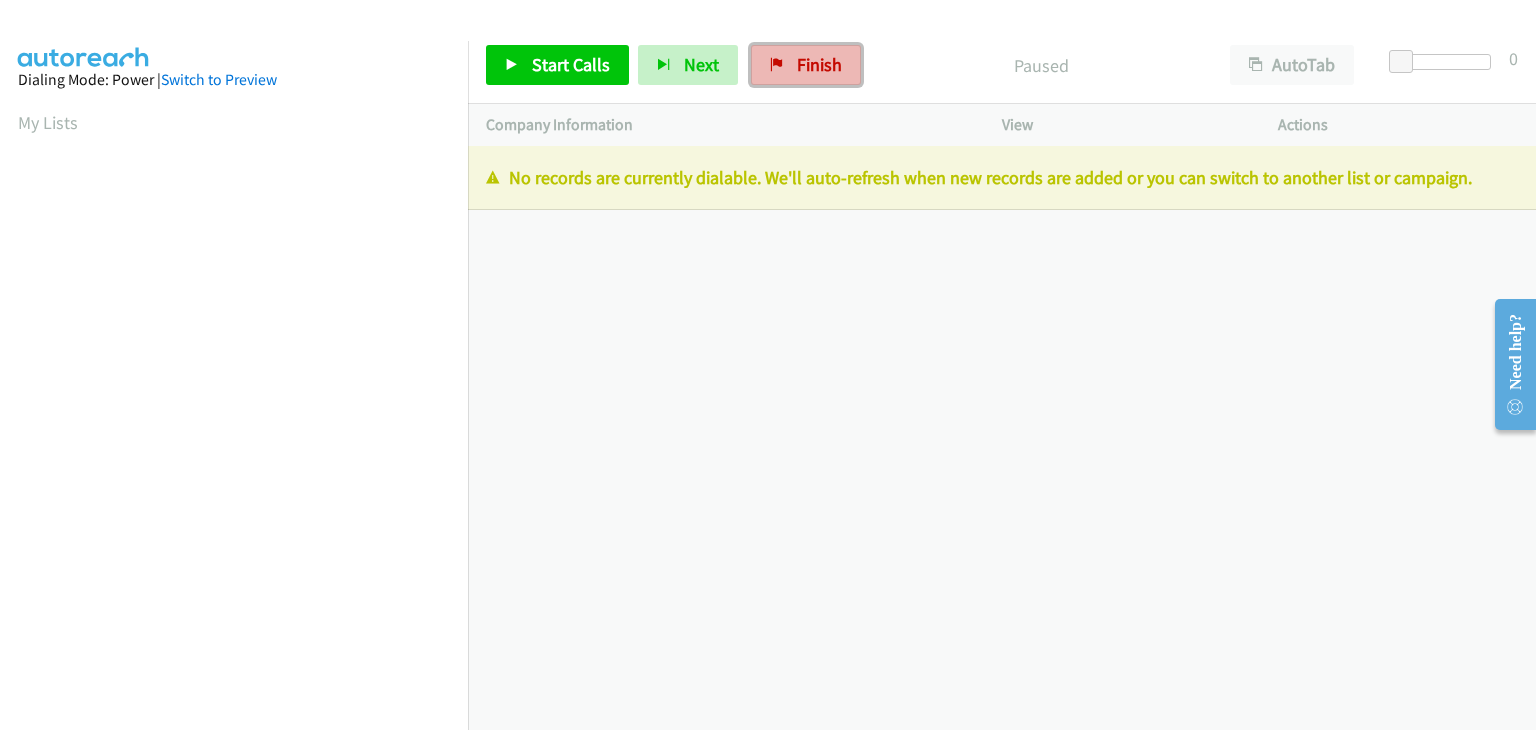 click on "Finish" at bounding box center (819, 64) 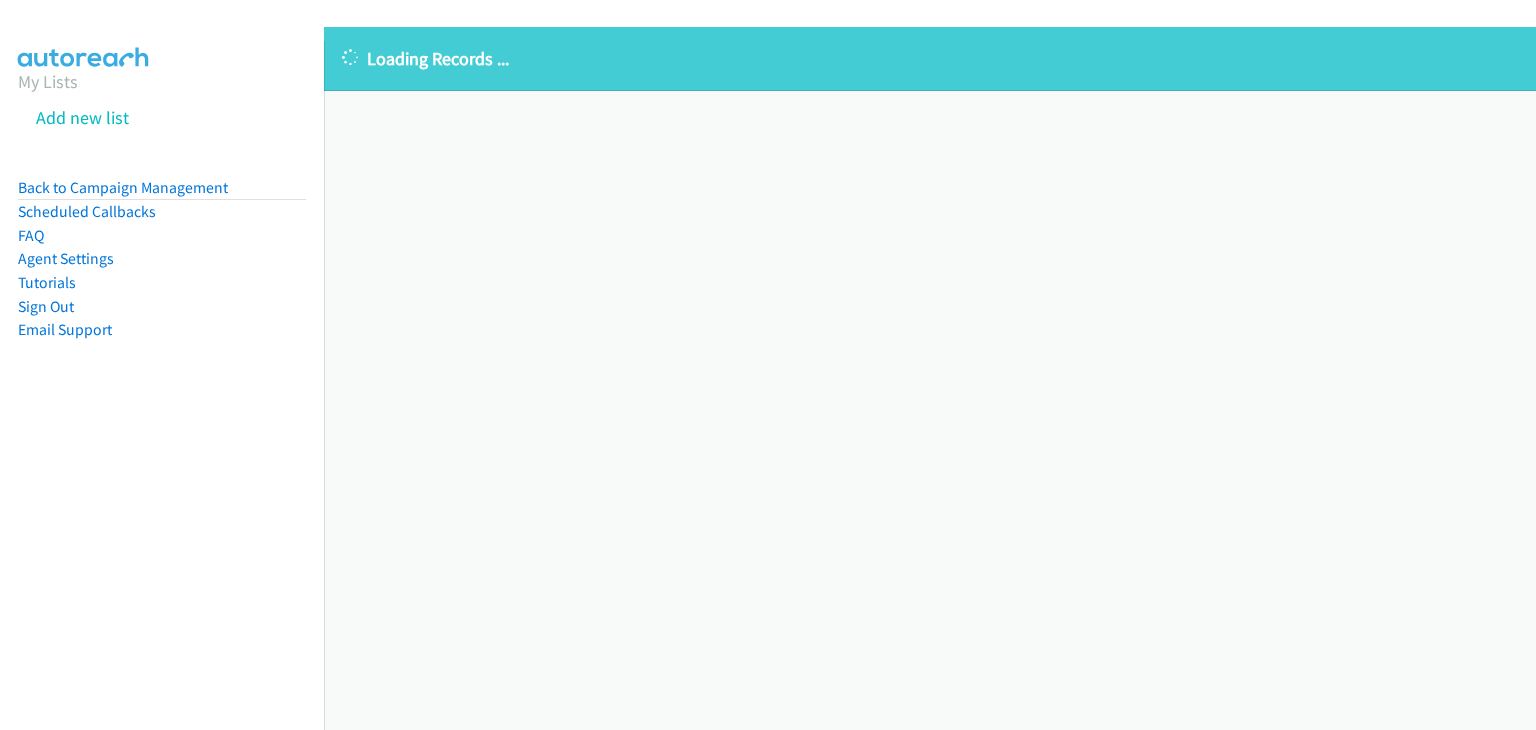 scroll, scrollTop: 0, scrollLeft: 0, axis: both 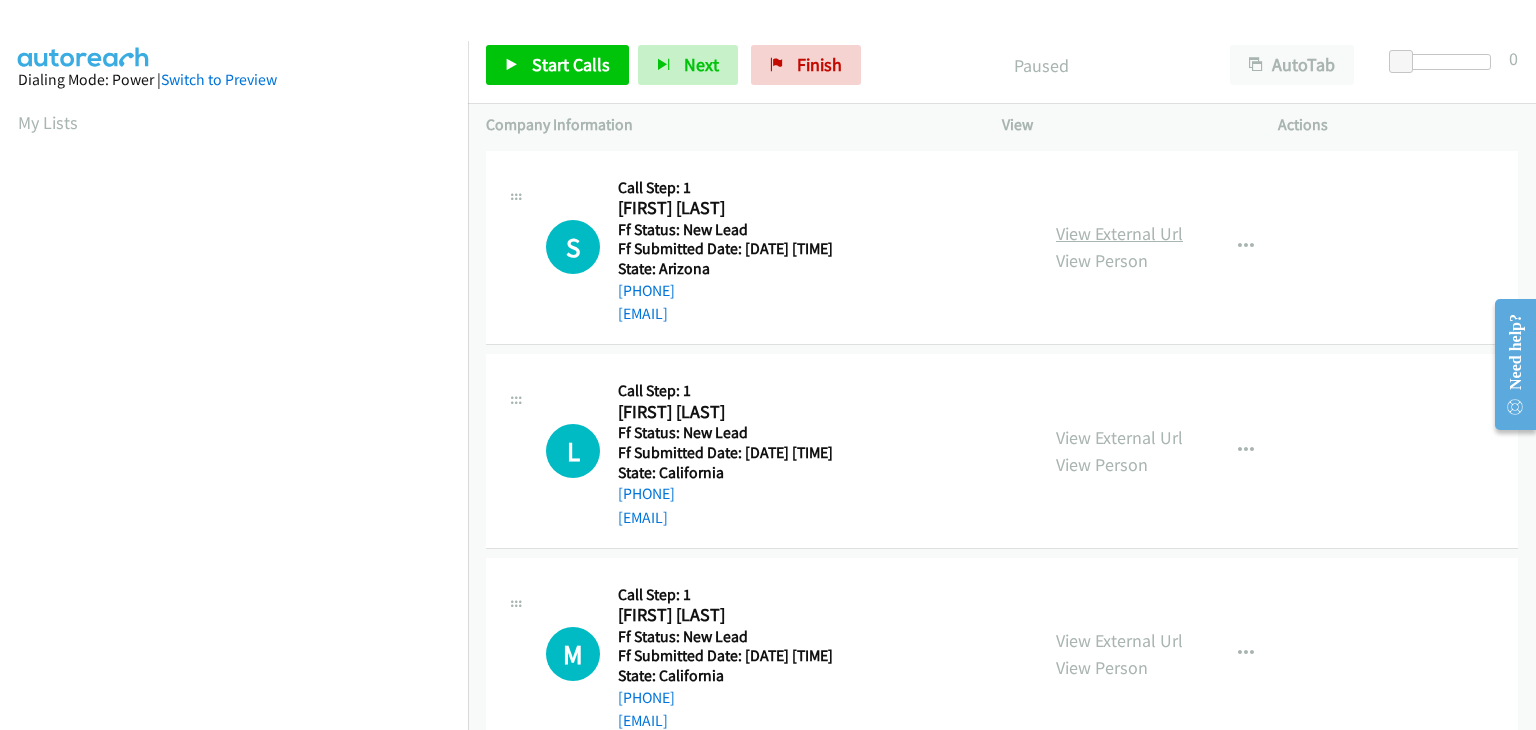 click on "View External Url" at bounding box center (1119, 233) 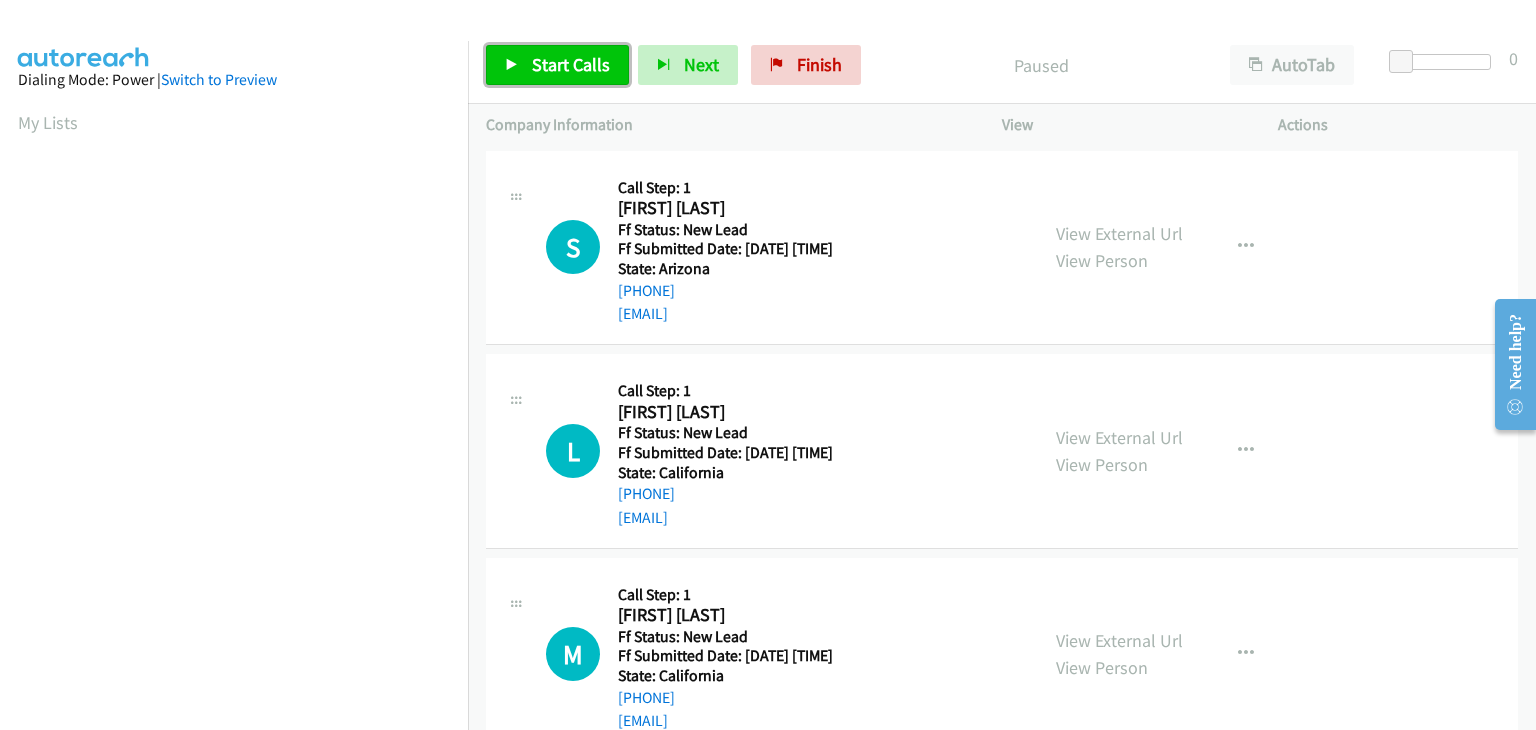 click on "Start Calls" at bounding box center [571, 64] 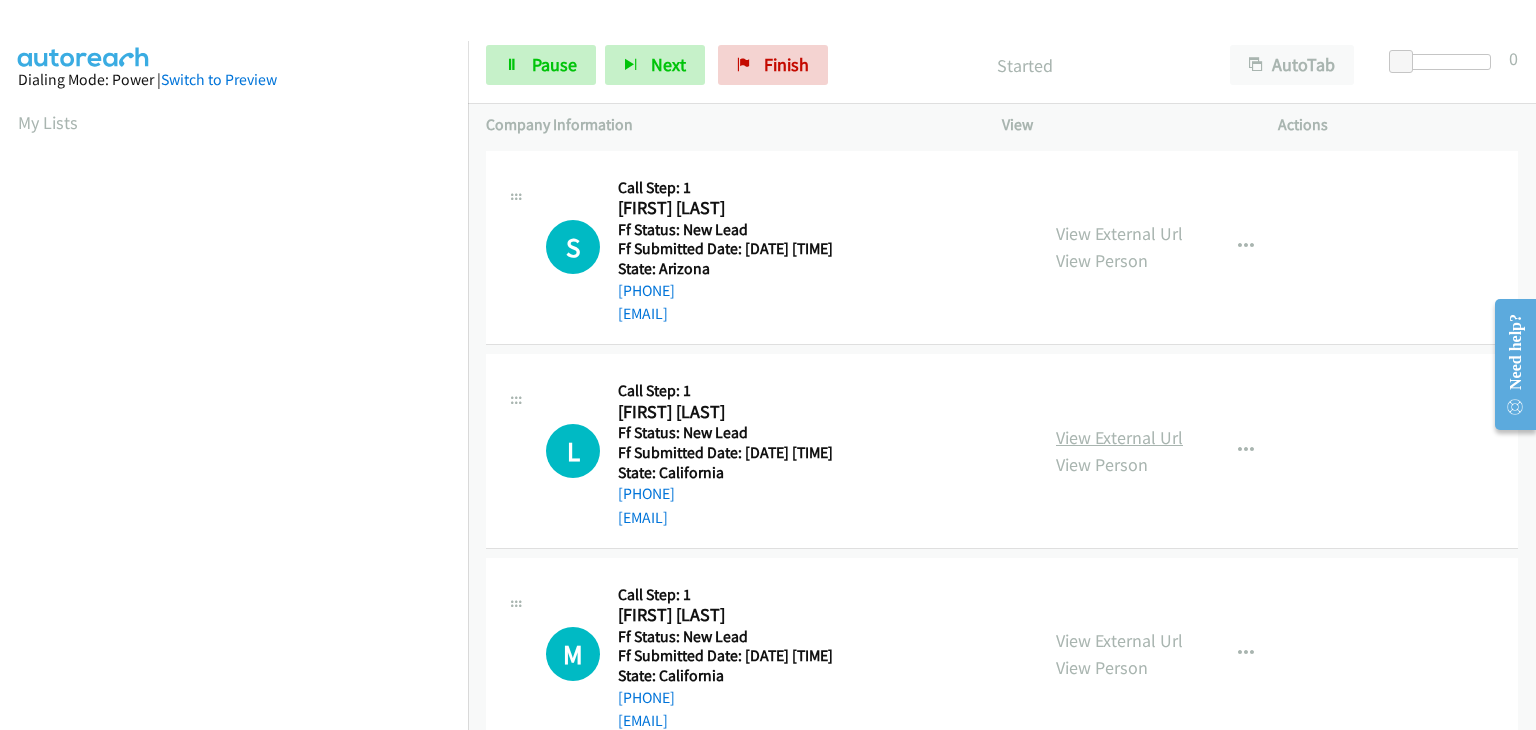 click on "View External Url" at bounding box center (1119, 437) 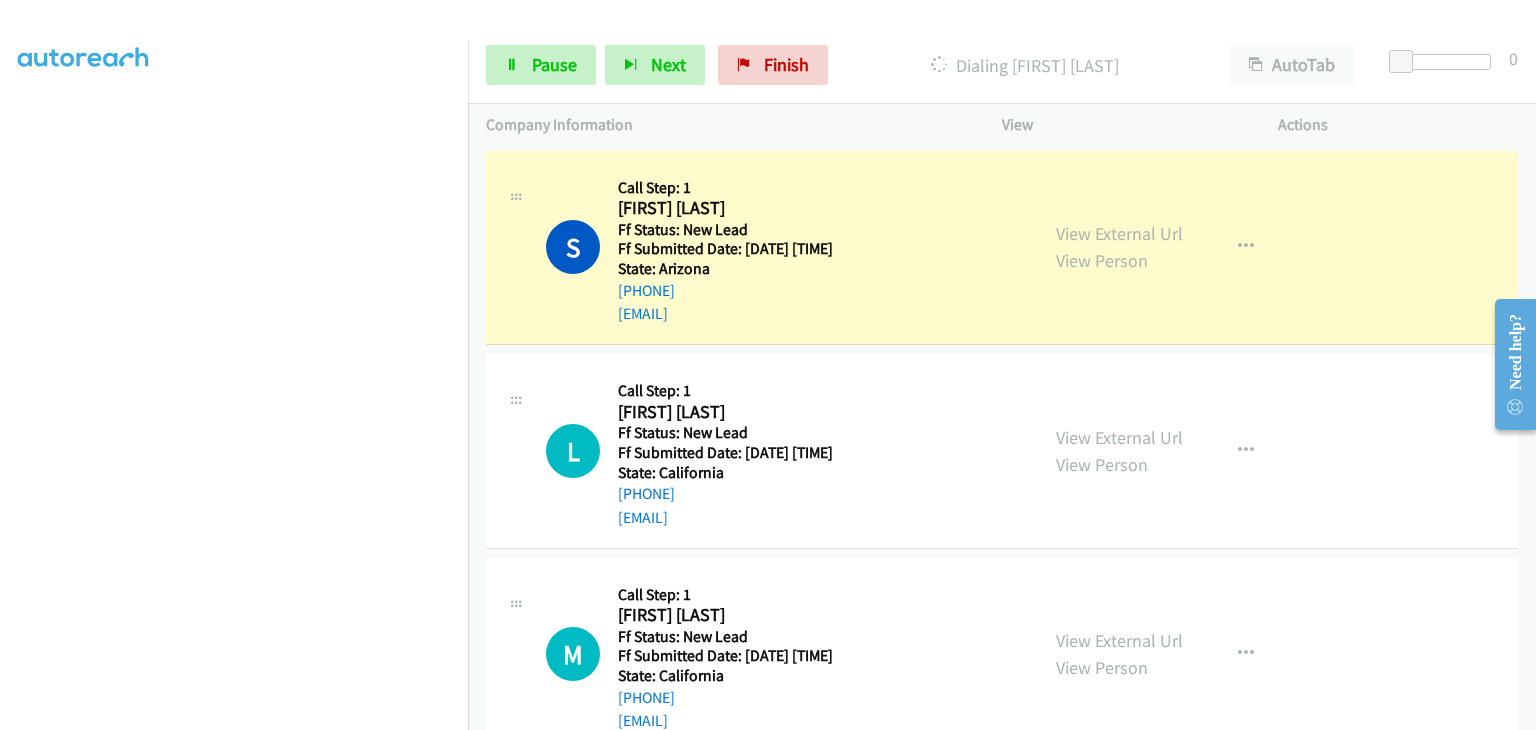 scroll, scrollTop: 392, scrollLeft: 0, axis: vertical 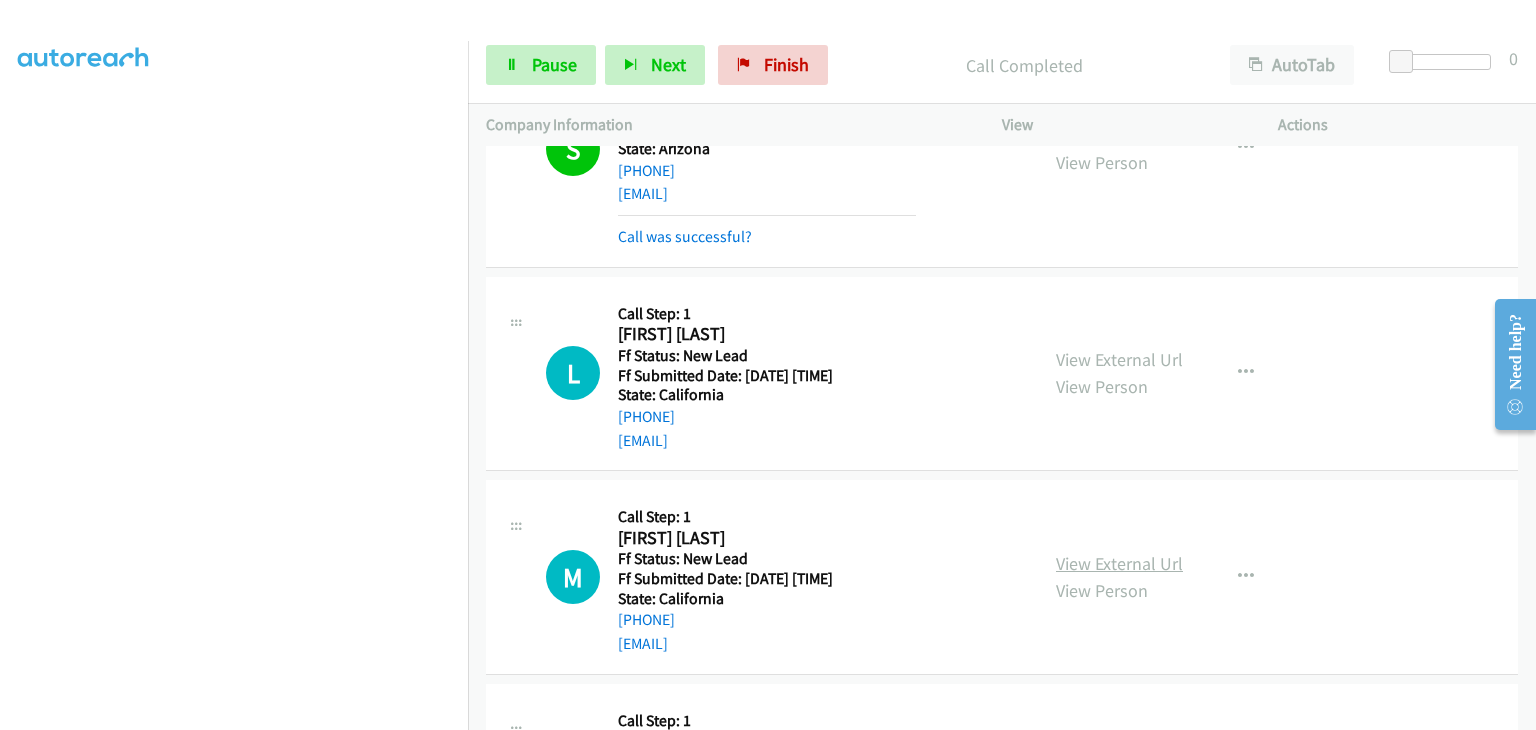 click on "View External Url" at bounding box center (1119, 563) 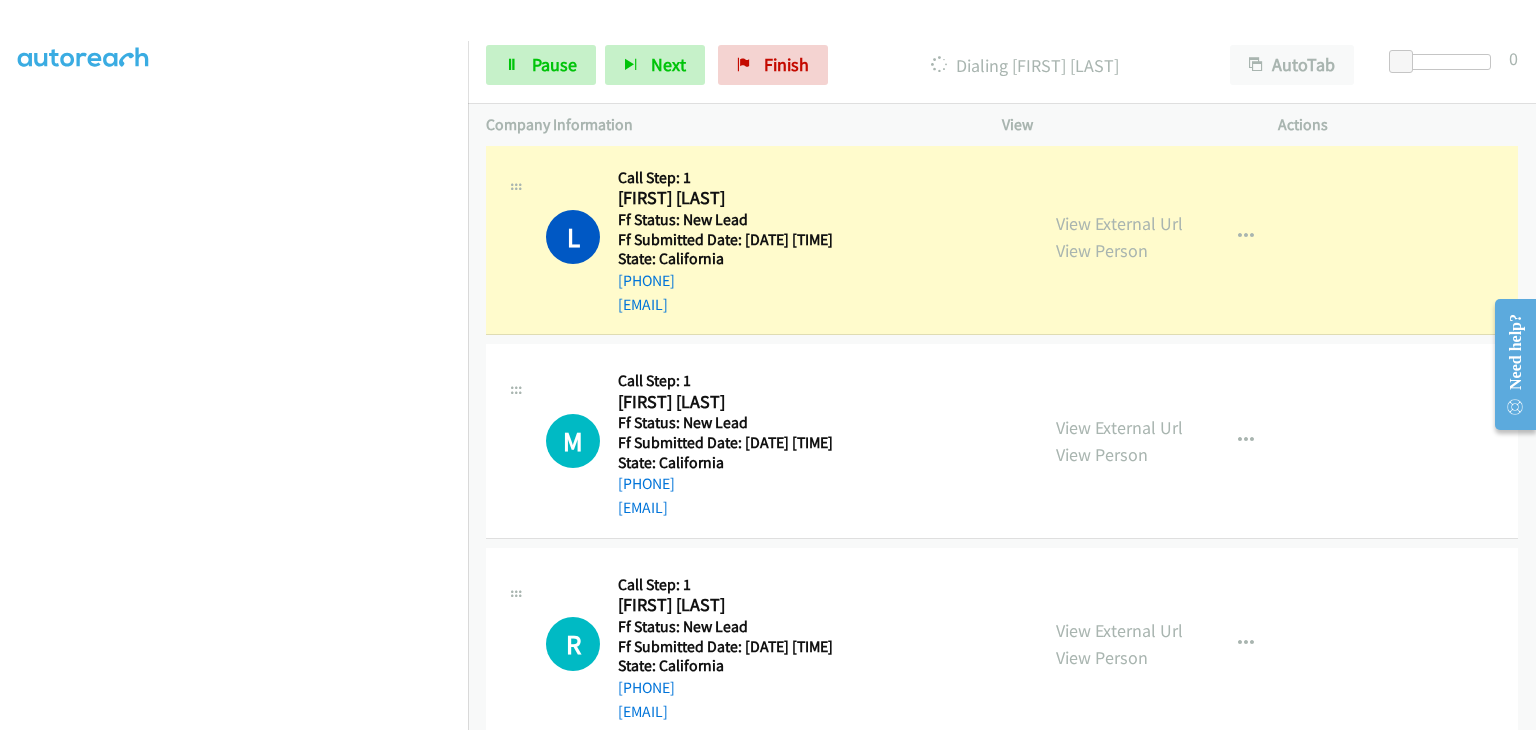 scroll, scrollTop: 220, scrollLeft: 0, axis: vertical 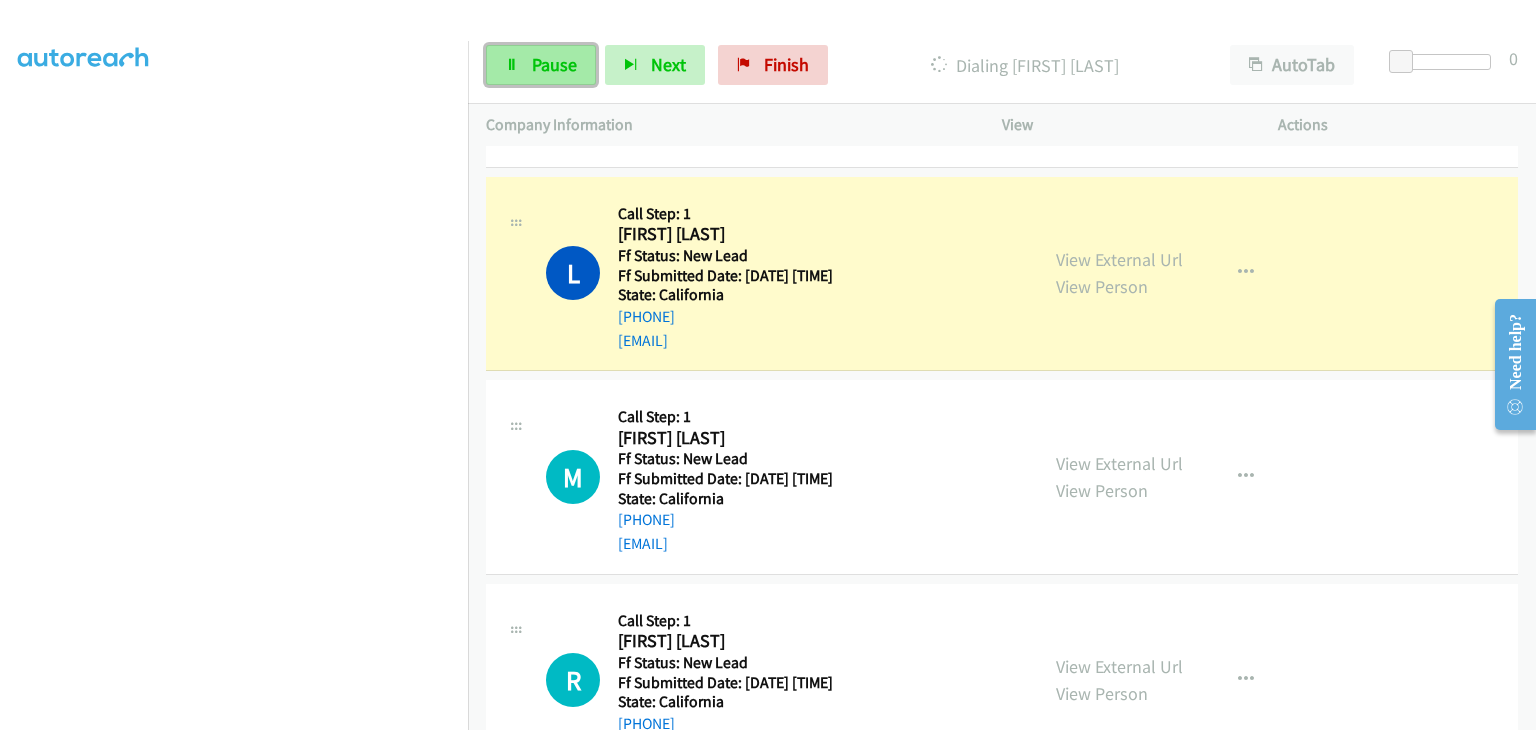 click on "Pause" at bounding box center (554, 64) 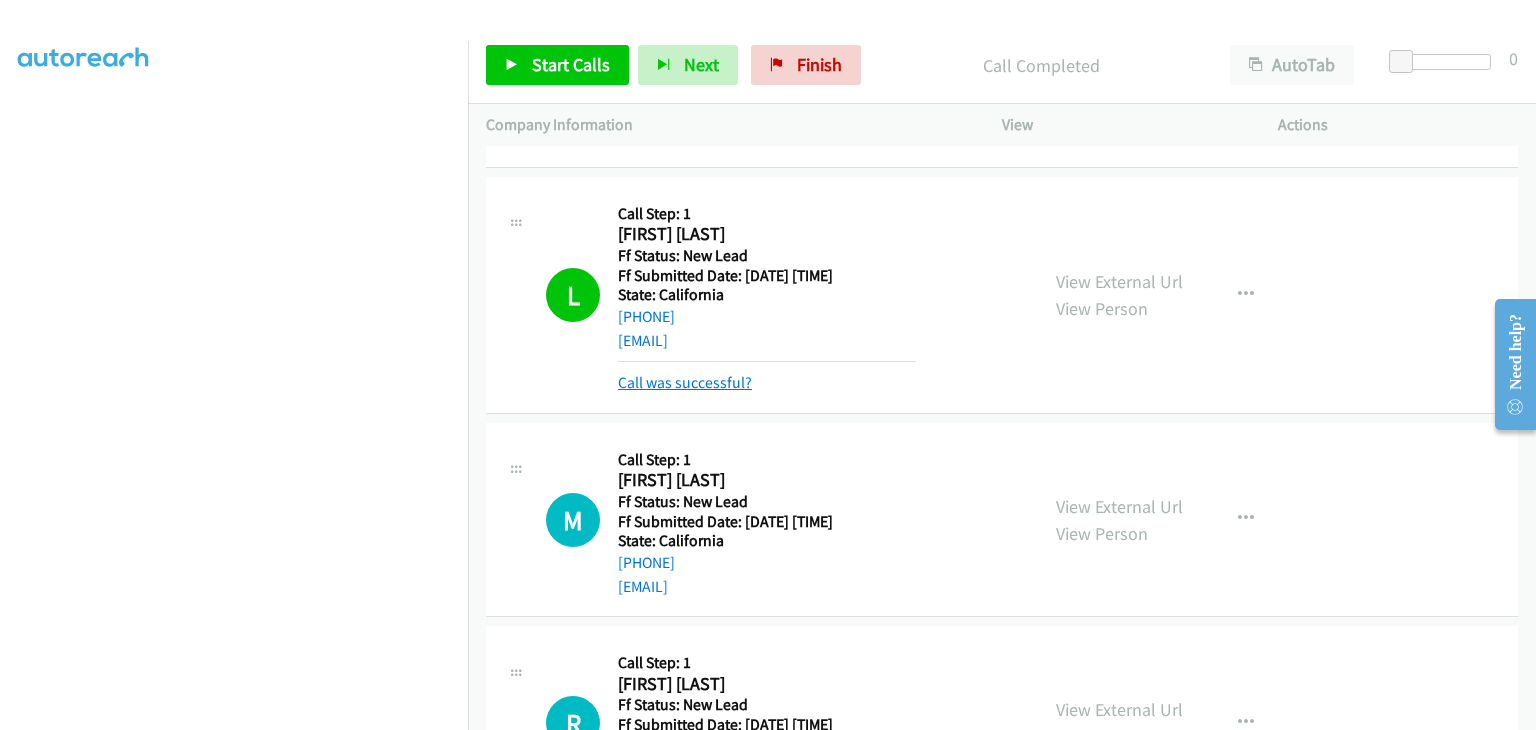 click on "Call was successful?" at bounding box center [685, 382] 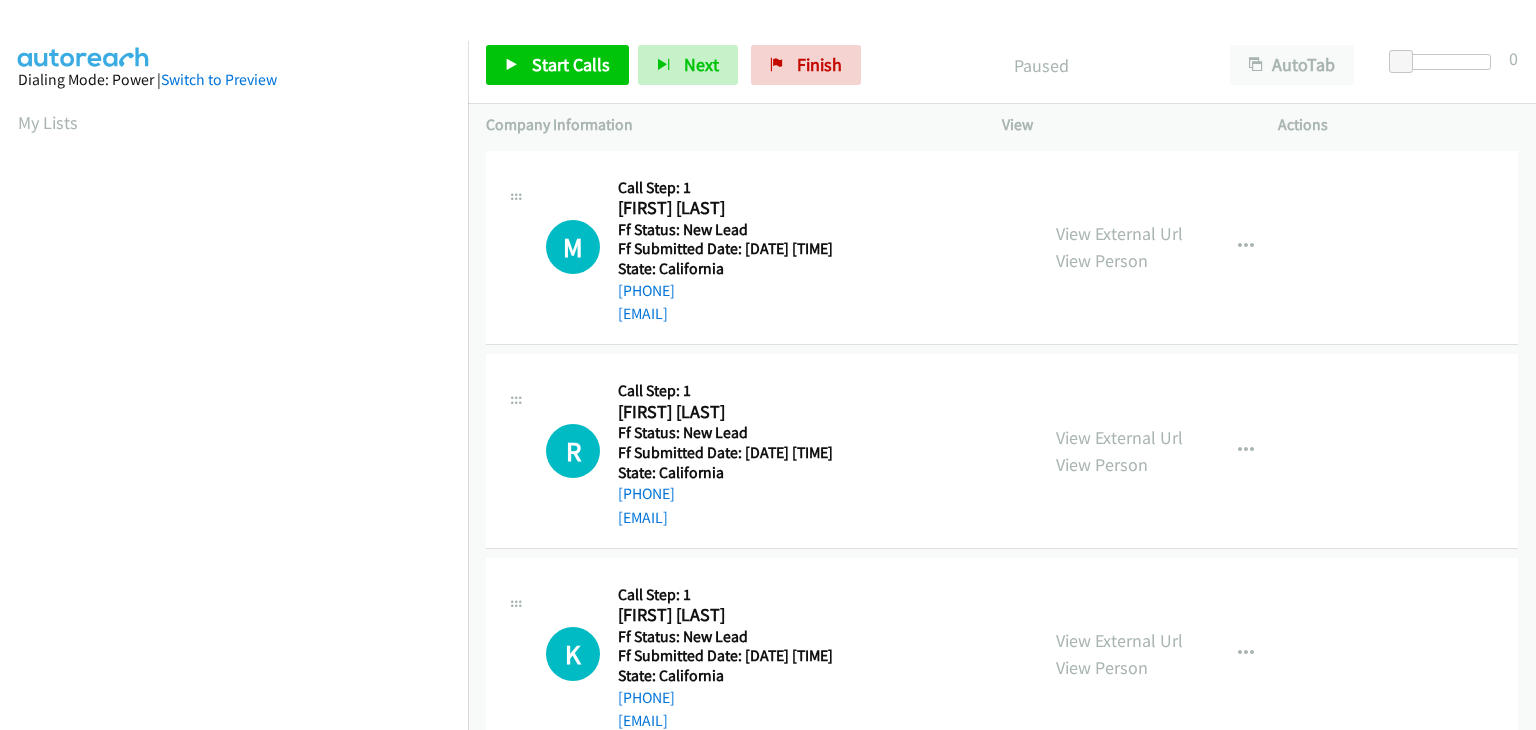 scroll, scrollTop: 0, scrollLeft: 0, axis: both 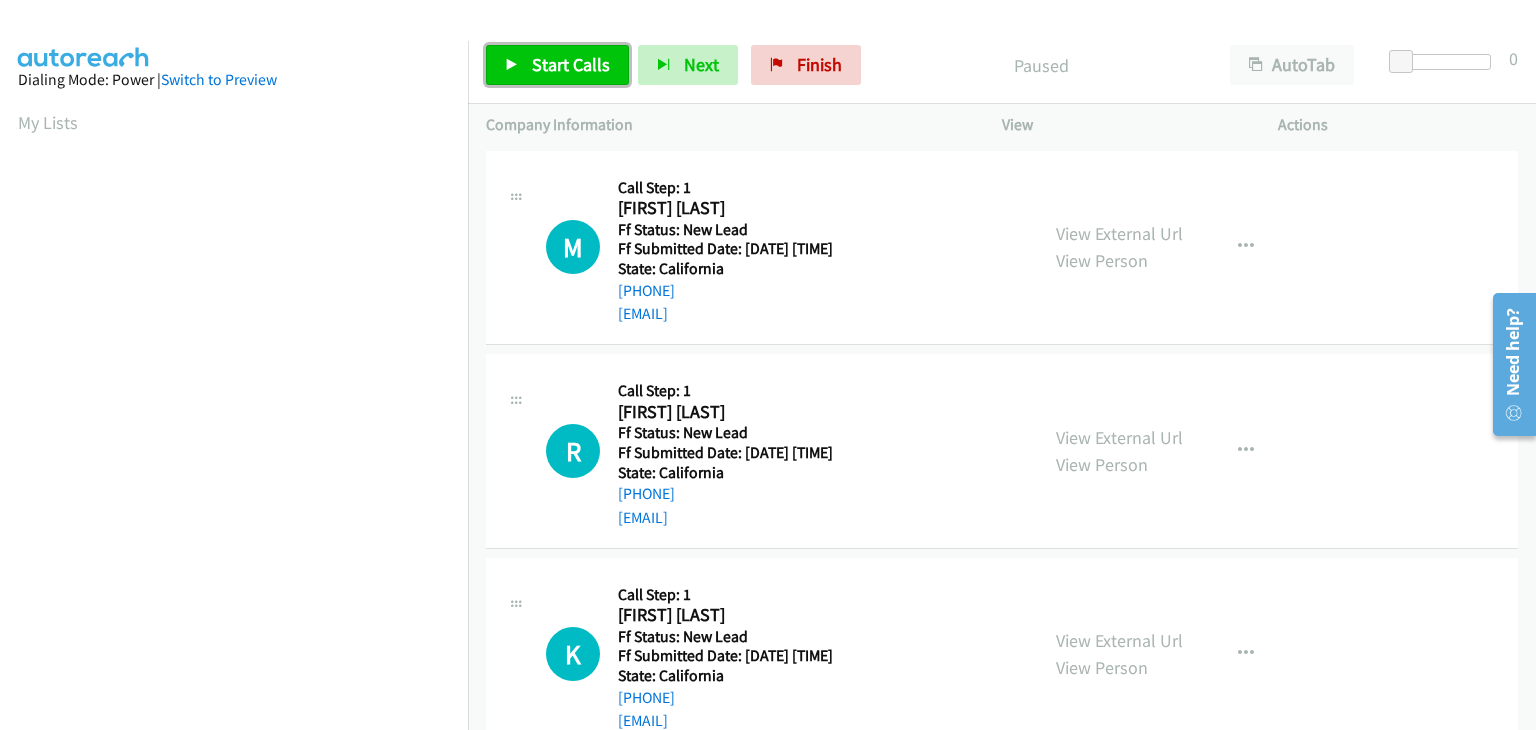 click on "Start Calls" at bounding box center (571, 64) 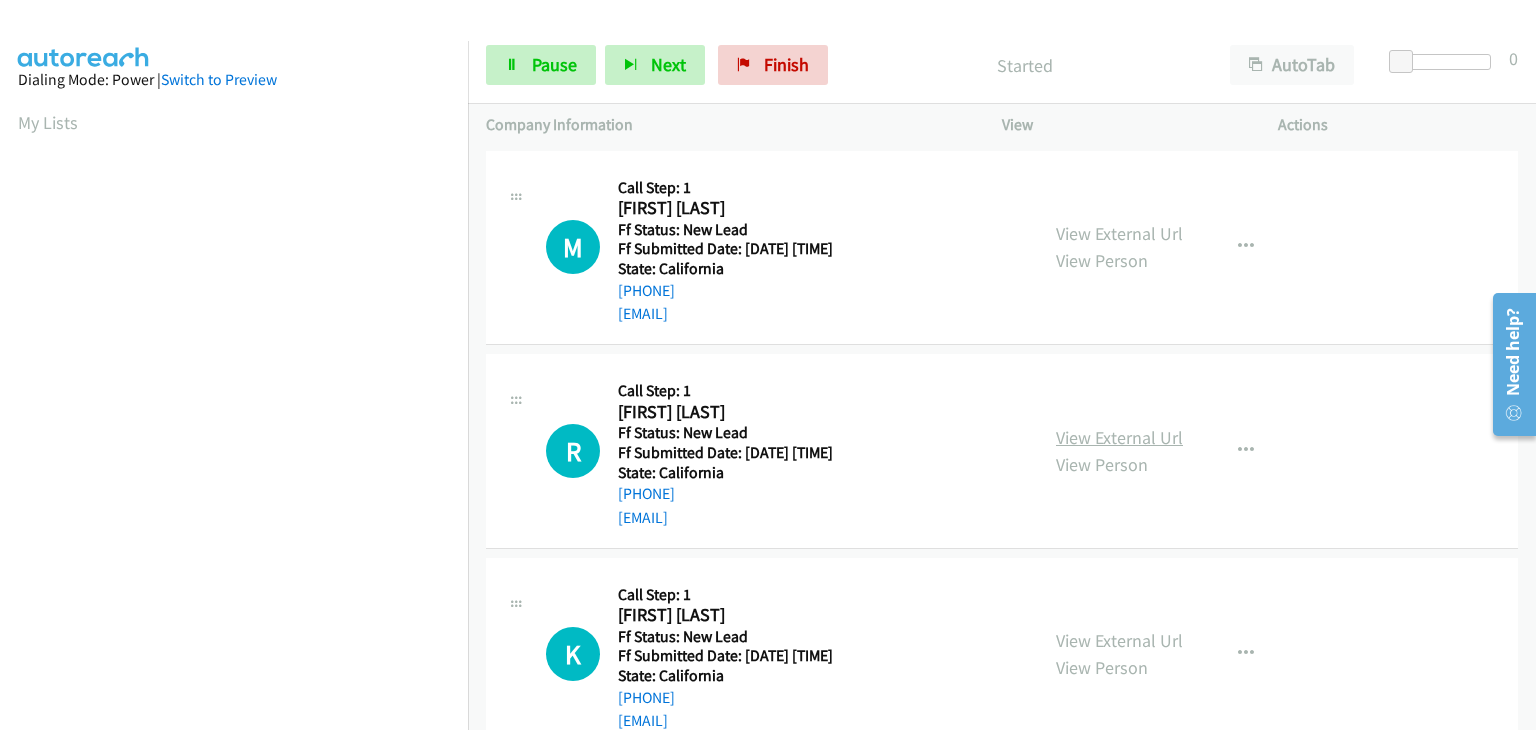 click on "View External Url" at bounding box center [1119, 437] 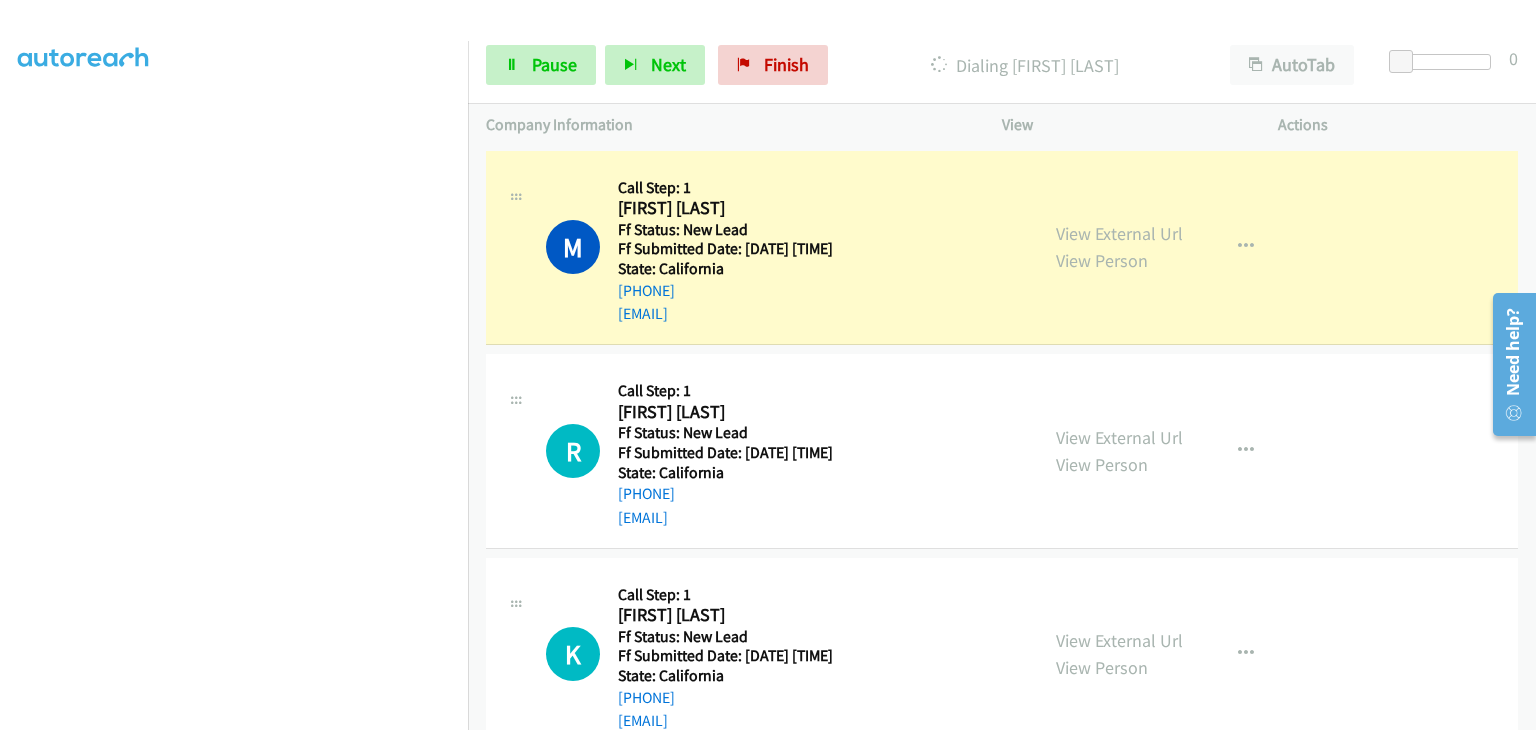scroll, scrollTop: 392, scrollLeft: 0, axis: vertical 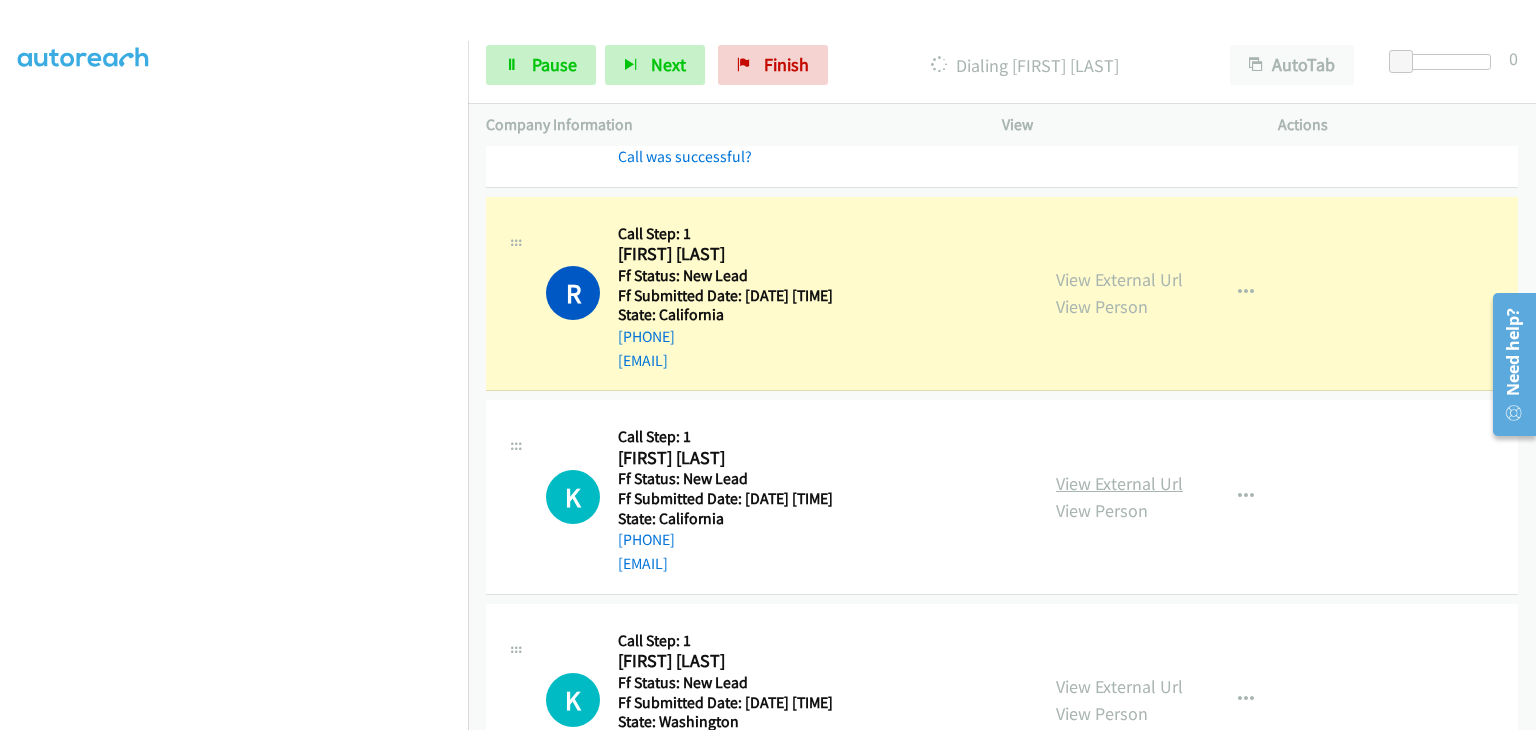 click on "View External Url" at bounding box center [1119, 483] 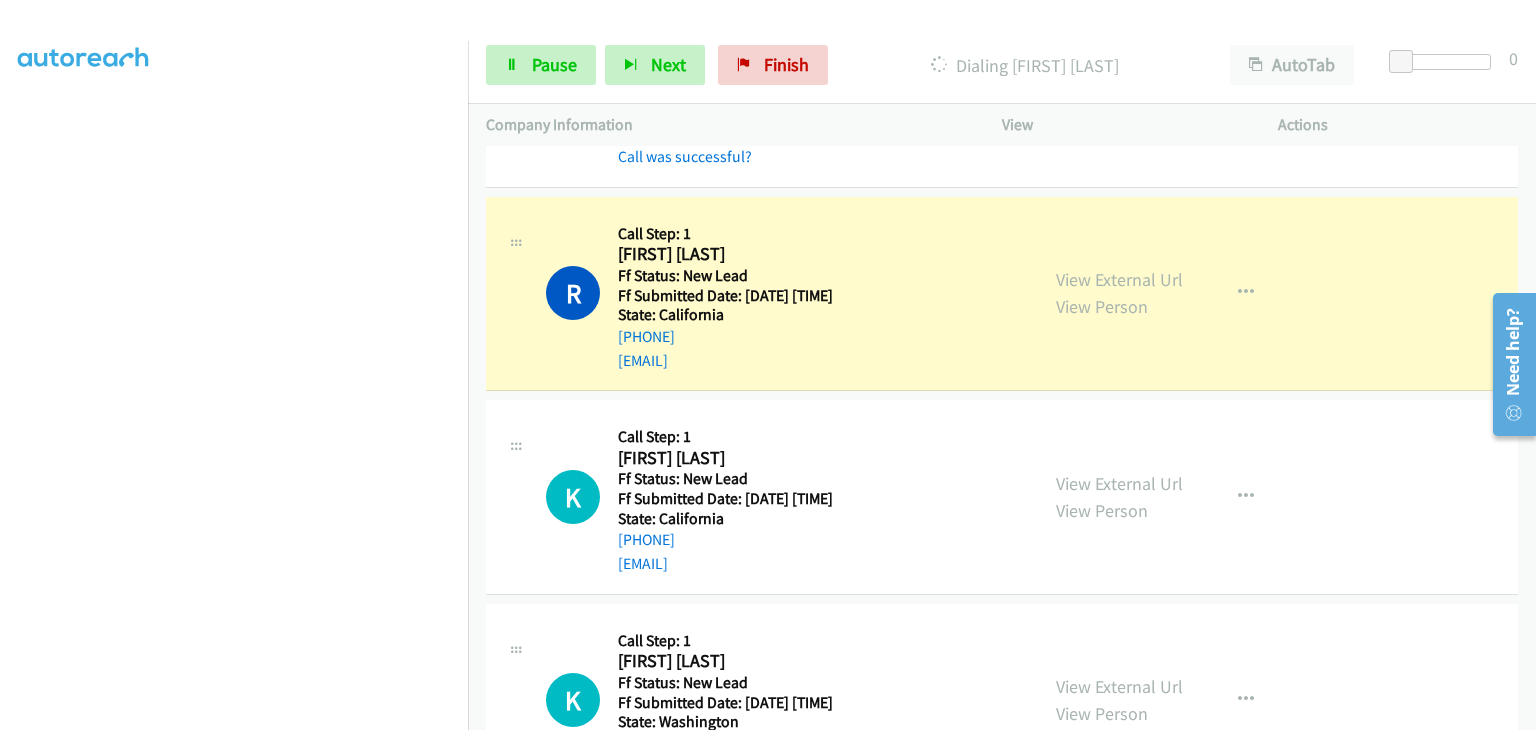 scroll, scrollTop: 392, scrollLeft: 0, axis: vertical 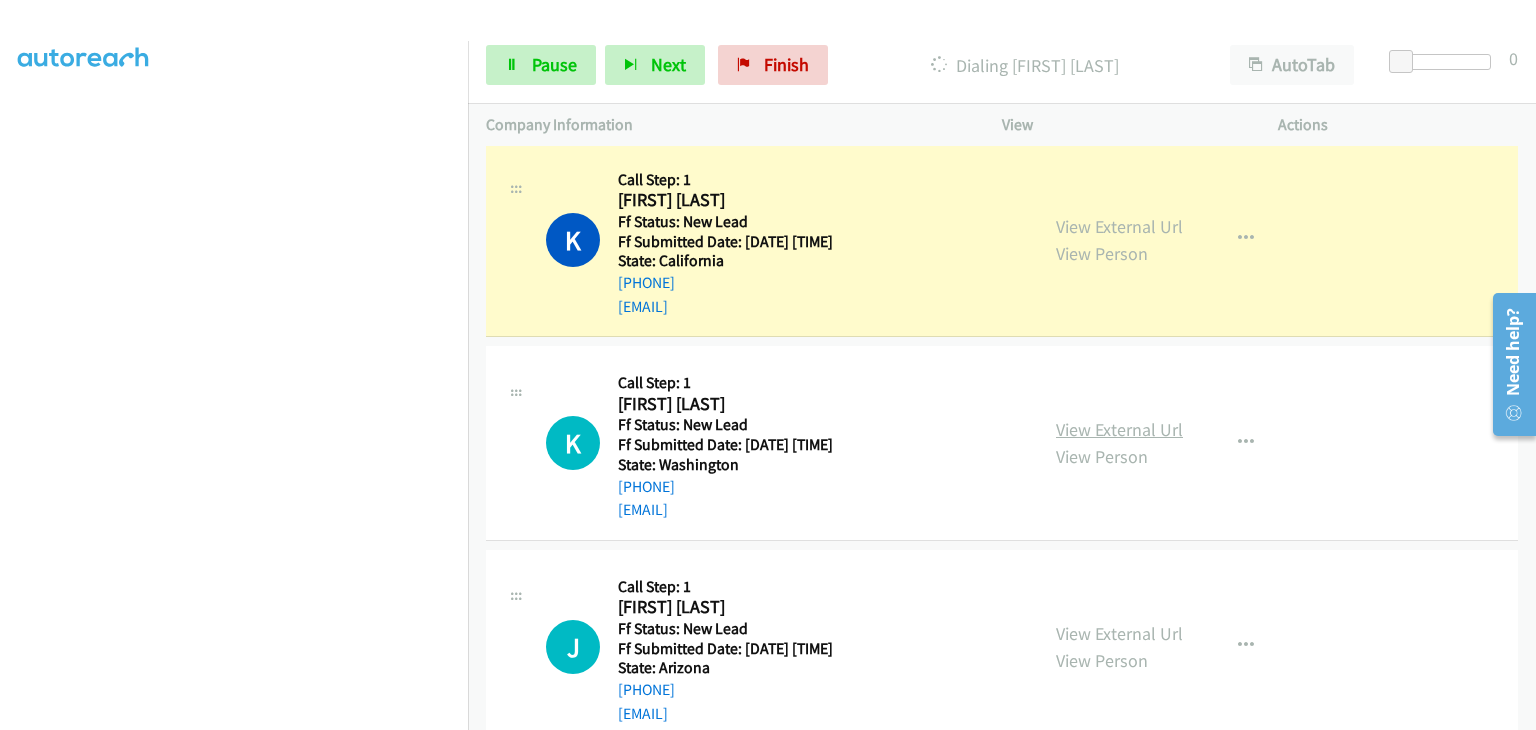 click on "View External Url" at bounding box center [1119, 429] 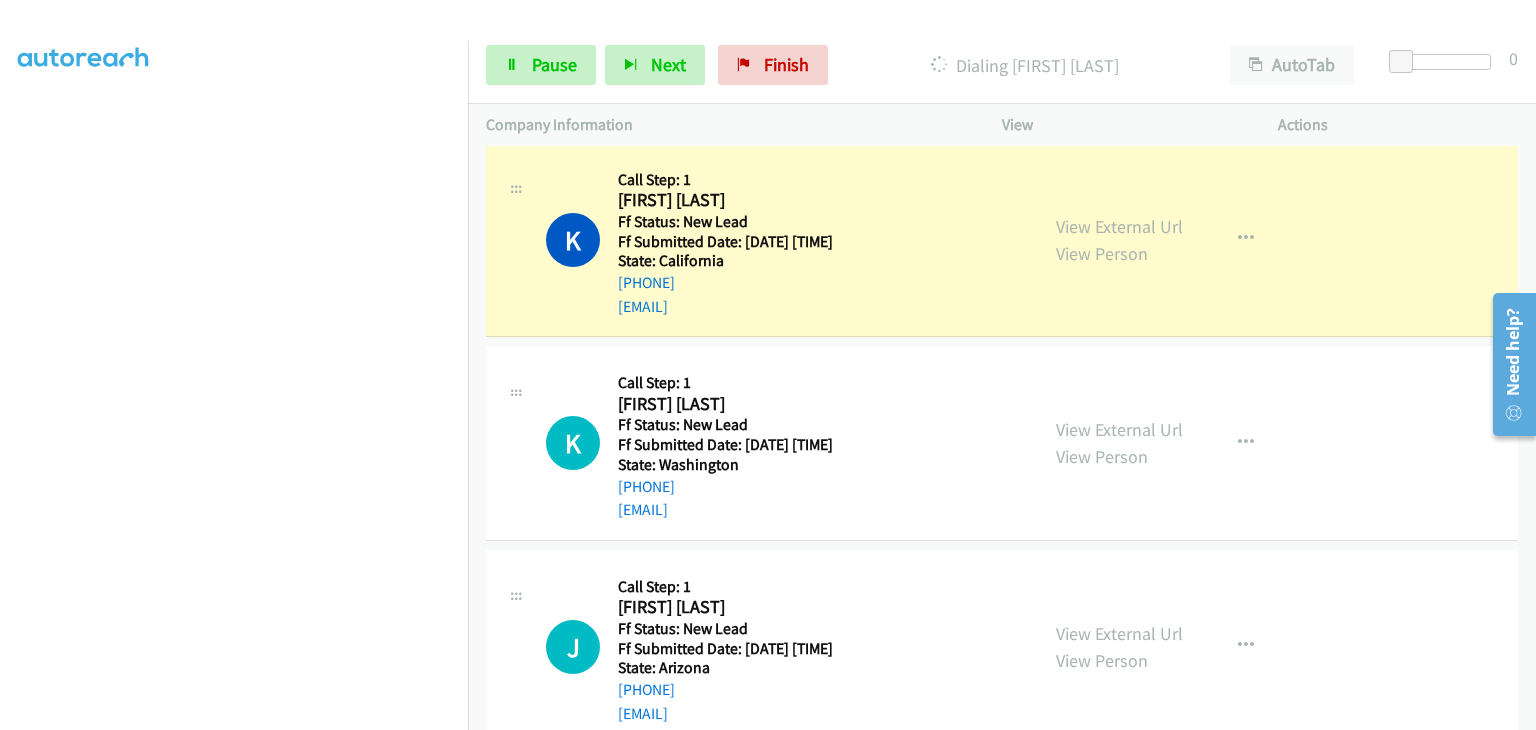 scroll, scrollTop: 392, scrollLeft: 0, axis: vertical 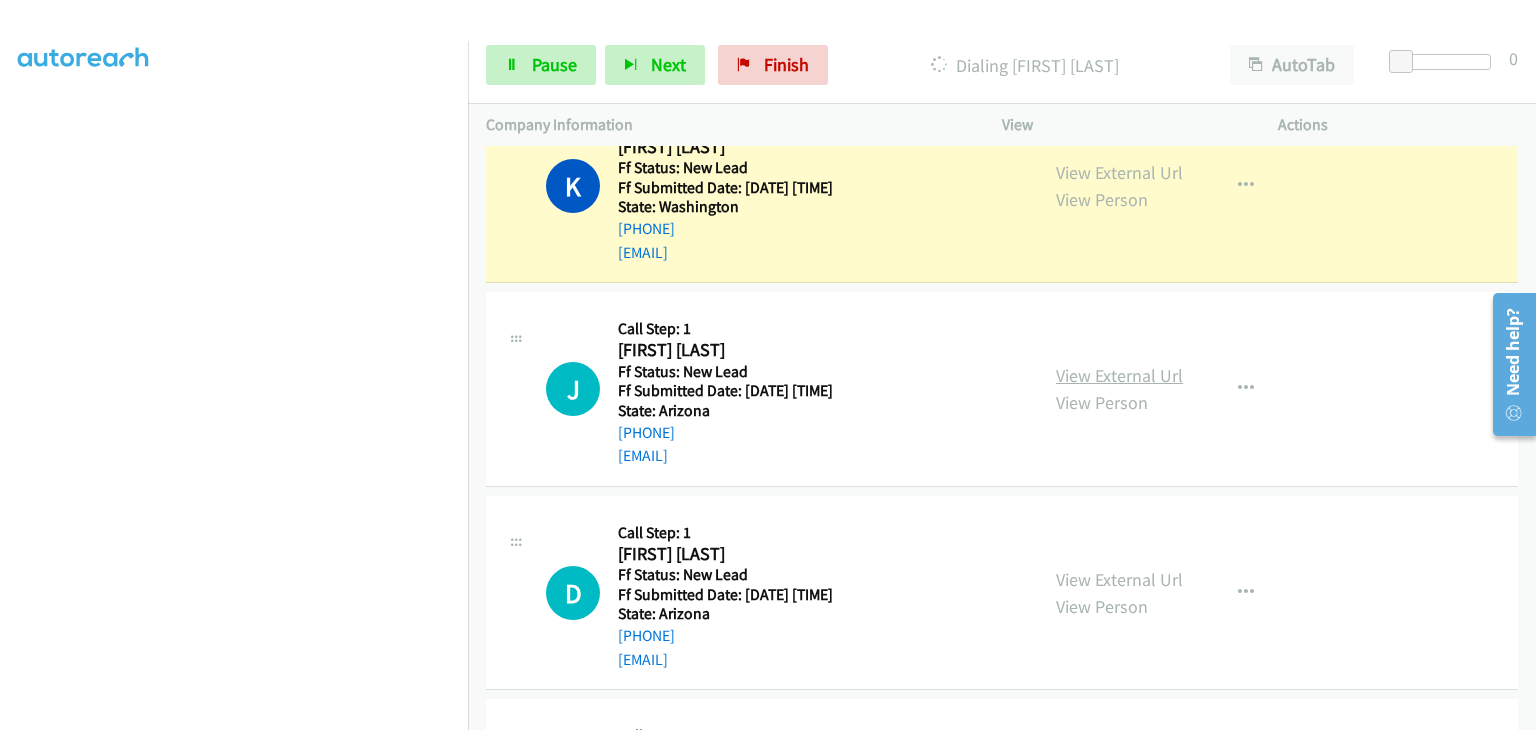 click on "View External Url" at bounding box center [1119, 375] 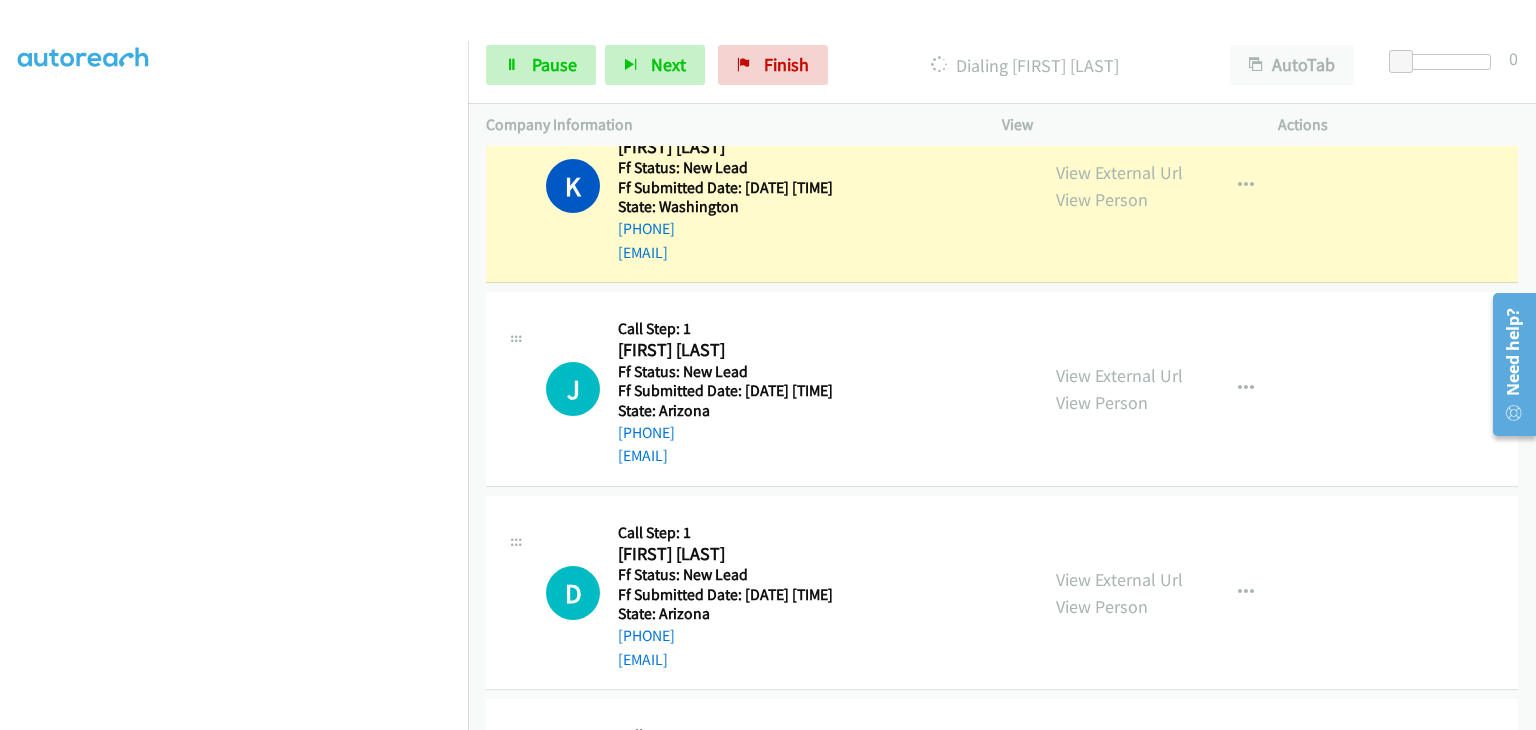 scroll, scrollTop: 392, scrollLeft: 0, axis: vertical 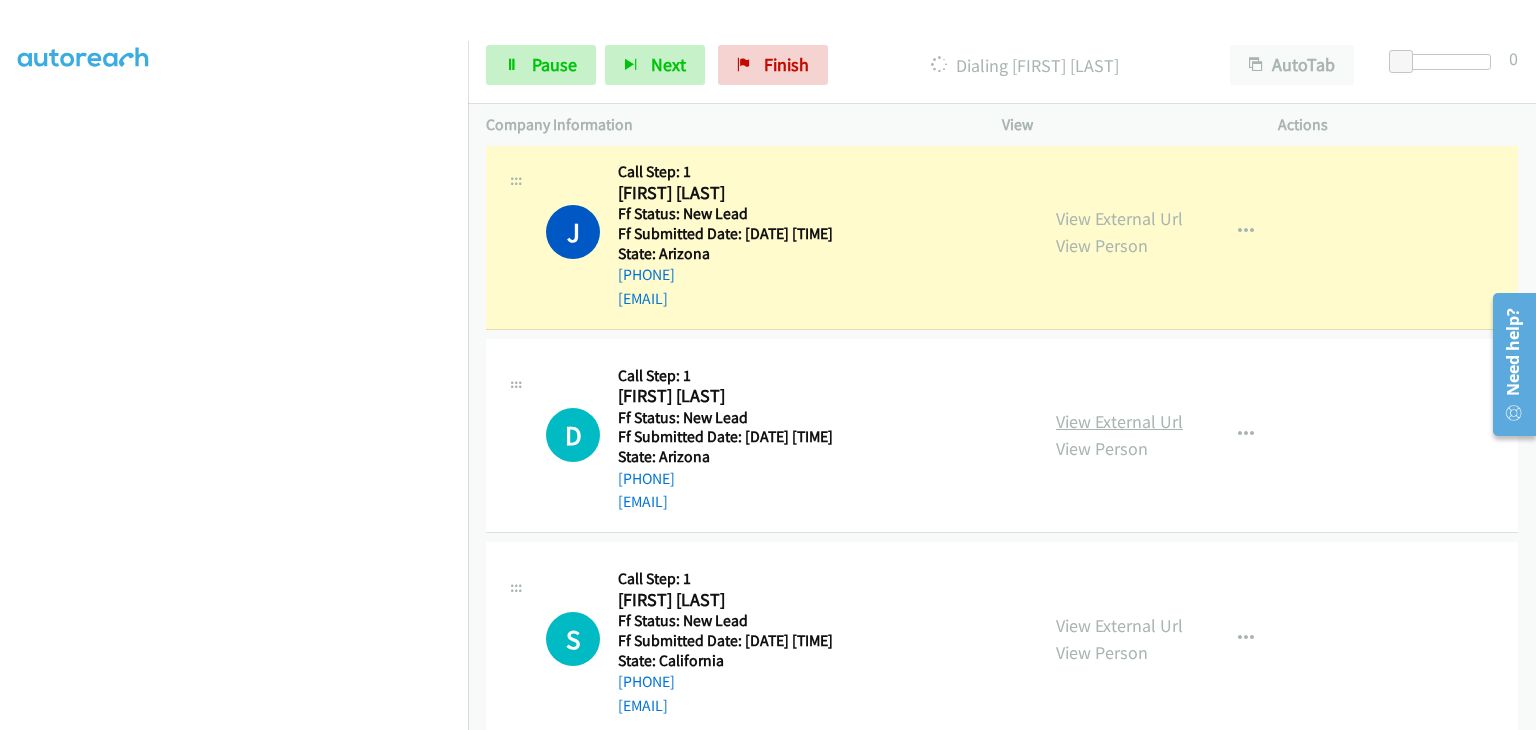 click on "View External Url" at bounding box center (1119, 421) 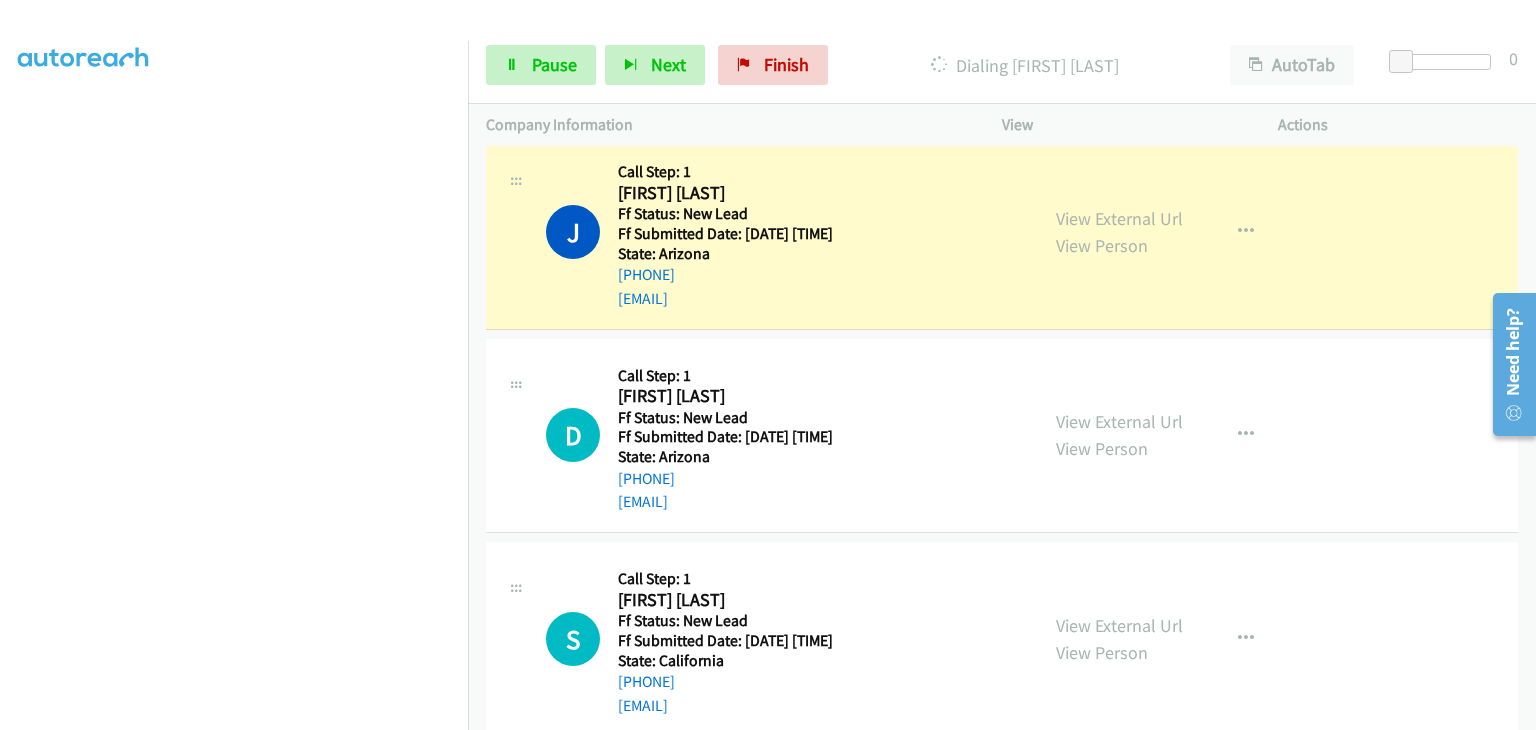 scroll, scrollTop: 392, scrollLeft: 0, axis: vertical 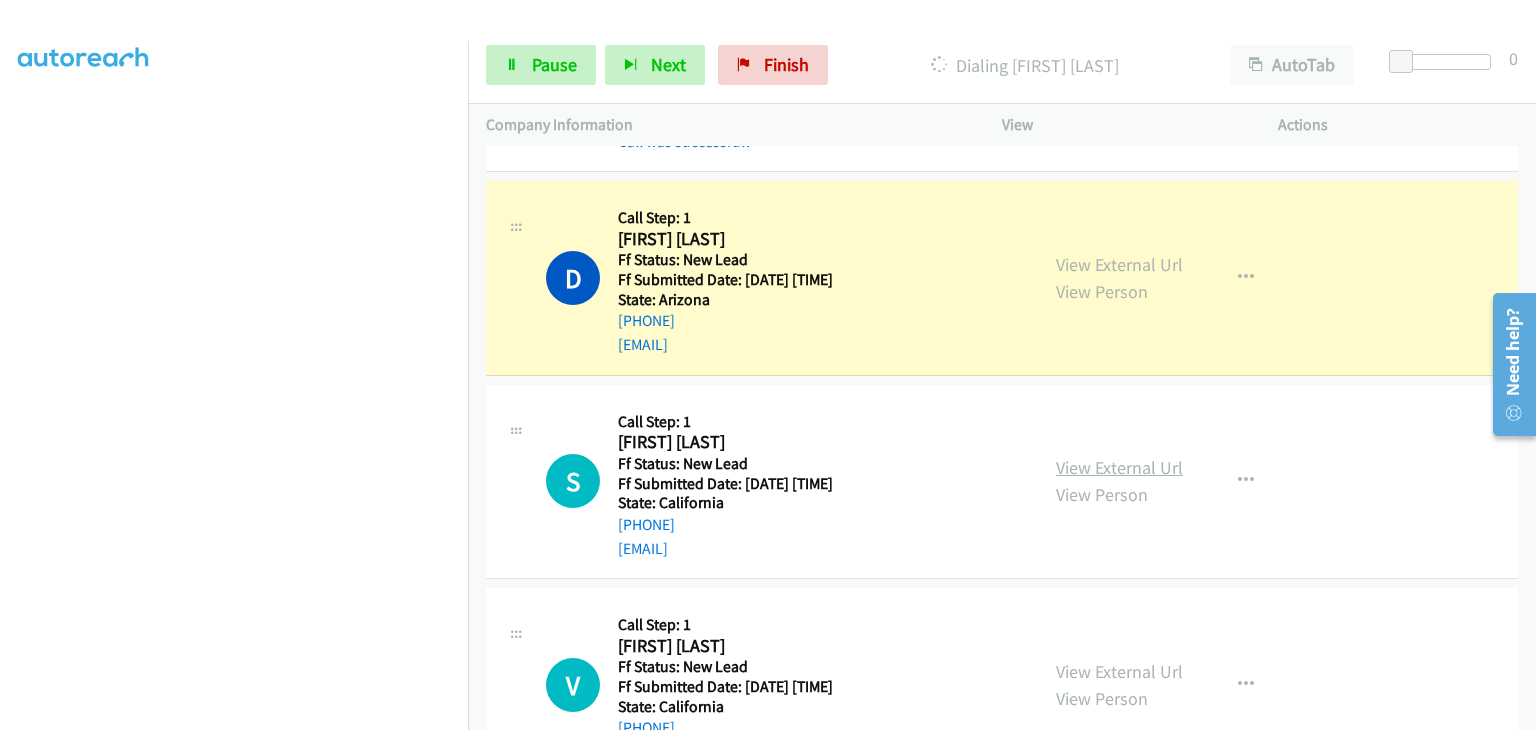 click on "View External Url" at bounding box center [1119, 467] 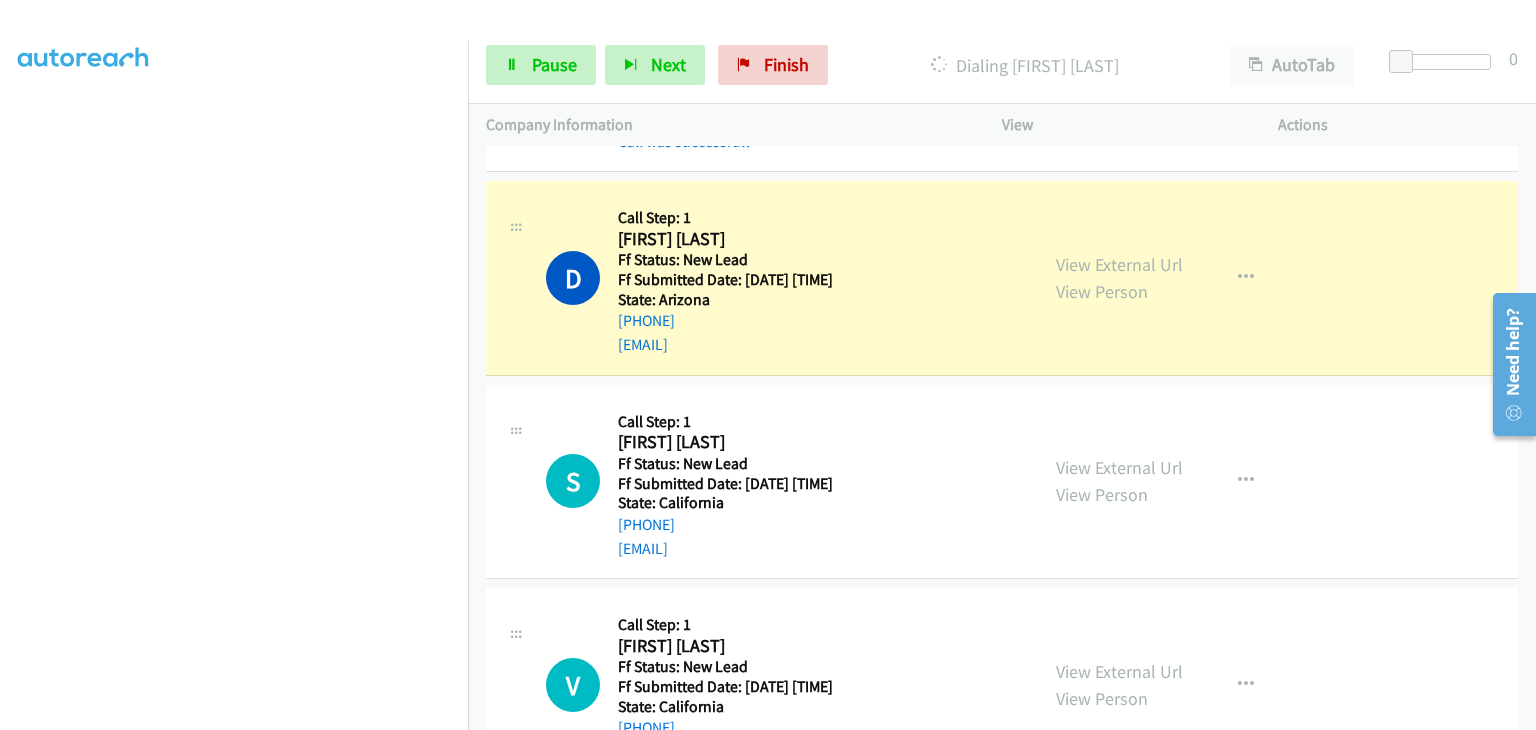 scroll, scrollTop: 392, scrollLeft: 0, axis: vertical 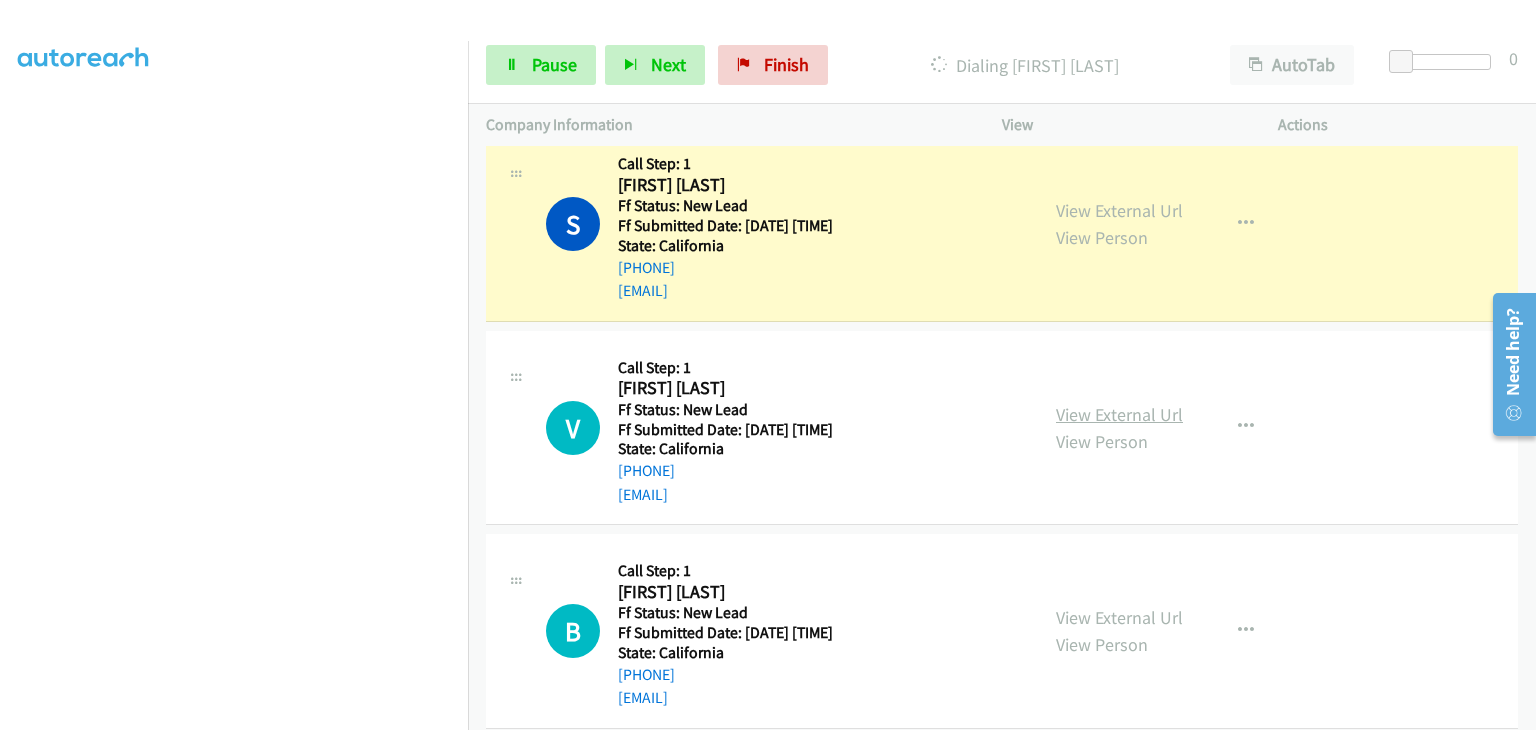 click on "View External Url" at bounding box center (1119, 414) 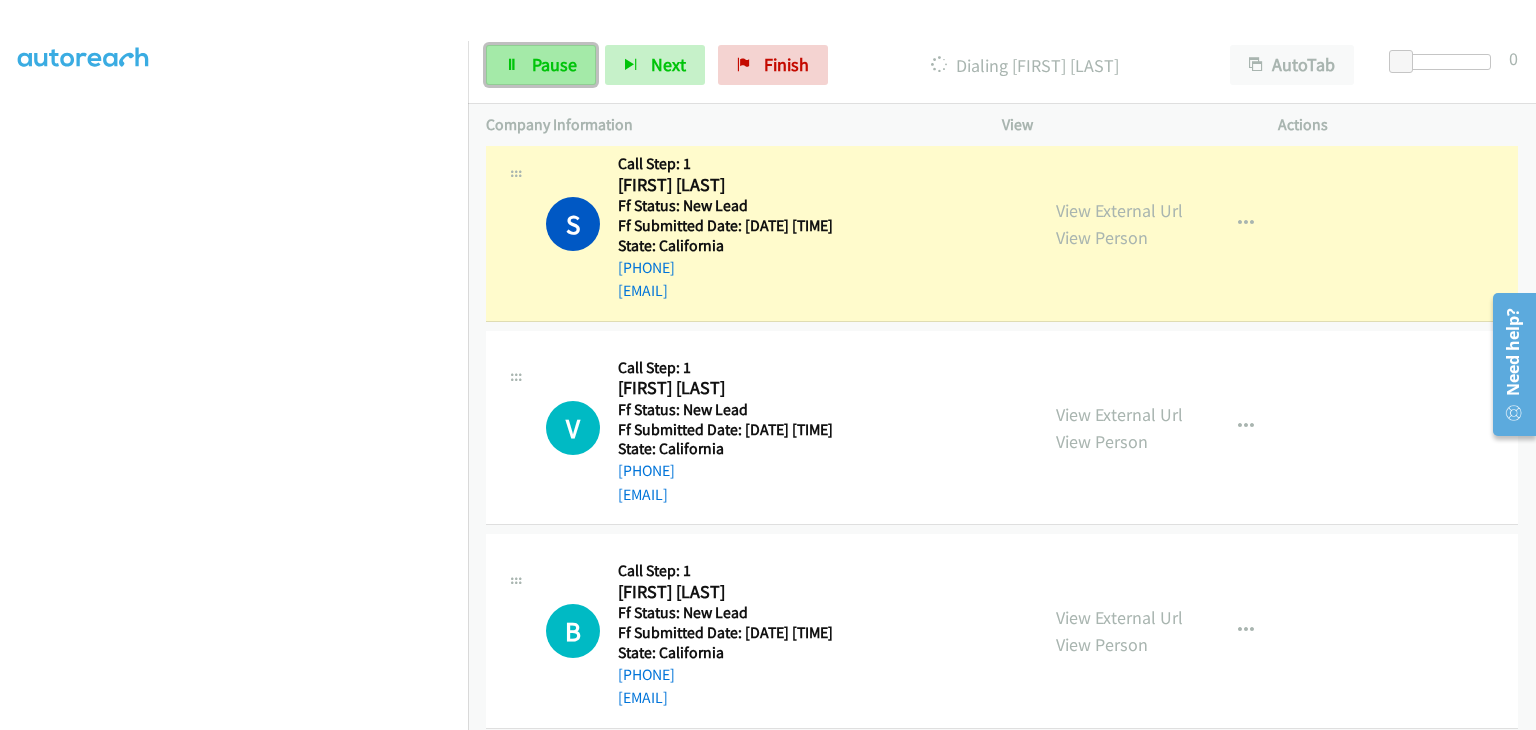 click on "Pause" at bounding box center (554, 64) 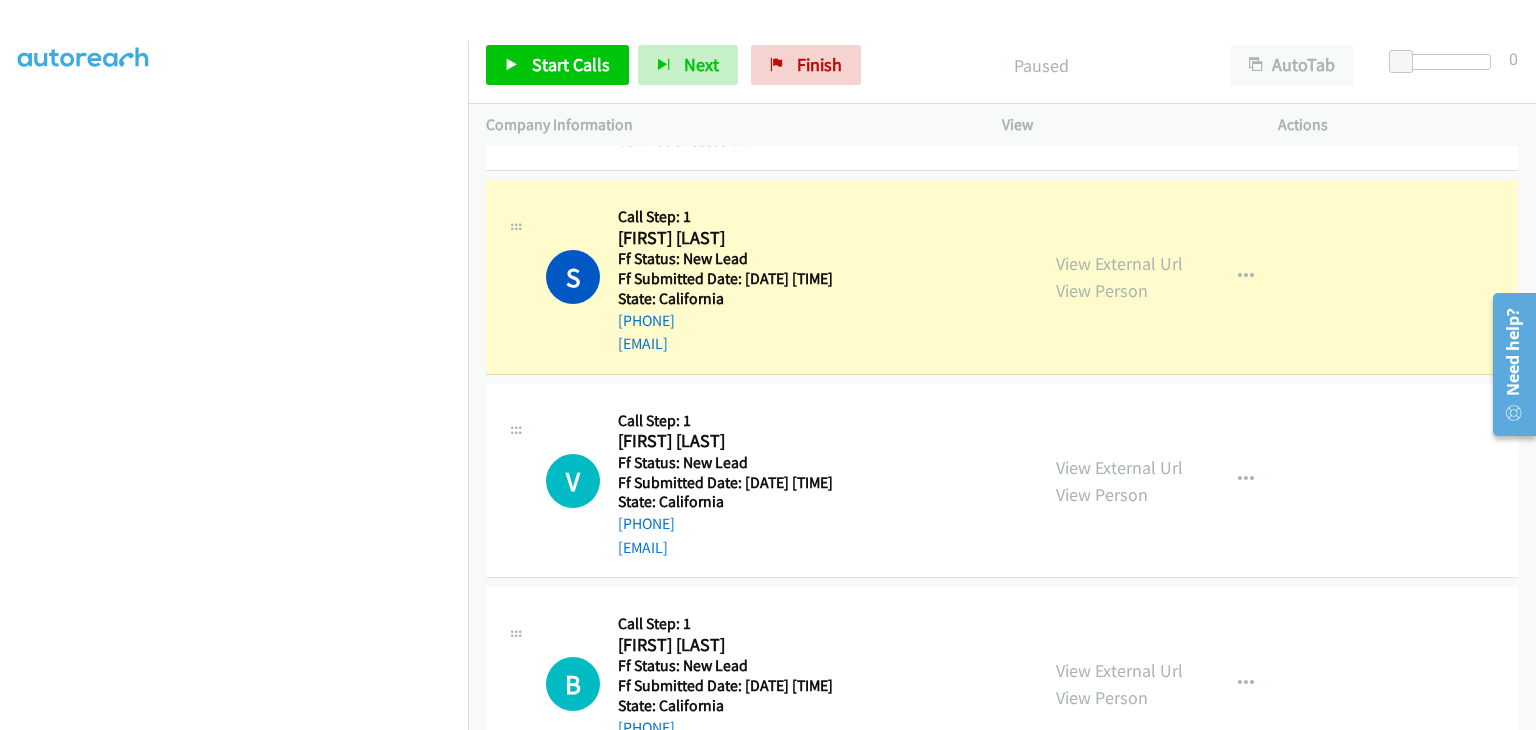 scroll, scrollTop: 1400, scrollLeft: 0, axis: vertical 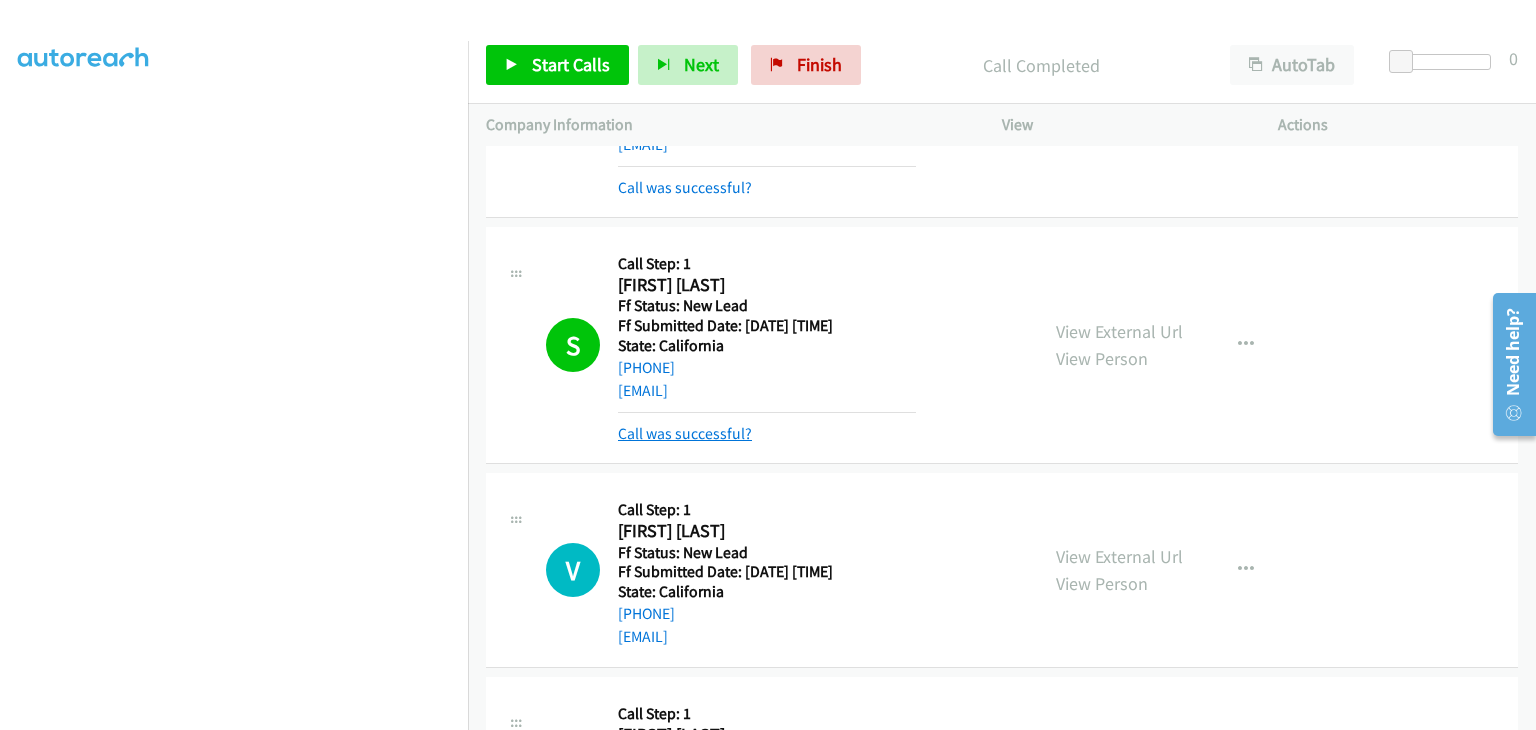 click on "Call was successful?" at bounding box center [685, 433] 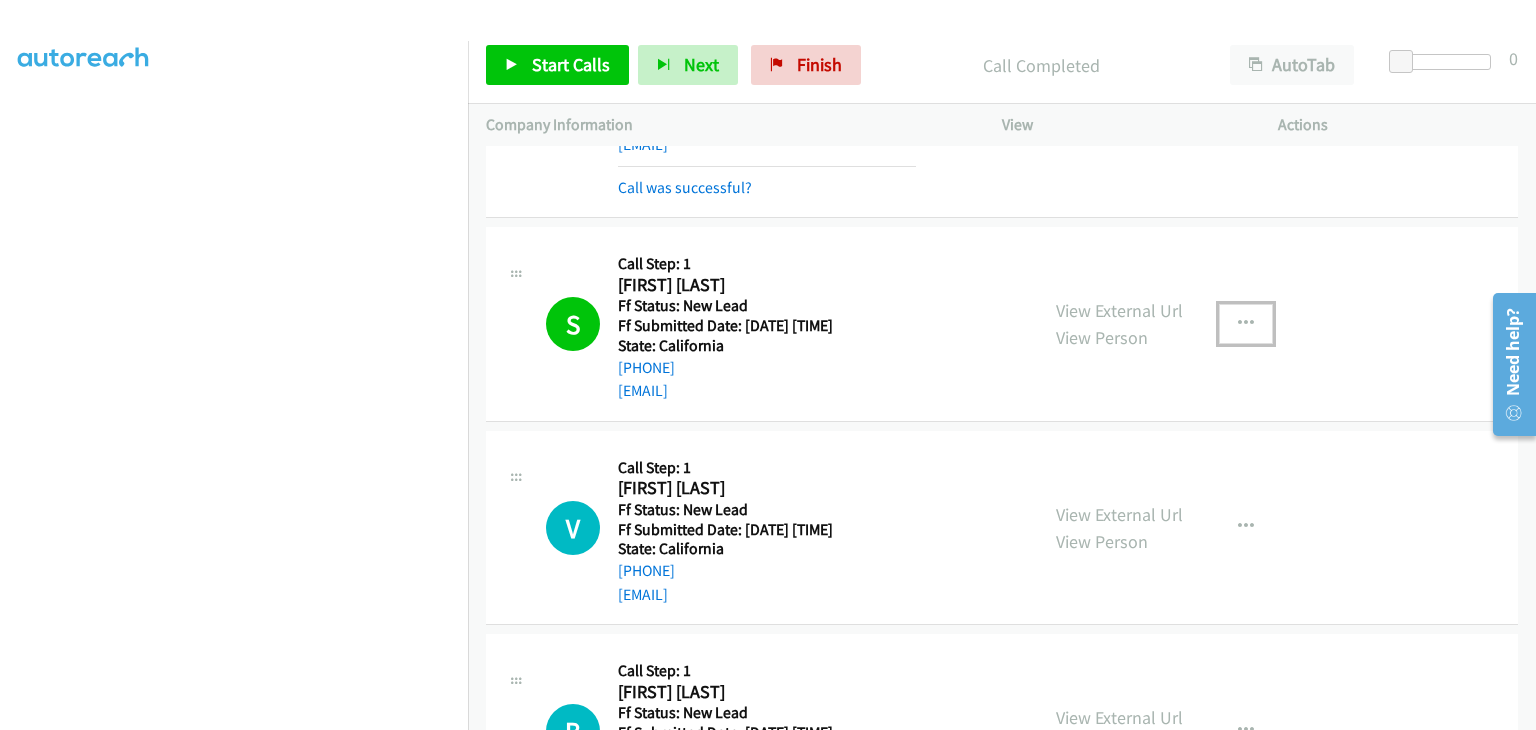 click at bounding box center (1246, 324) 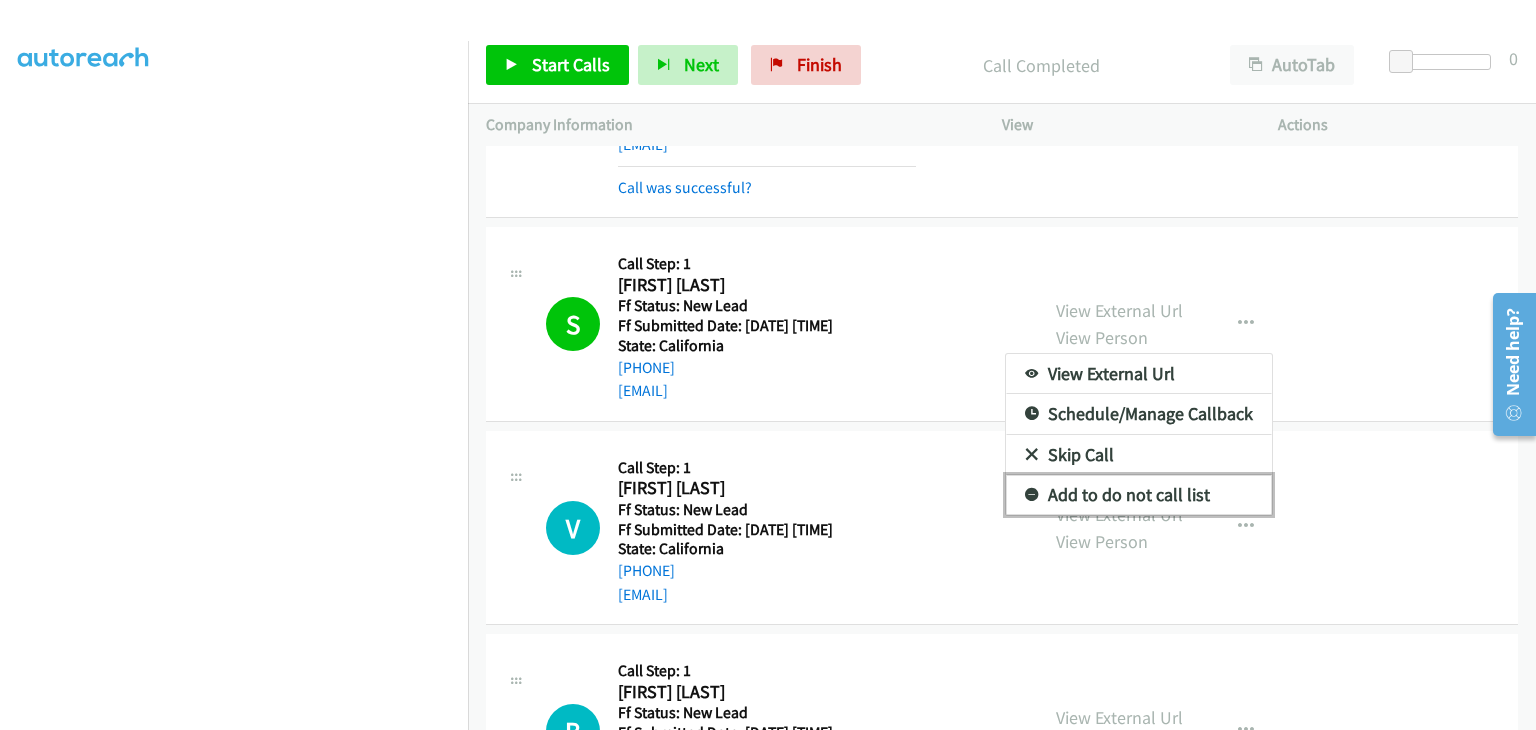 click on "Add to do not call list" at bounding box center [1139, 495] 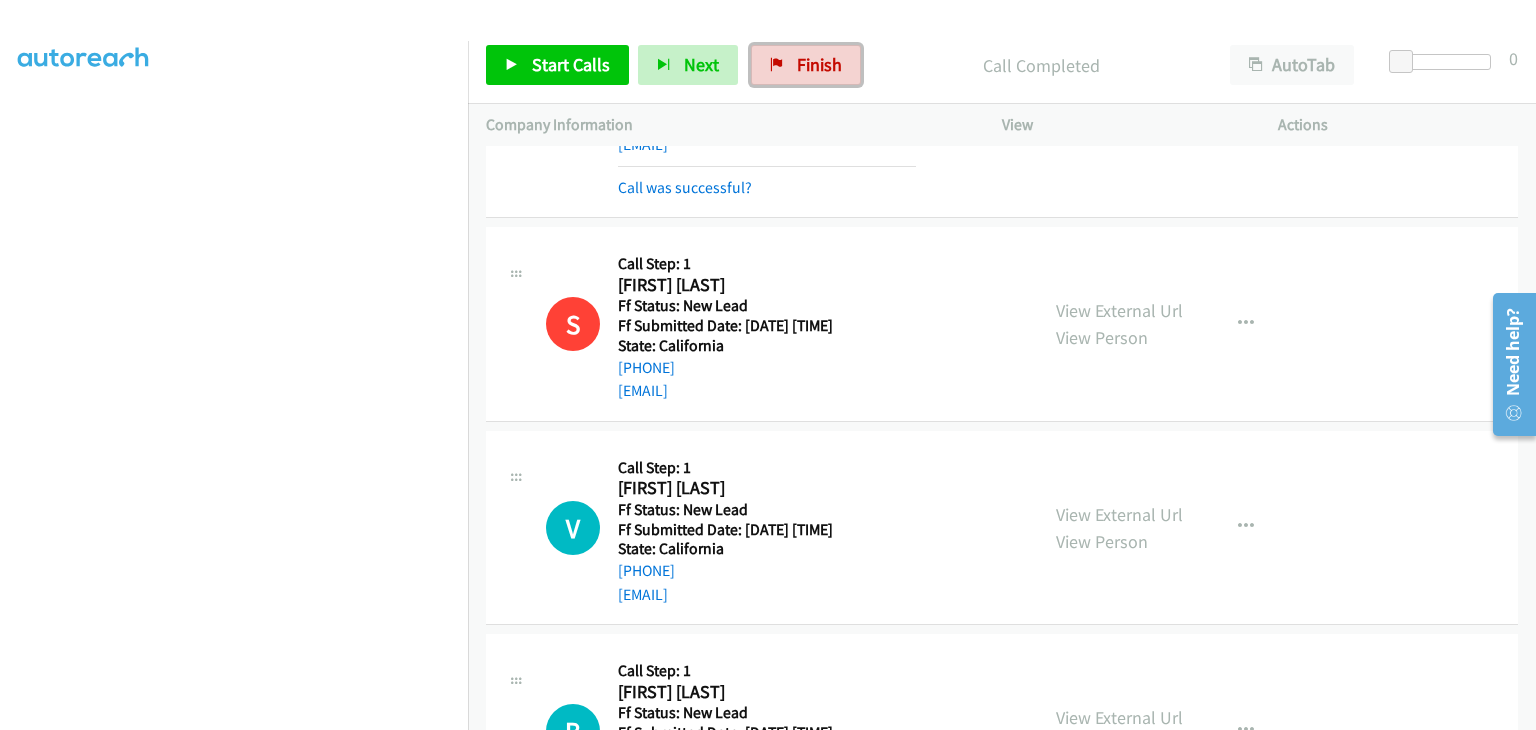 click on "Finish" at bounding box center (819, 64) 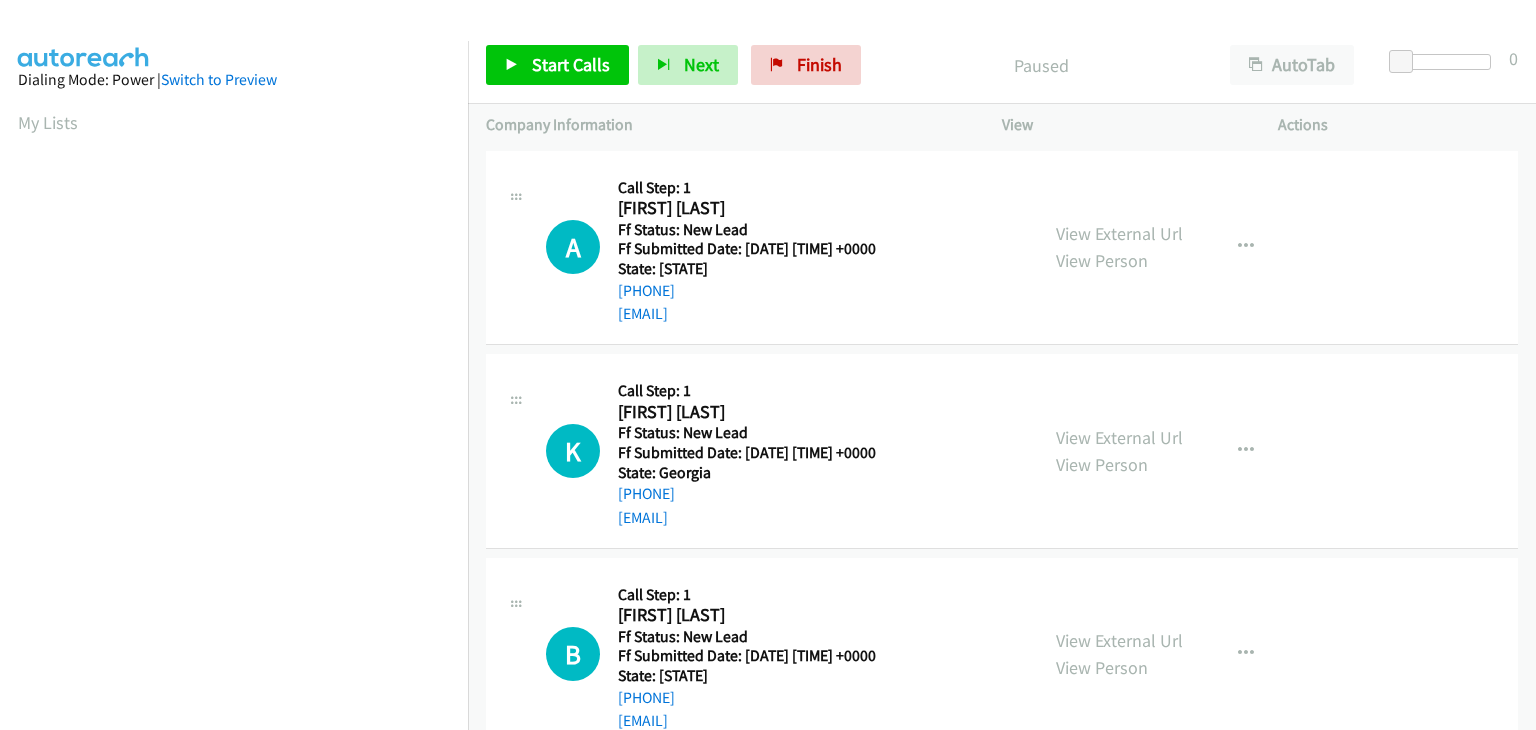 scroll, scrollTop: 0, scrollLeft: 0, axis: both 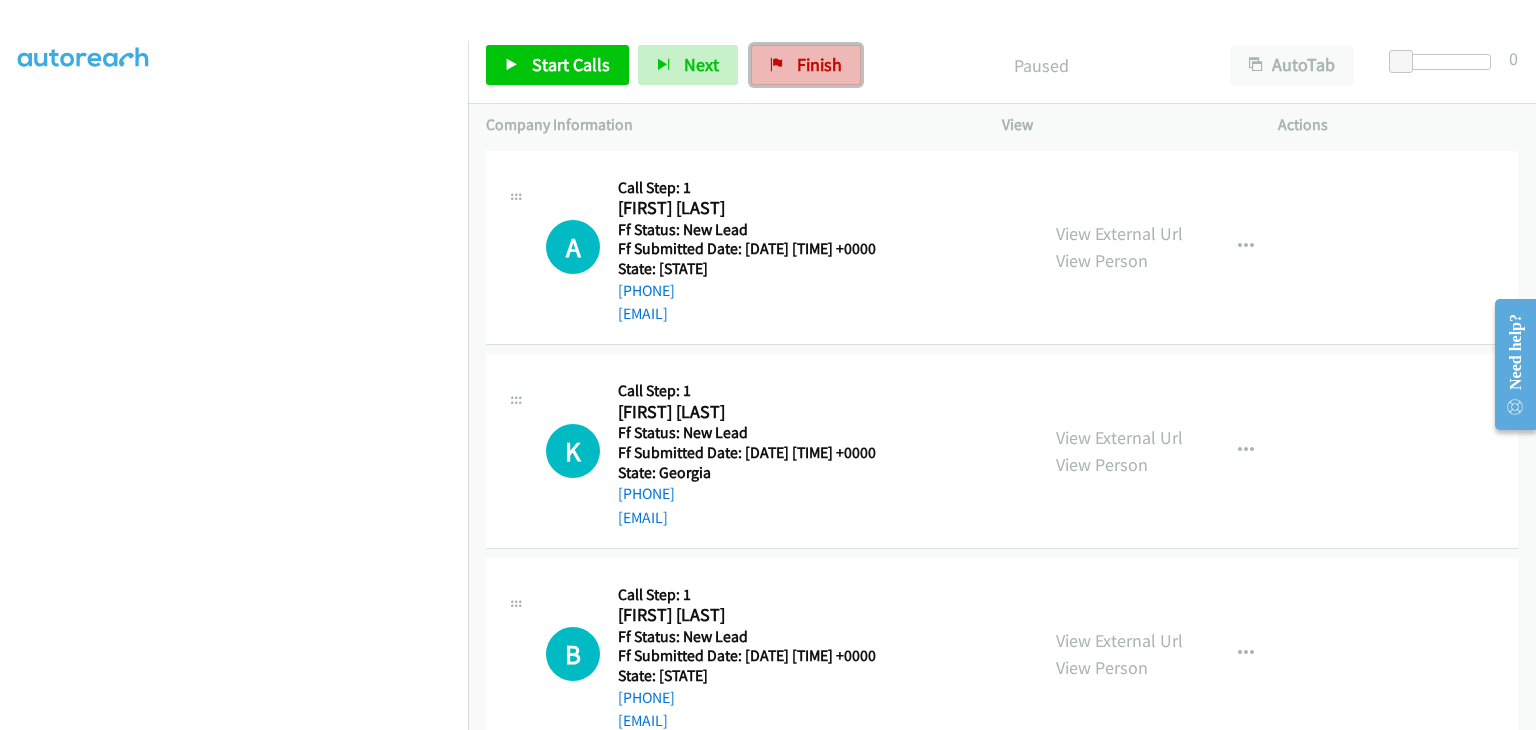 click on "Finish" at bounding box center [806, 65] 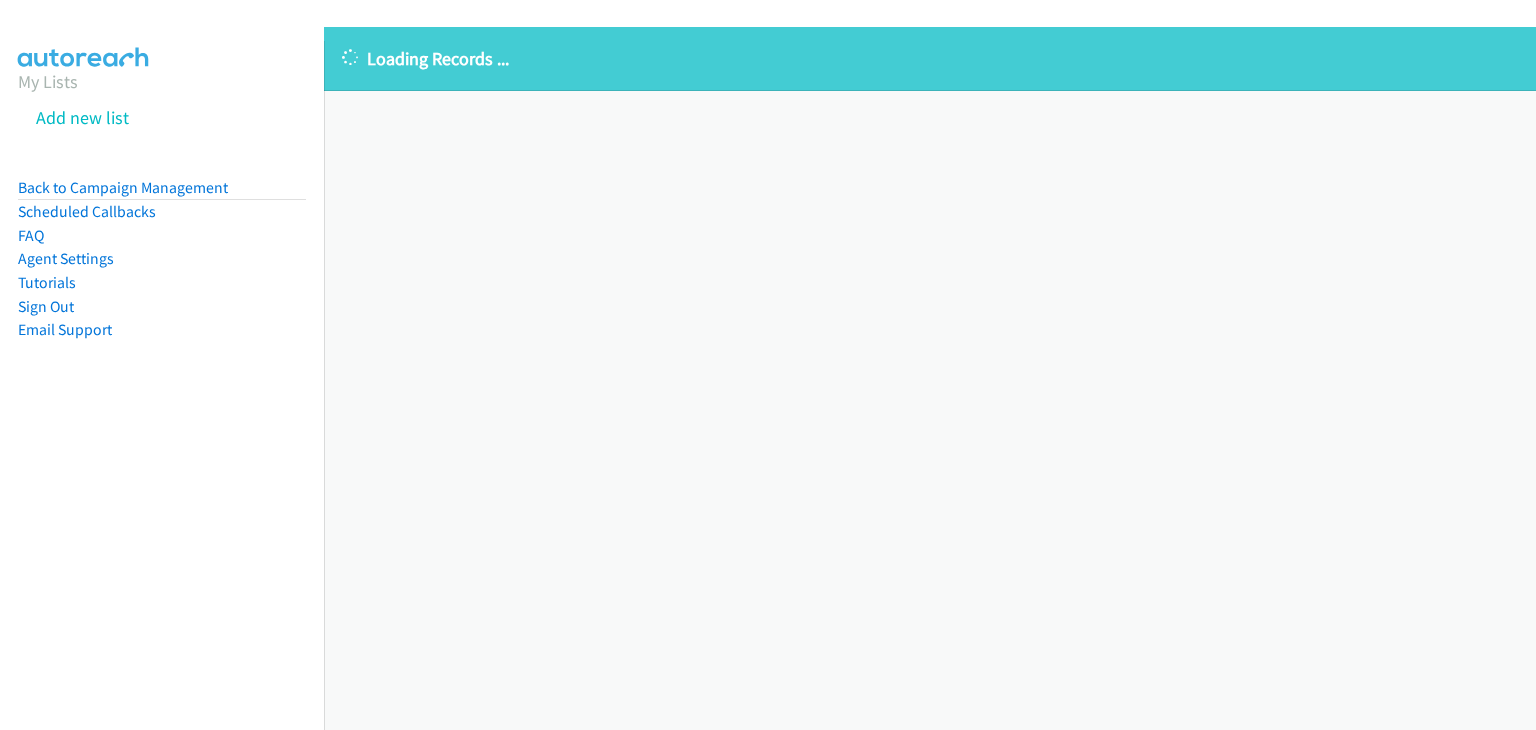 scroll, scrollTop: 0, scrollLeft: 0, axis: both 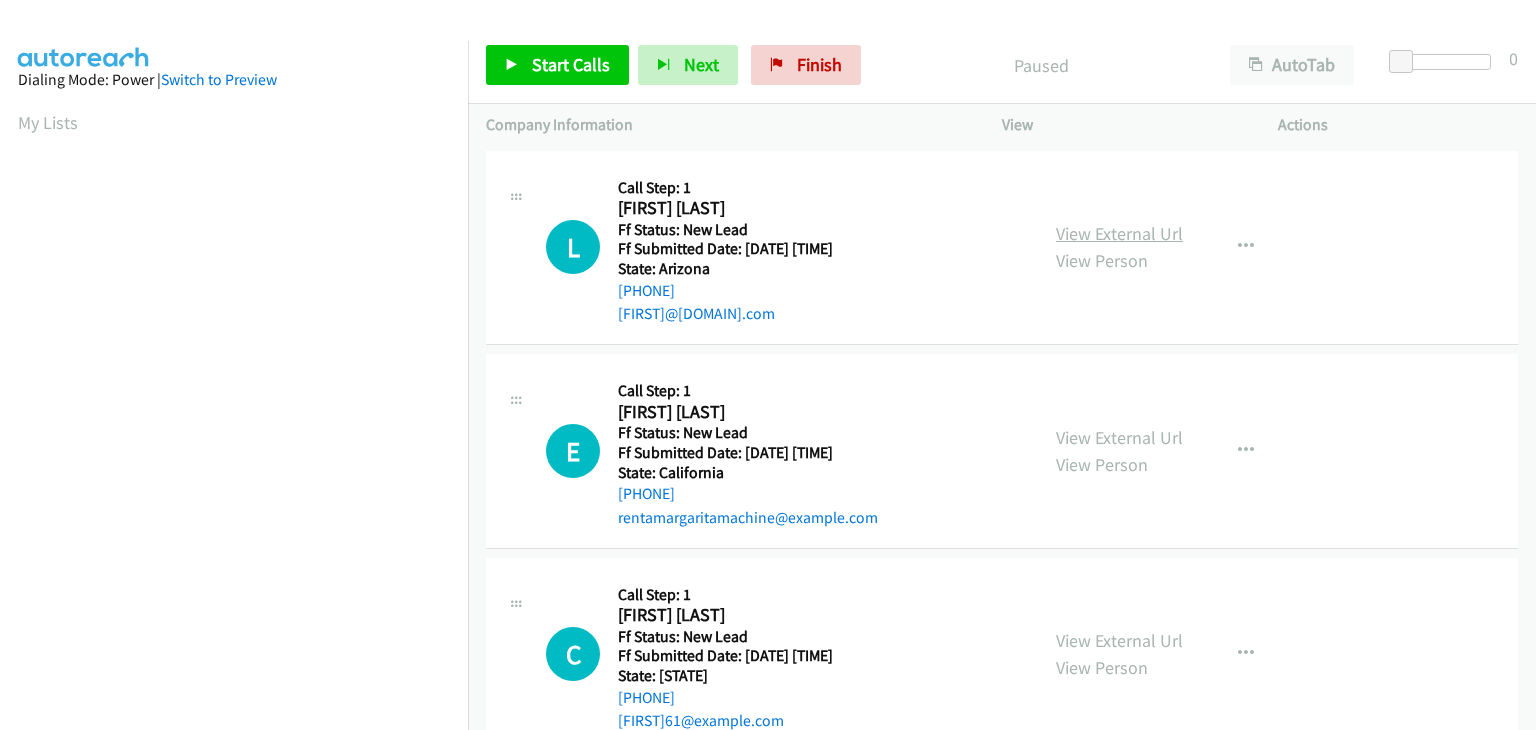 click on "View External Url" at bounding box center [1119, 233] 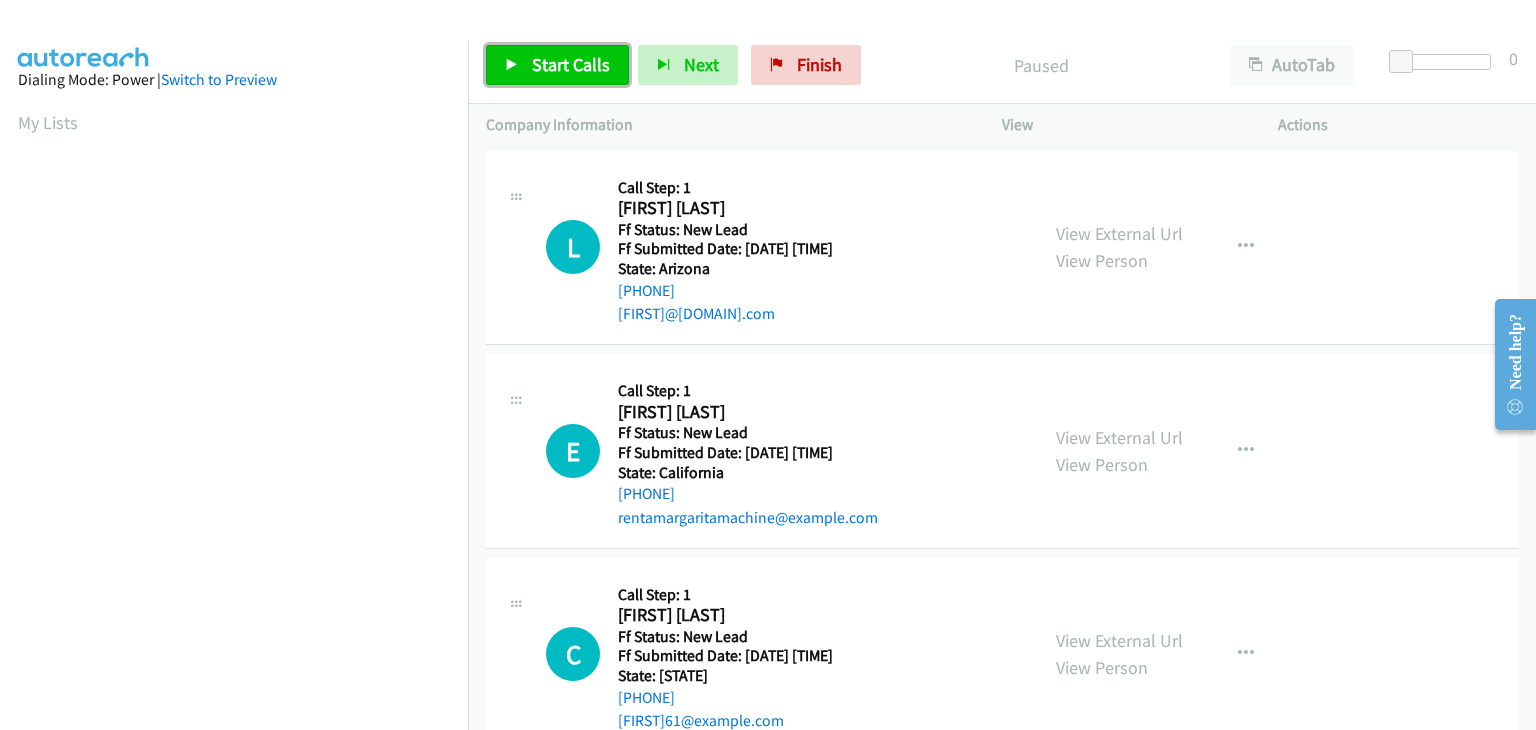 click on "Start Calls" at bounding box center [571, 64] 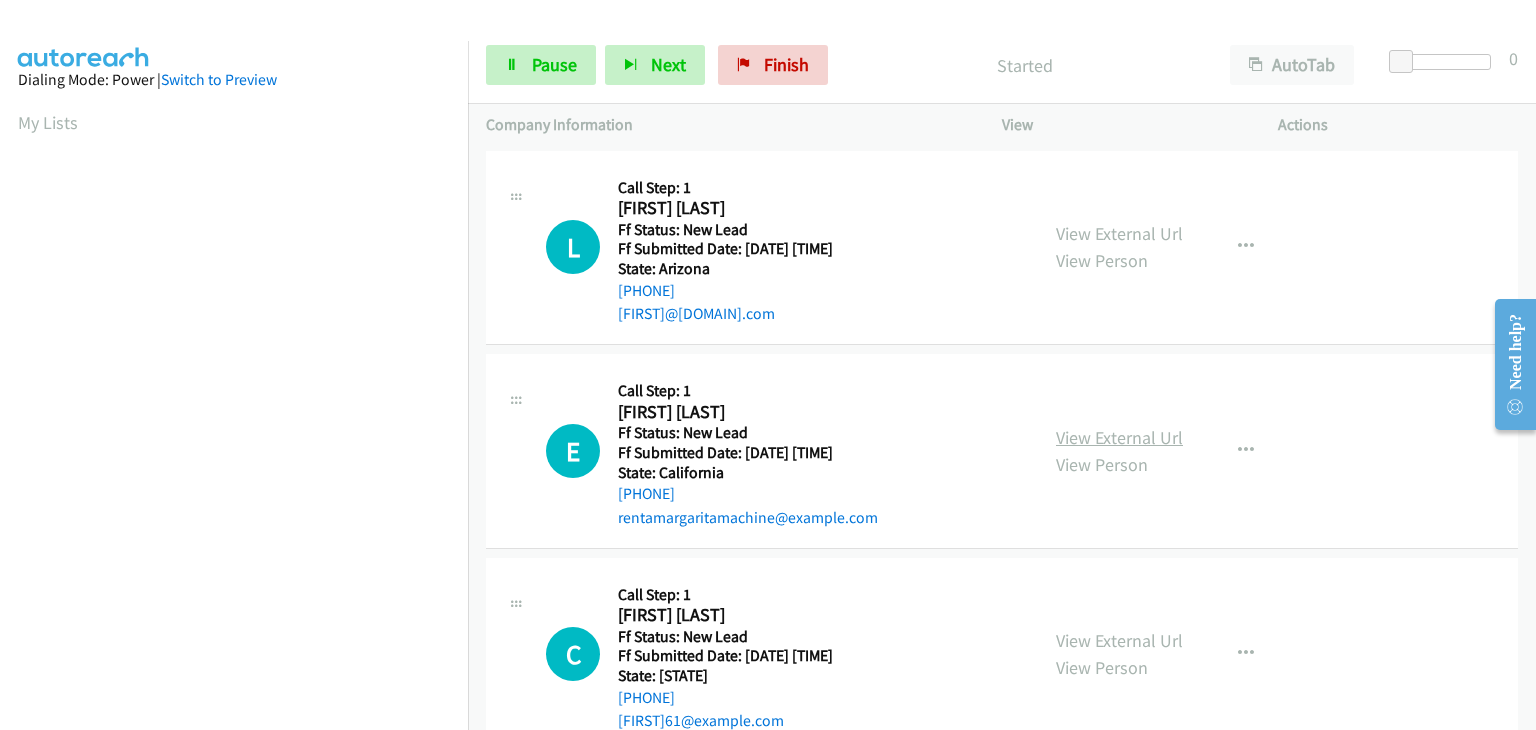 click on "View External Url" at bounding box center [1119, 437] 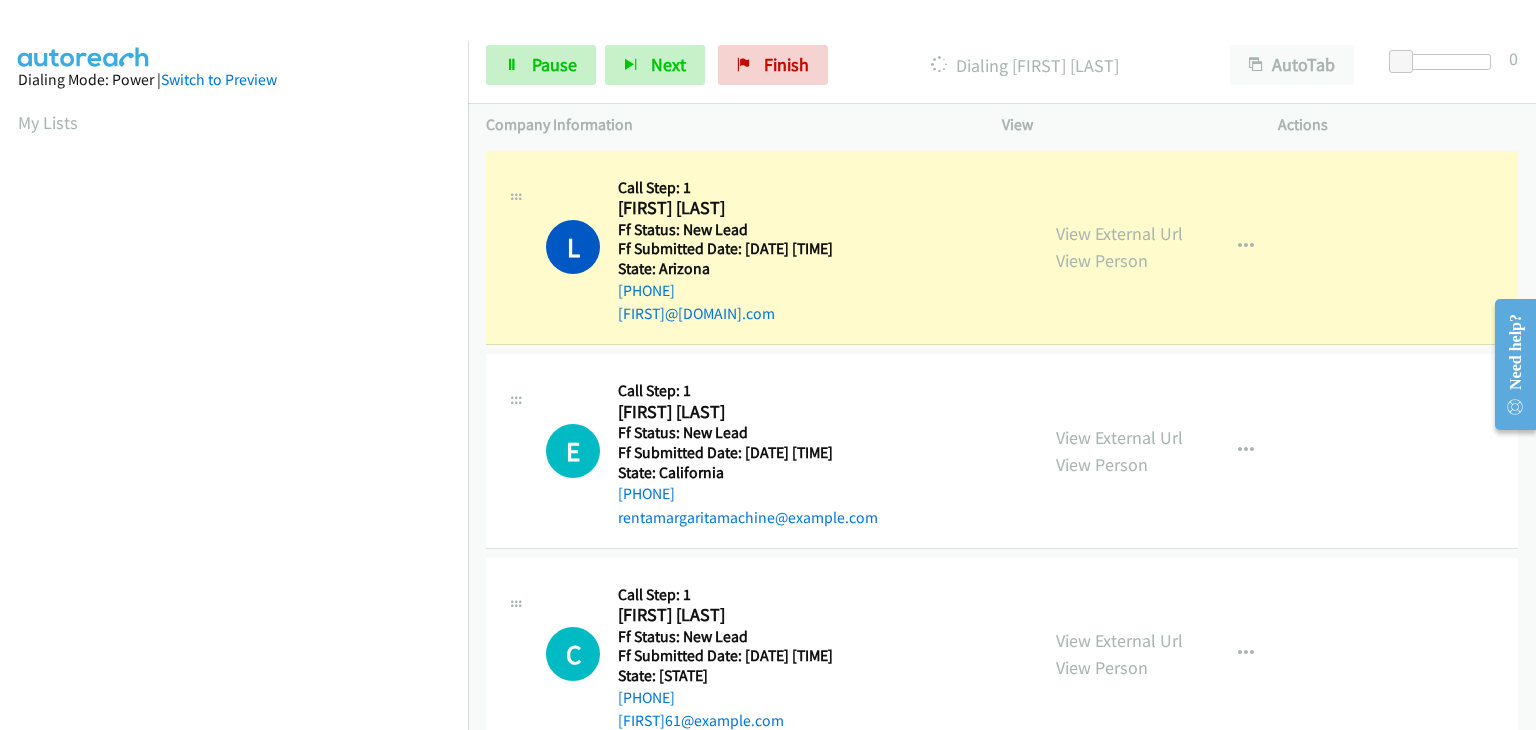 scroll, scrollTop: 392, scrollLeft: 0, axis: vertical 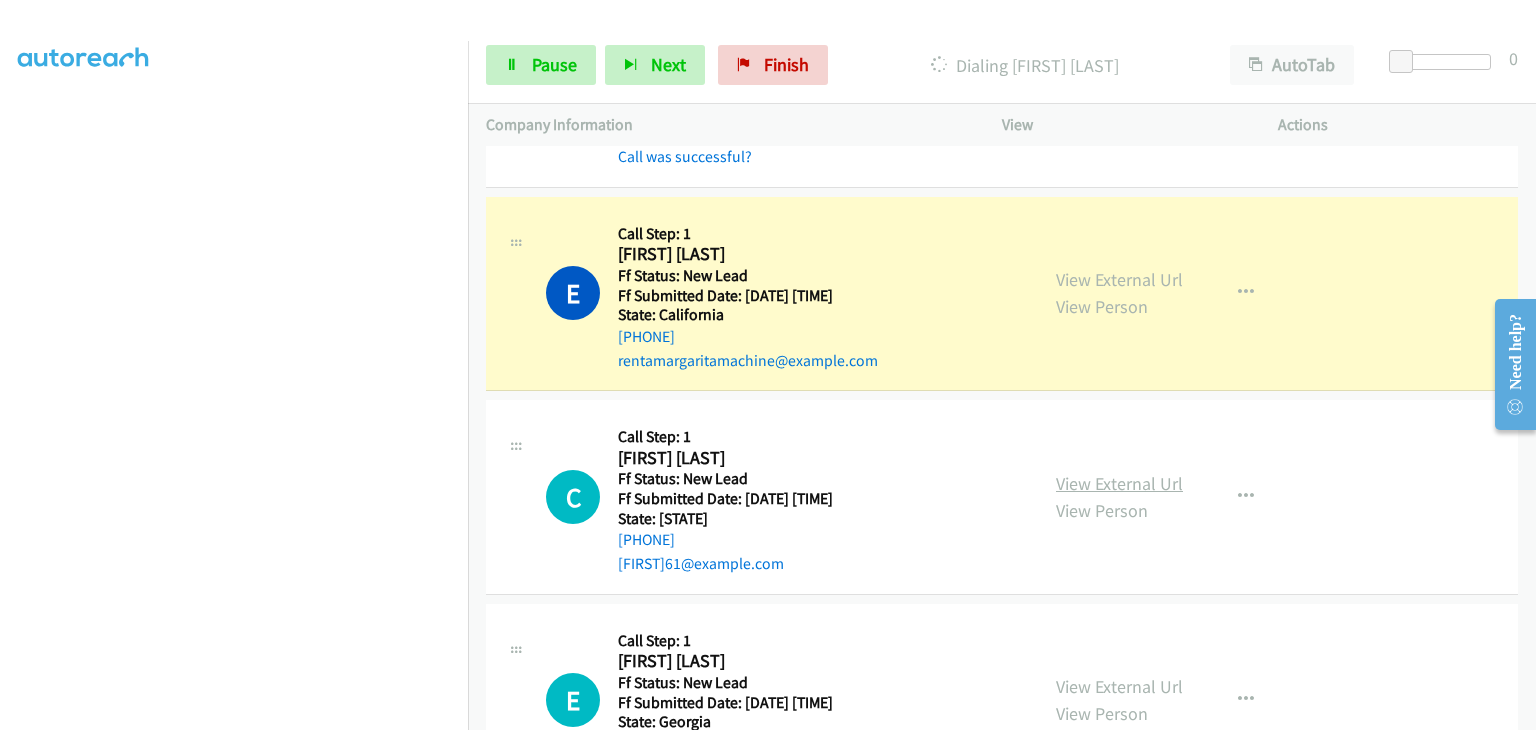 click on "View External Url" at bounding box center (1119, 483) 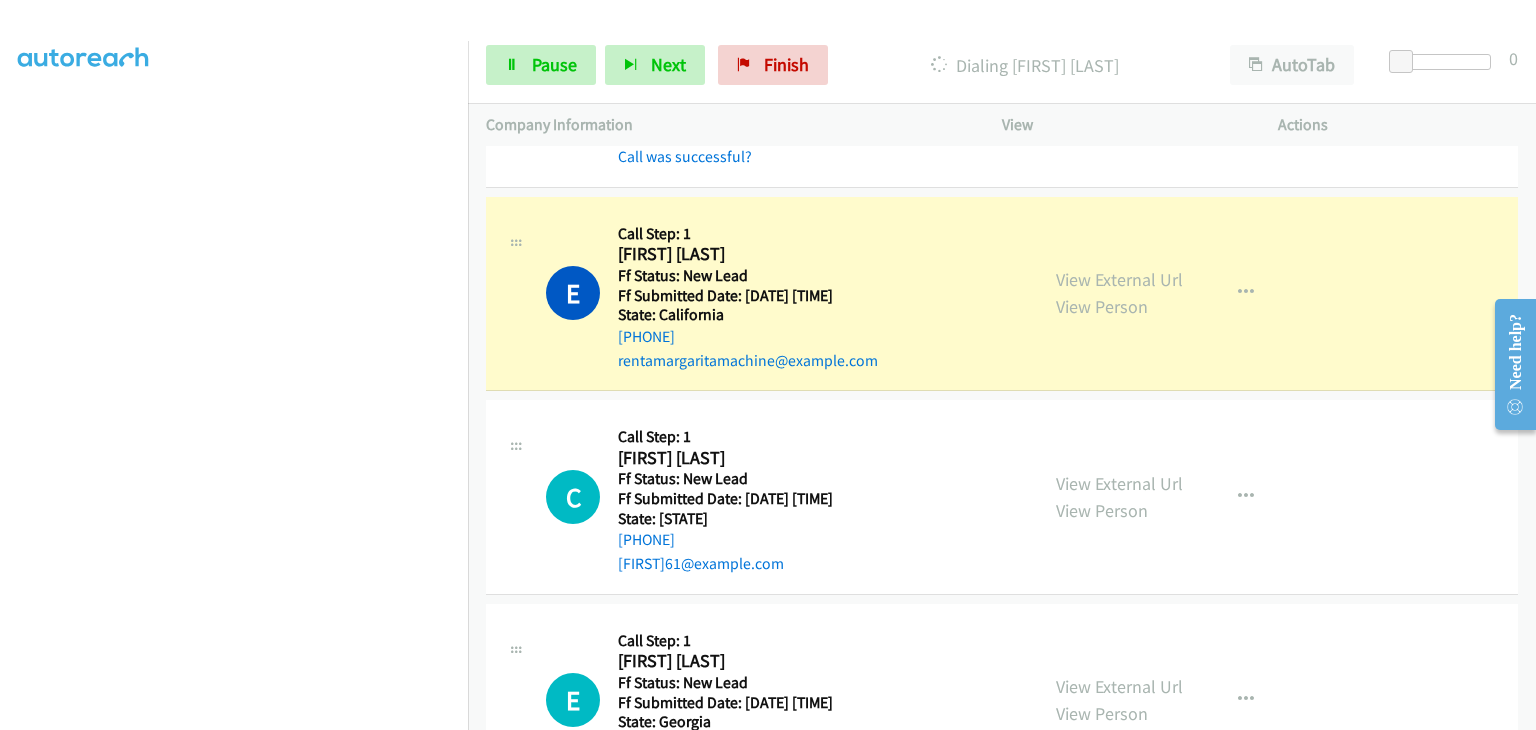 scroll, scrollTop: 392, scrollLeft: 0, axis: vertical 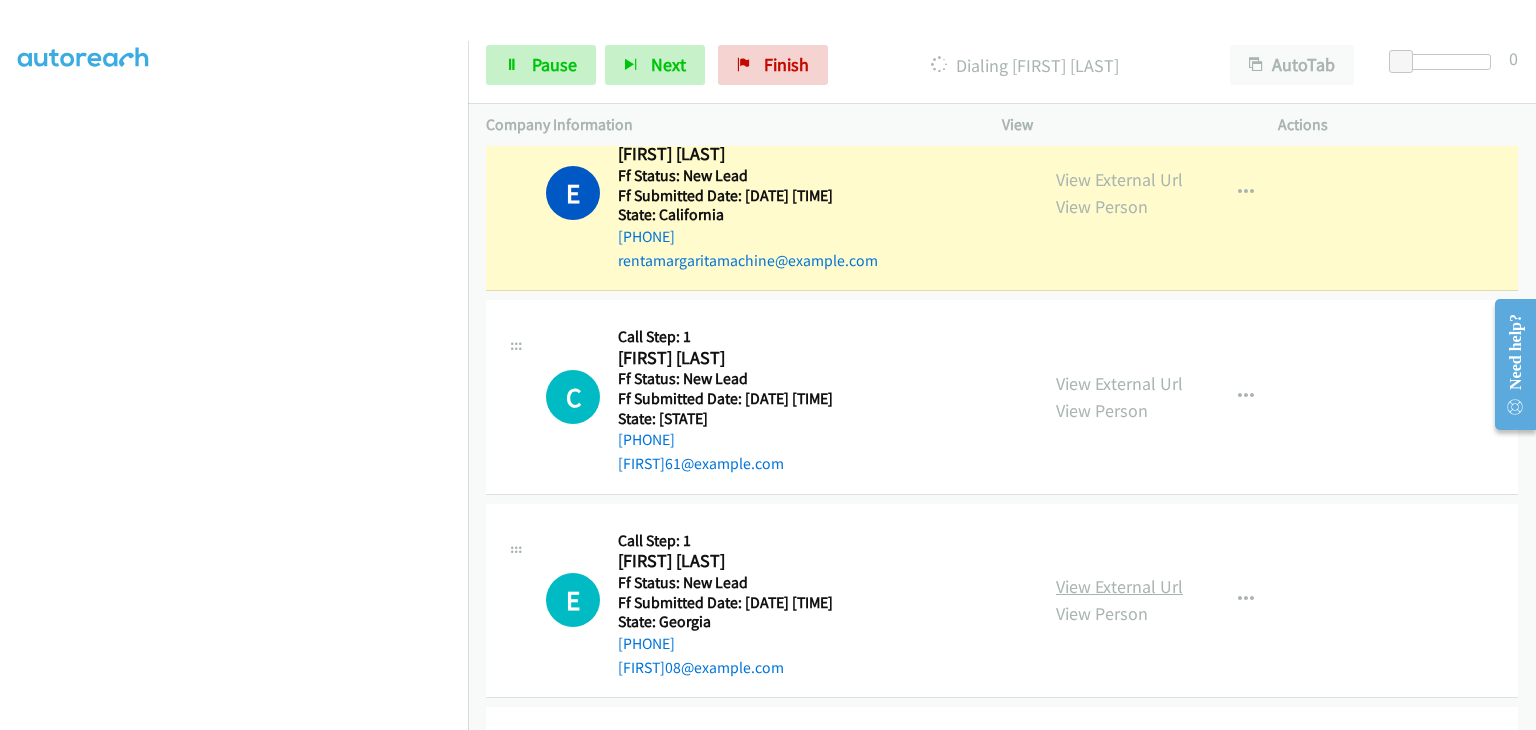 click on "View External Url" at bounding box center (1119, 586) 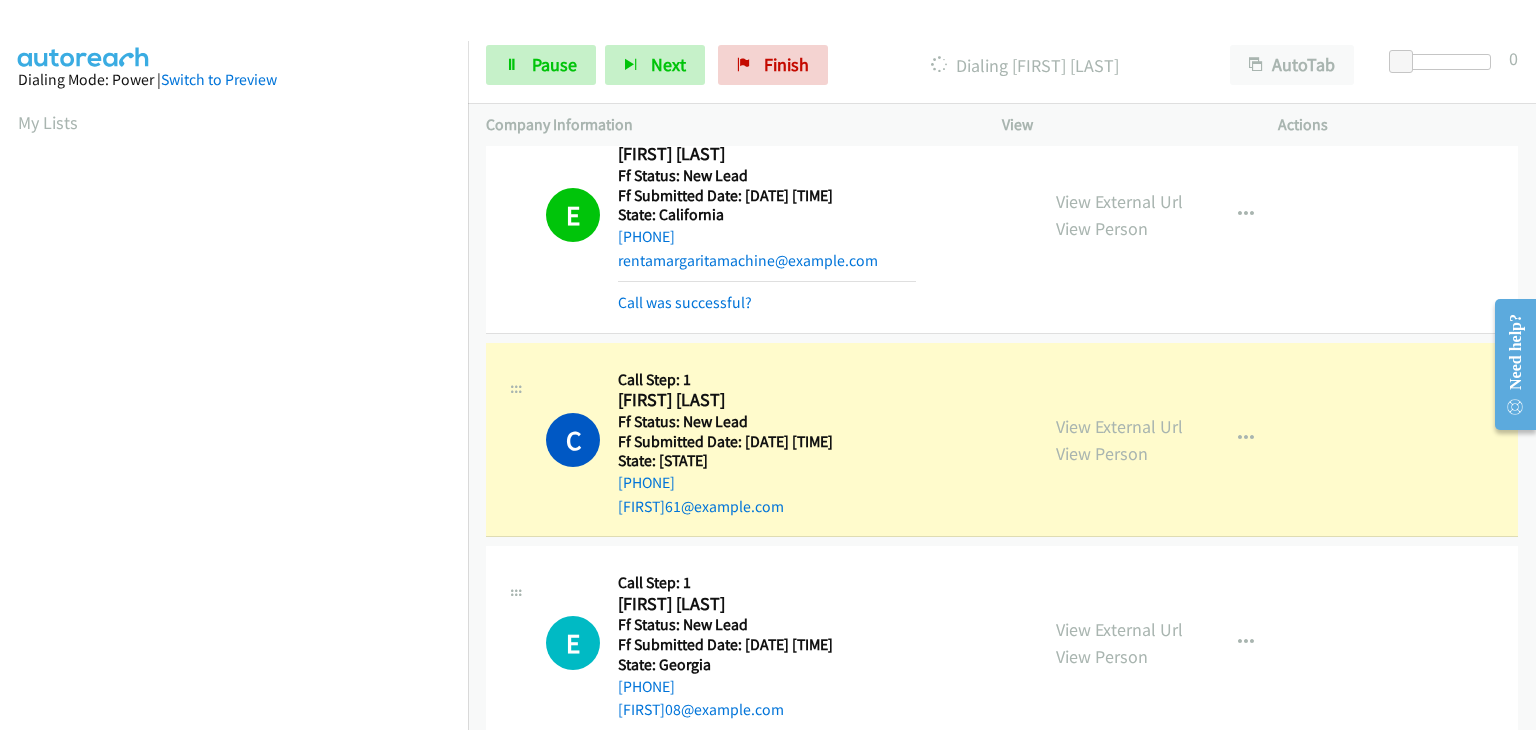 scroll, scrollTop: 392, scrollLeft: 0, axis: vertical 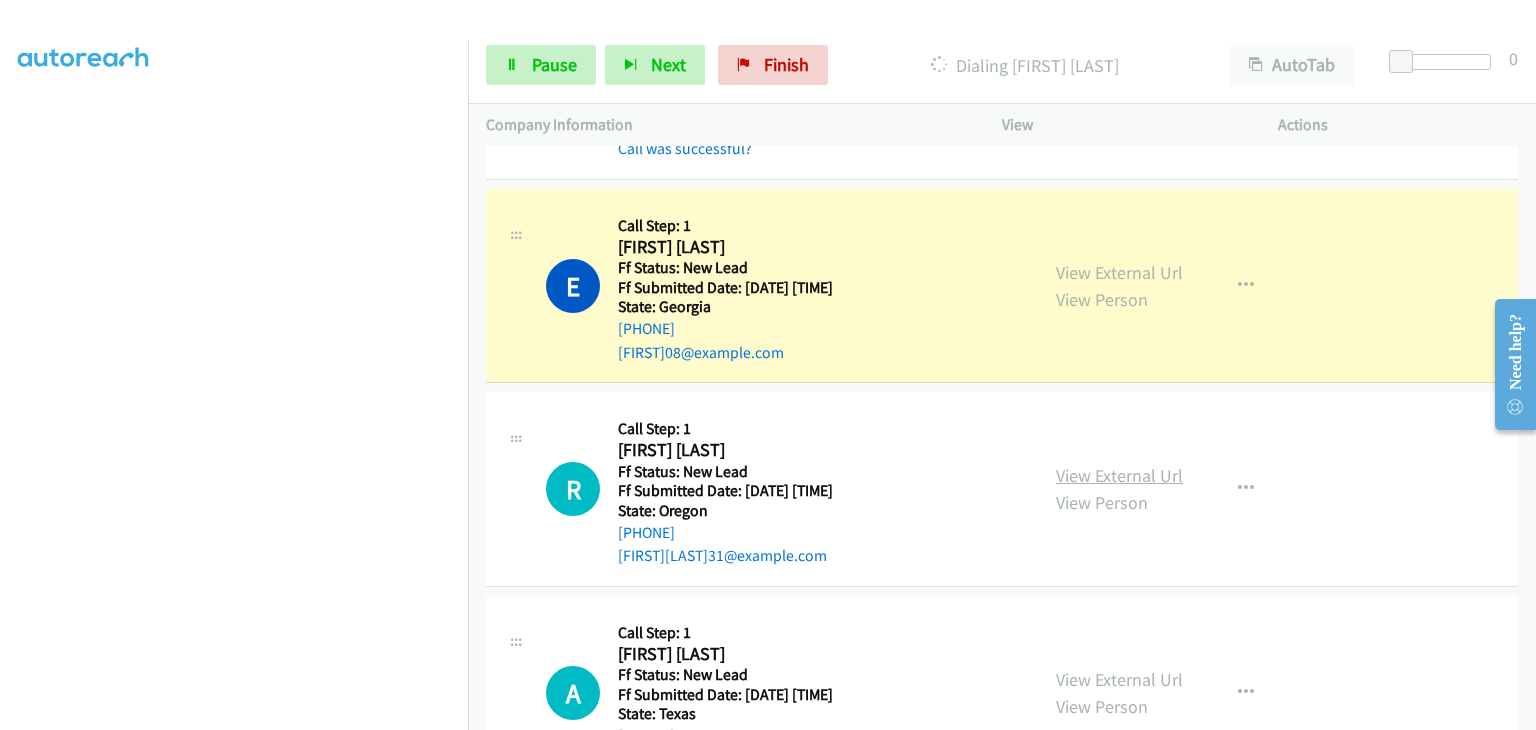 click on "View External Url" at bounding box center (1119, 475) 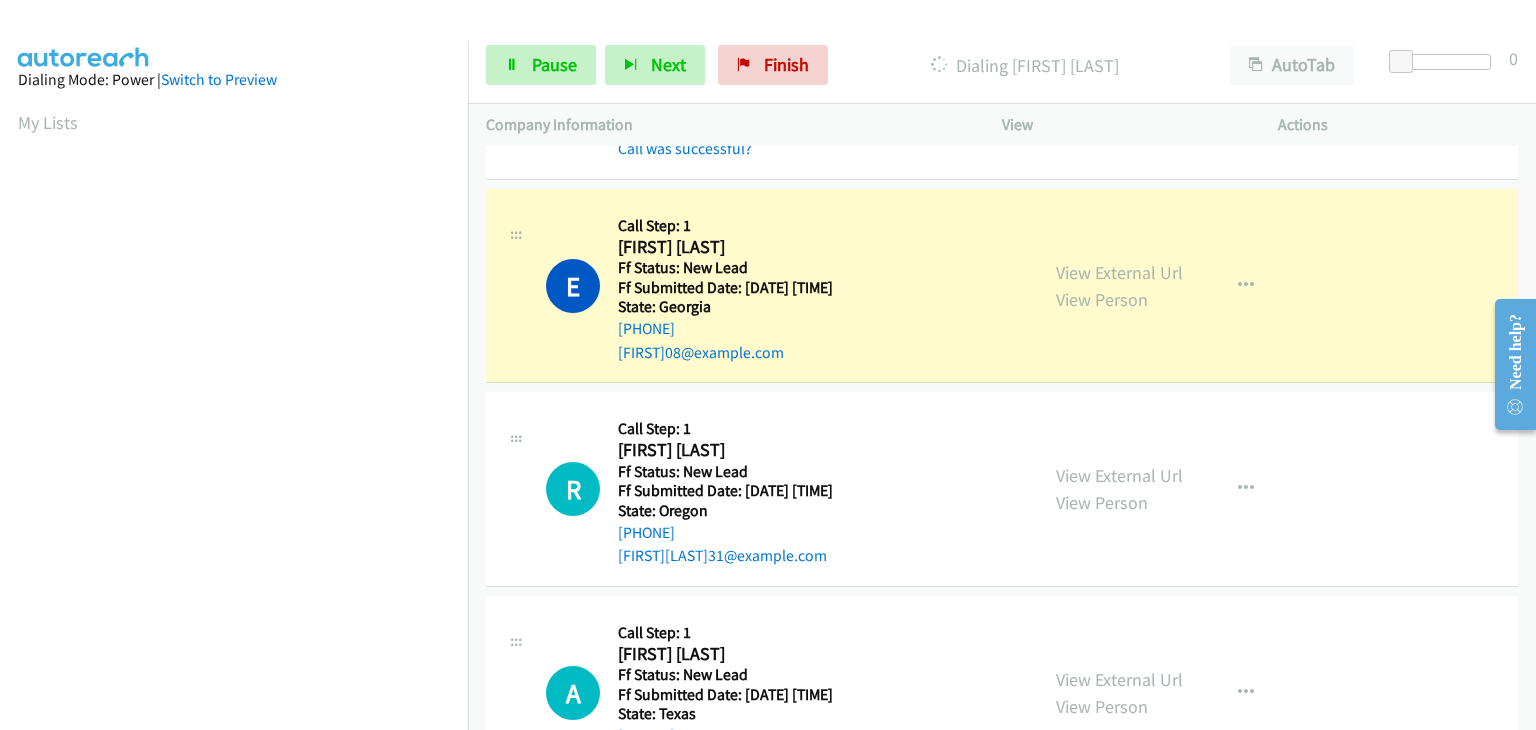 scroll, scrollTop: 300, scrollLeft: 0, axis: vertical 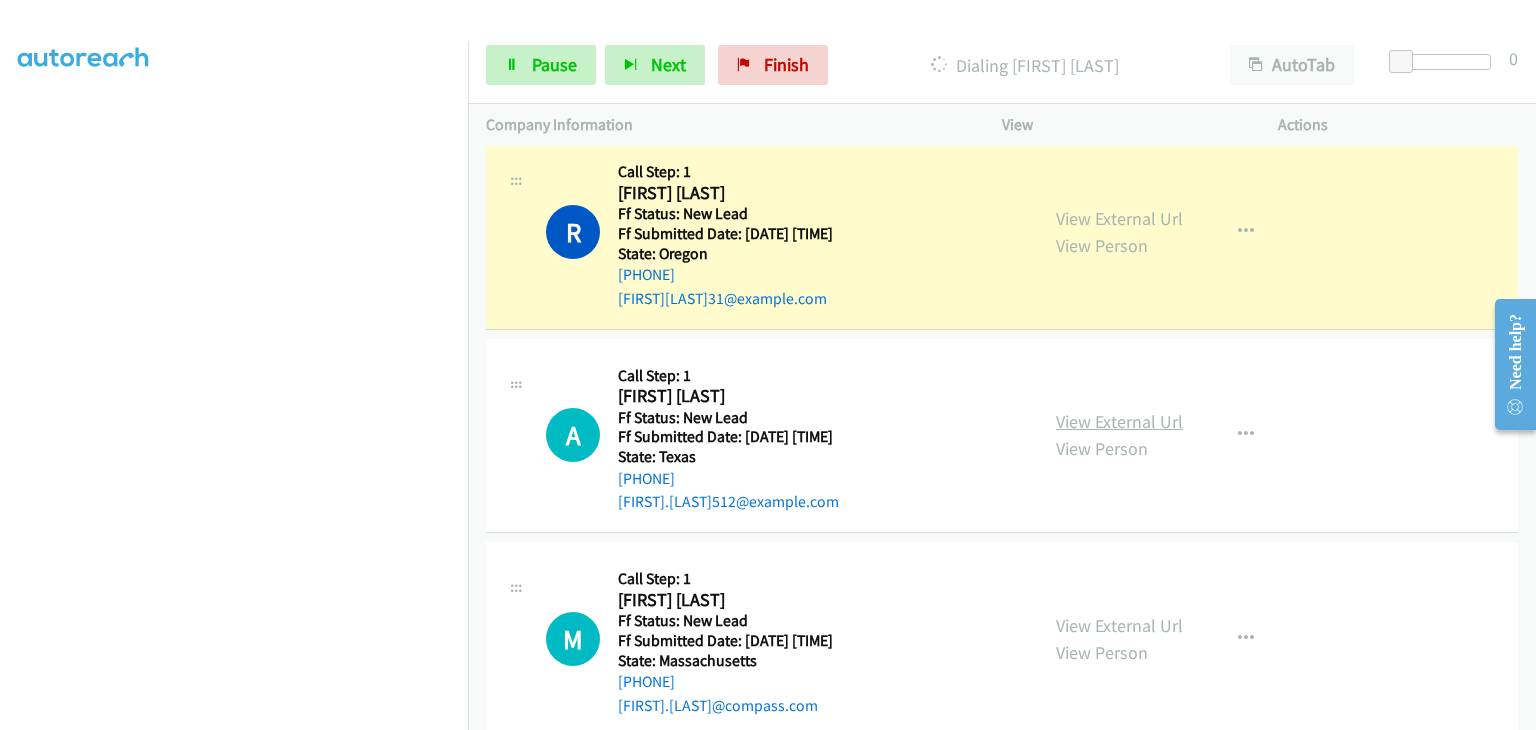 click on "View External Url" at bounding box center [1119, 421] 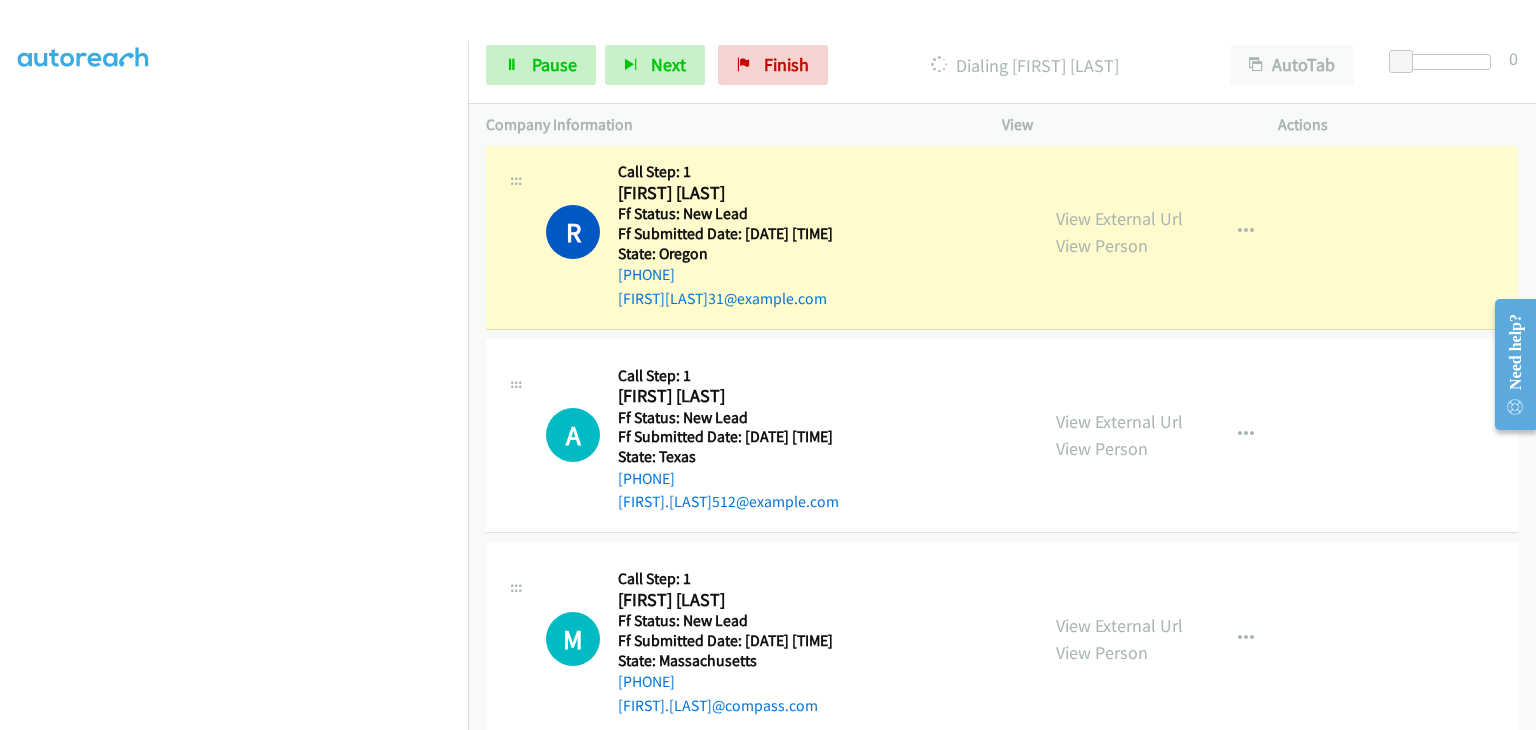 scroll, scrollTop: 392, scrollLeft: 0, axis: vertical 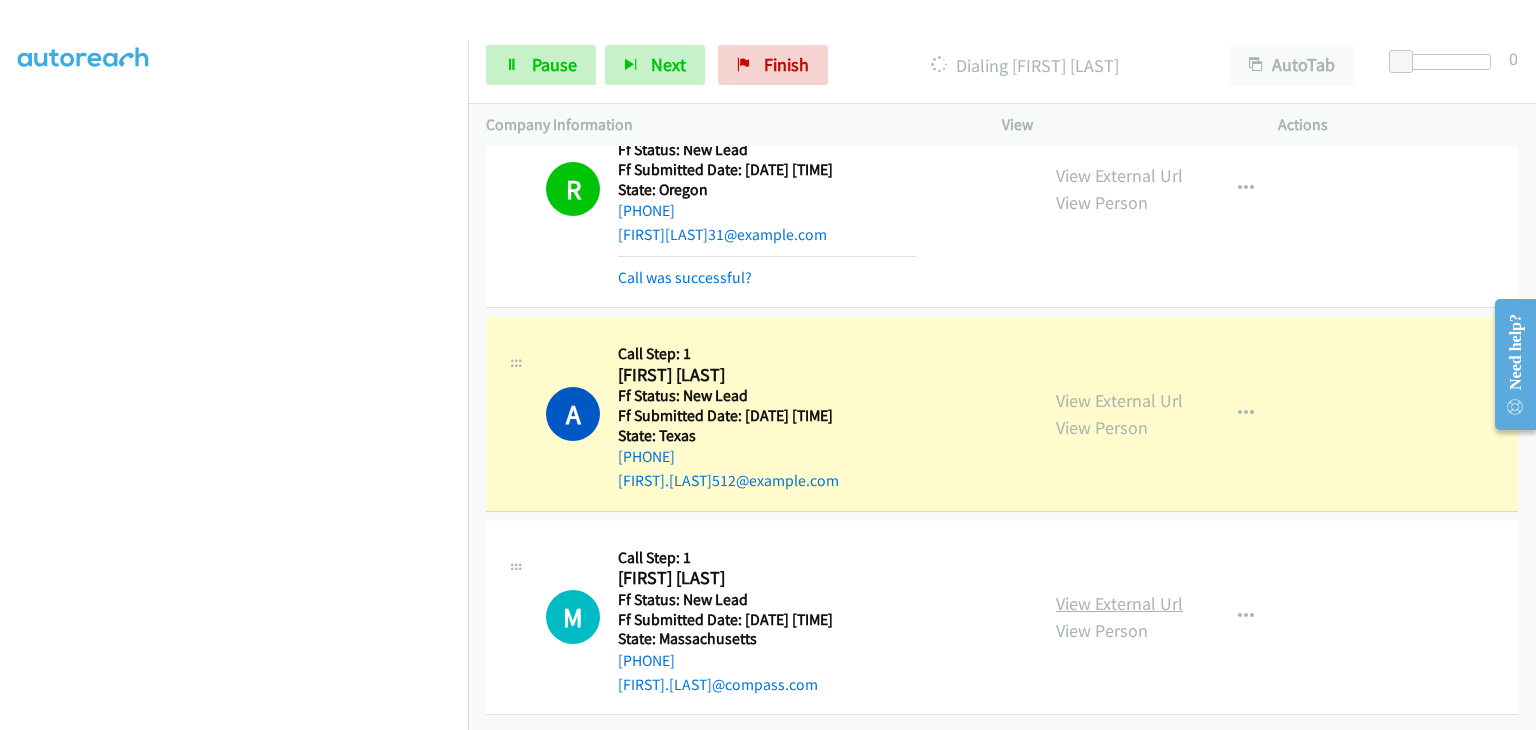click on "View External Url" at bounding box center [1119, 603] 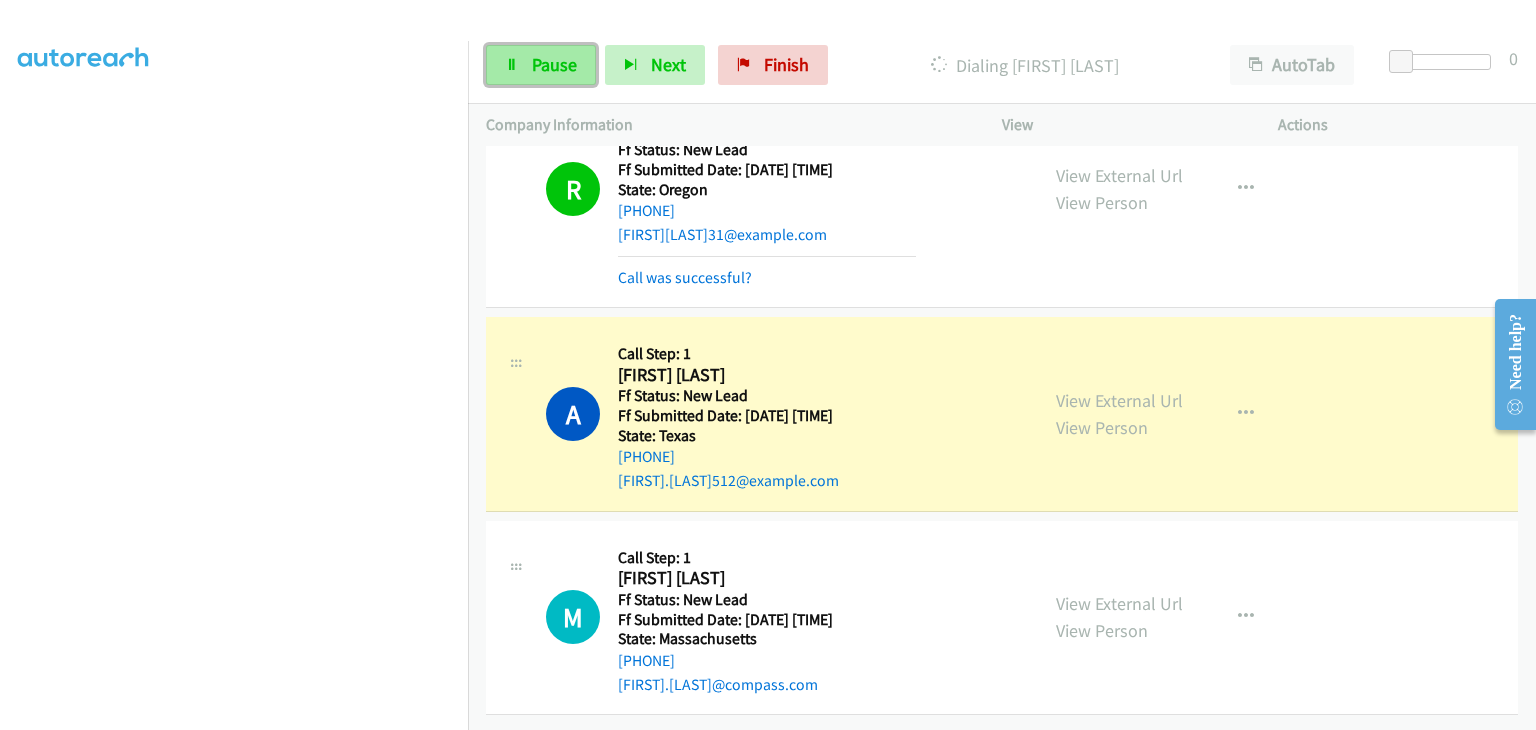 click on "Pause" at bounding box center [554, 64] 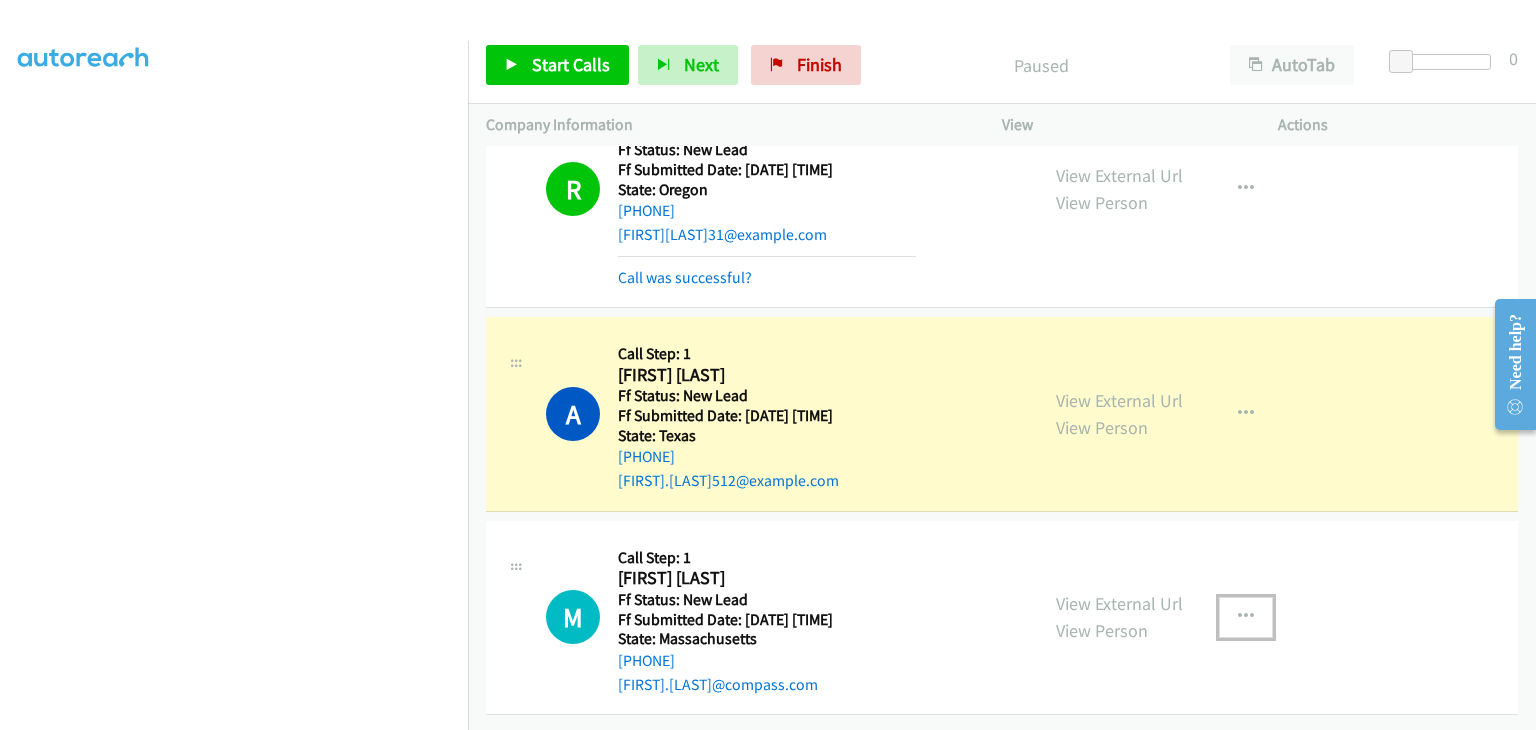 click at bounding box center [1246, 617] 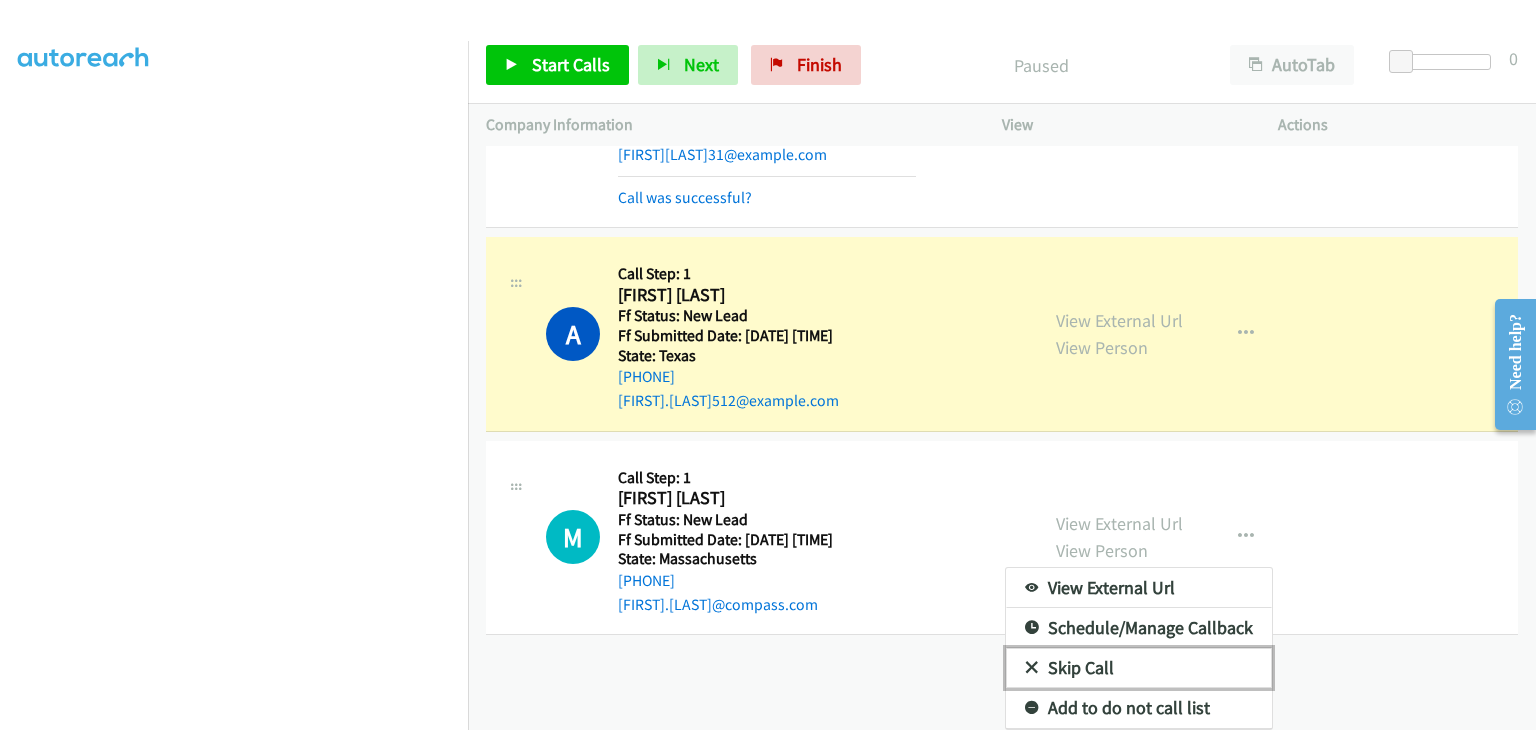 click on "Skip Call" at bounding box center [1139, 668] 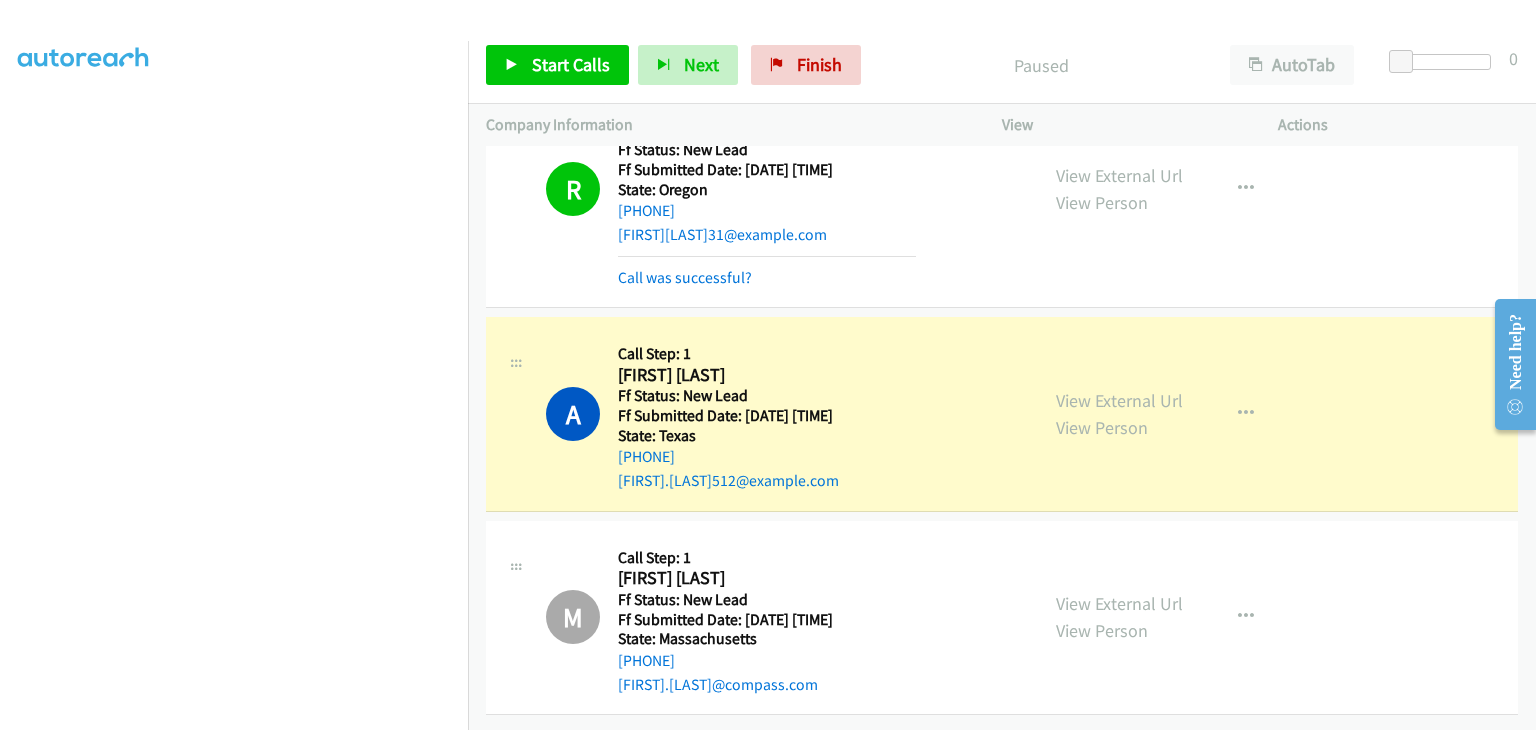 scroll, scrollTop: 1140, scrollLeft: 0, axis: vertical 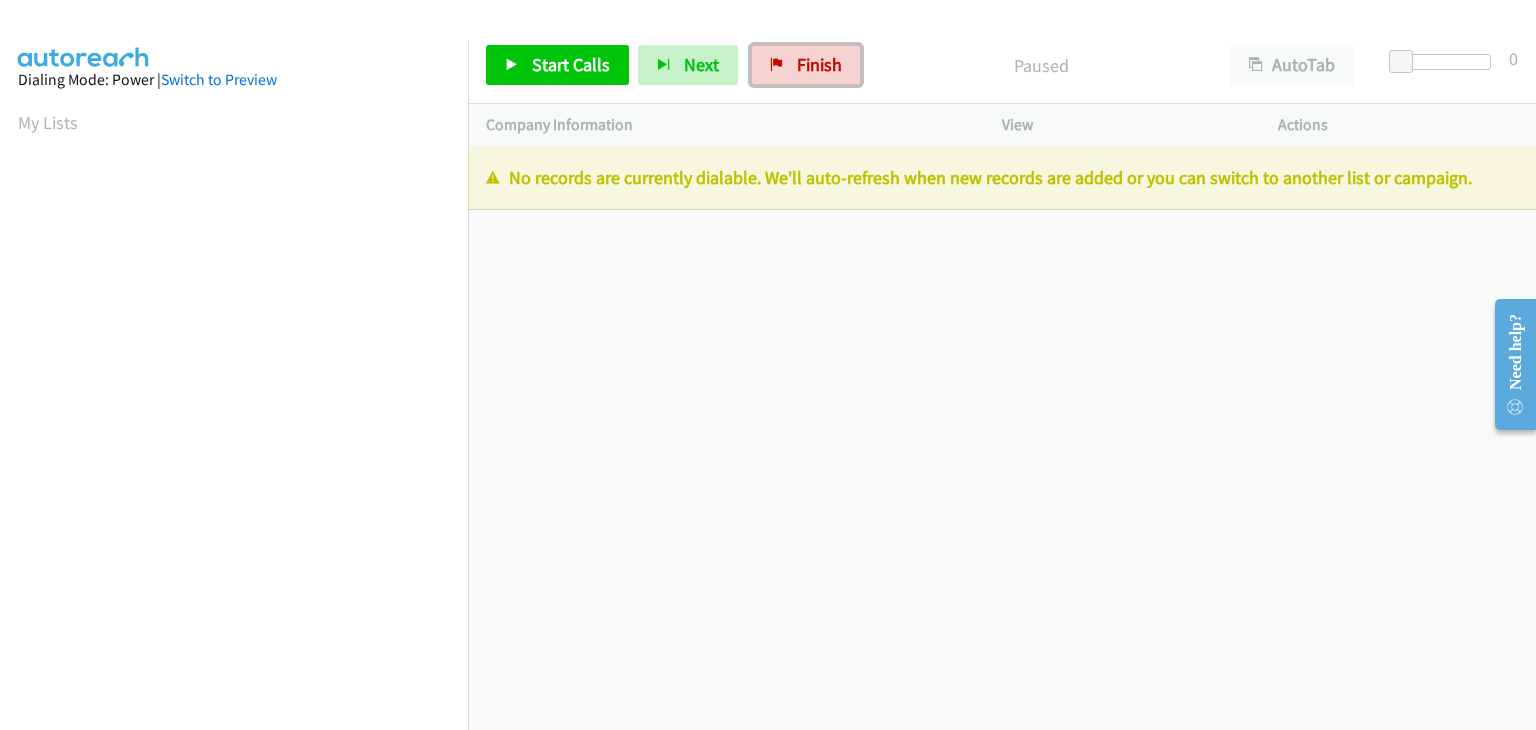 click on "Finish" at bounding box center [806, 65] 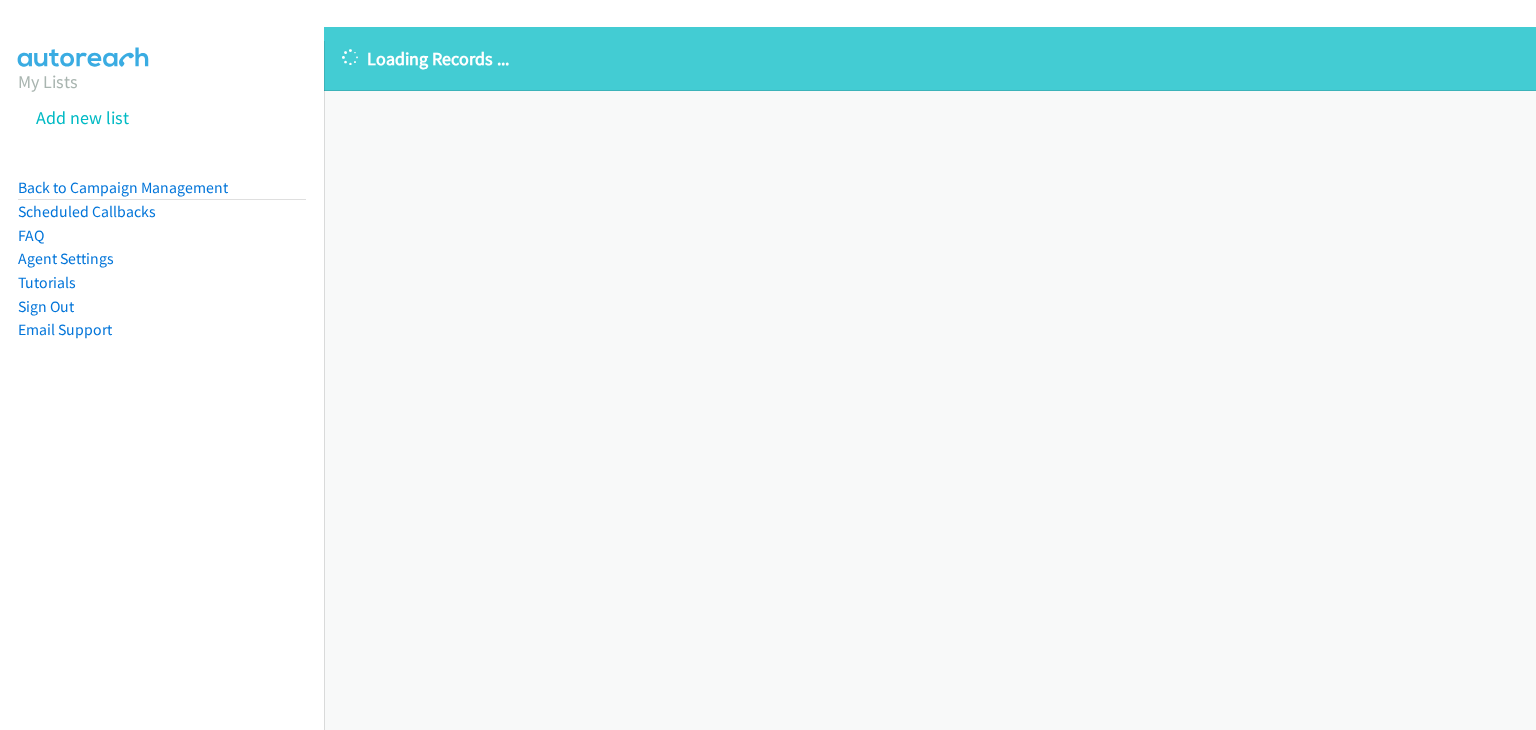 scroll, scrollTop: 0, scrollLeft: 0, axis: both 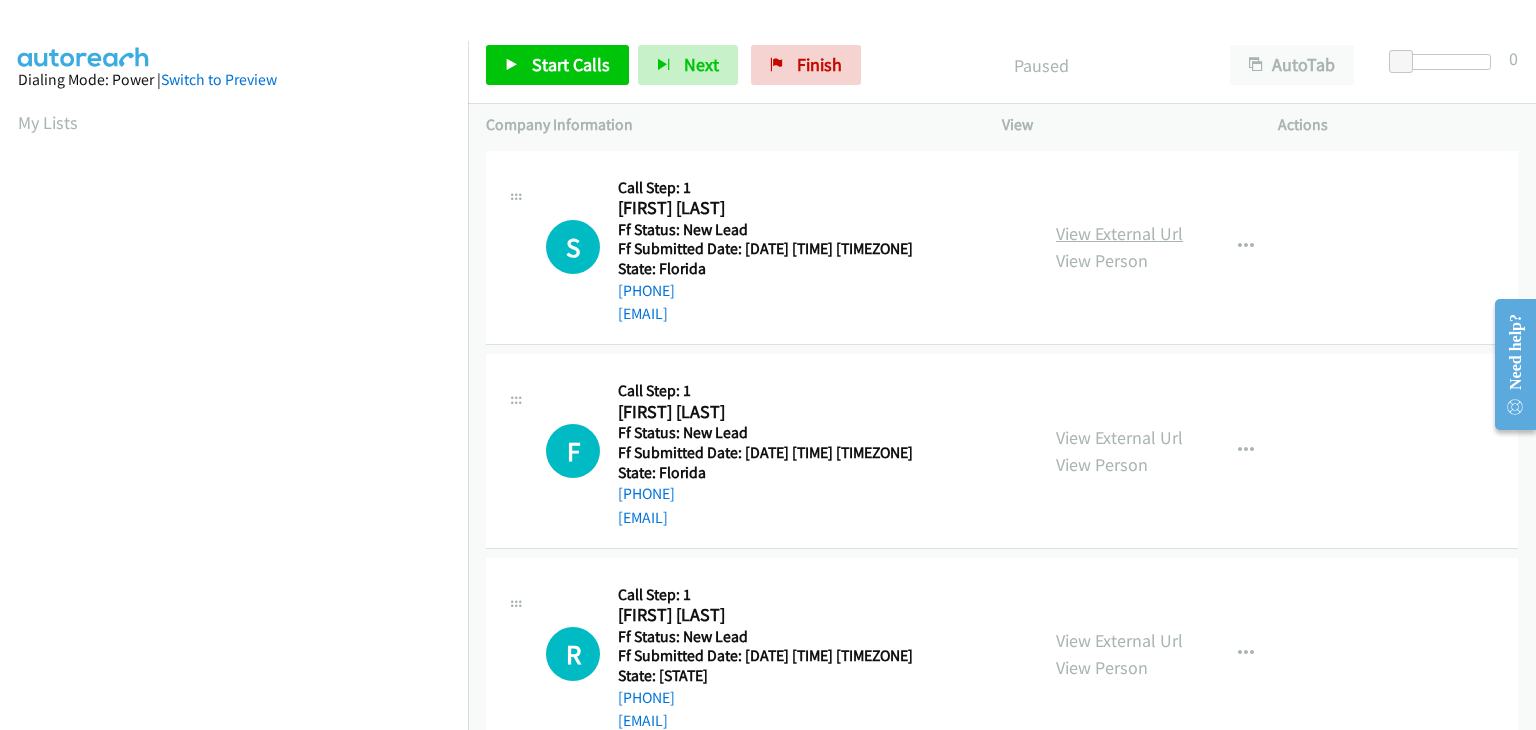 click on "View External Url" at bounding box center (1119, 233) 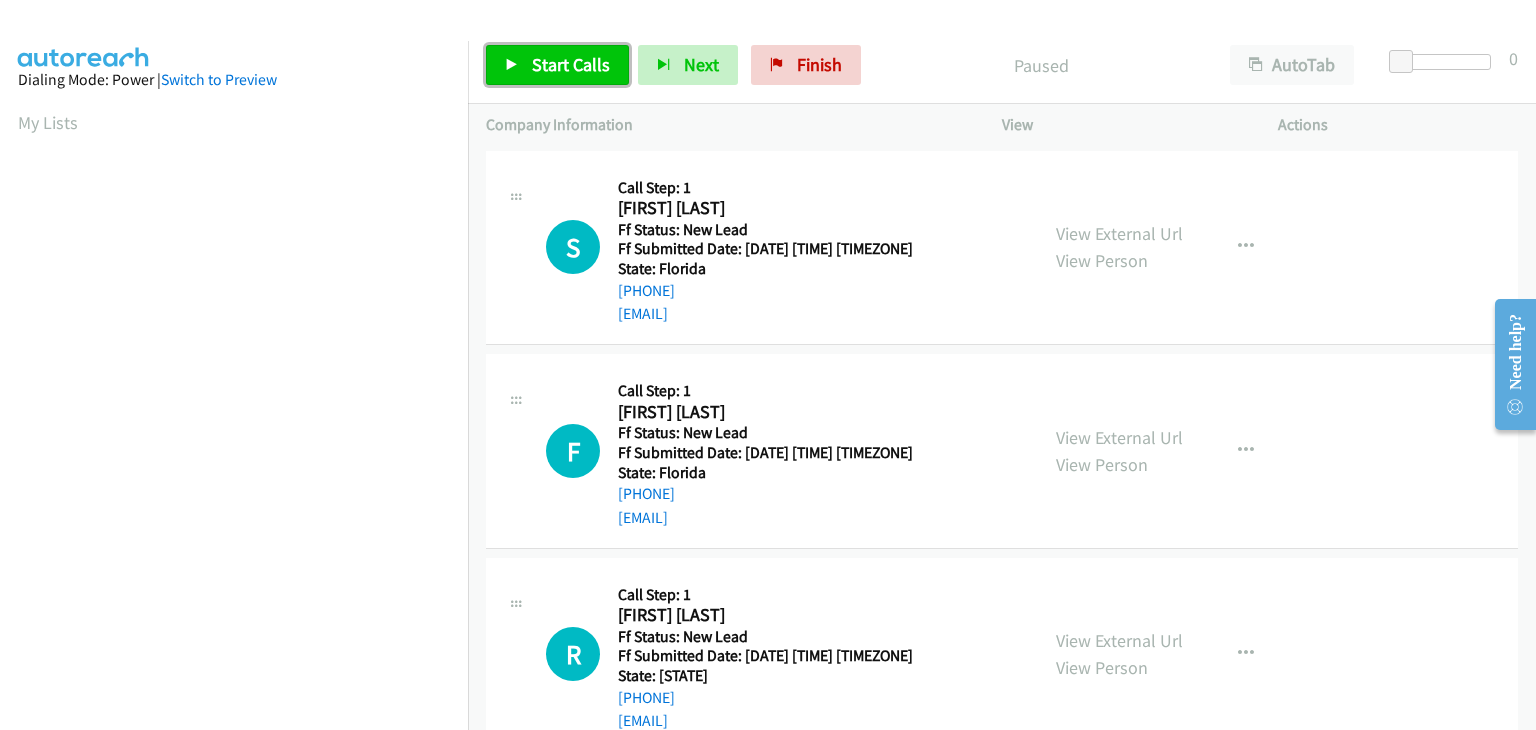 click on "Start Calls" at bounding box center (571, 64) 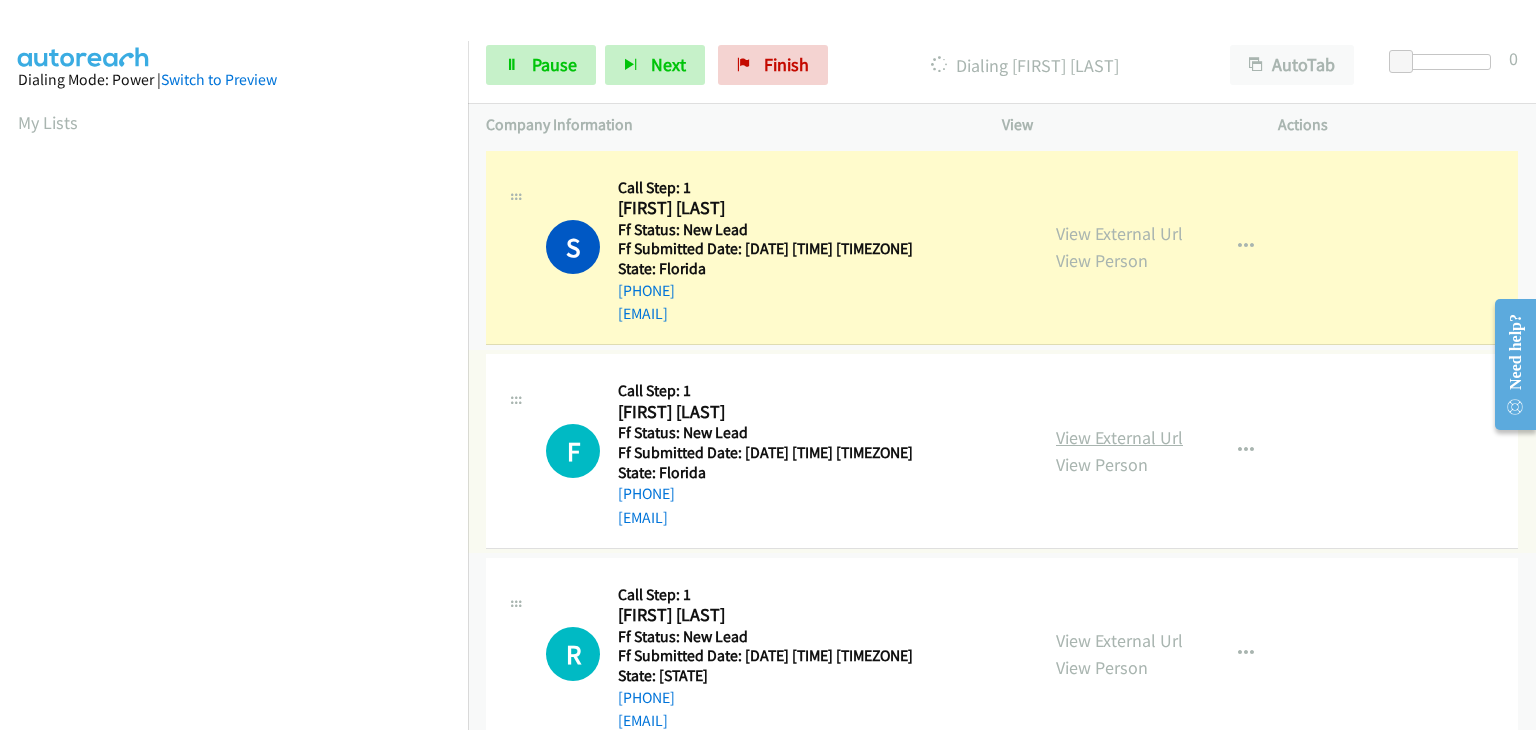 click on "View External Url" at bounding box center (1119, 437) 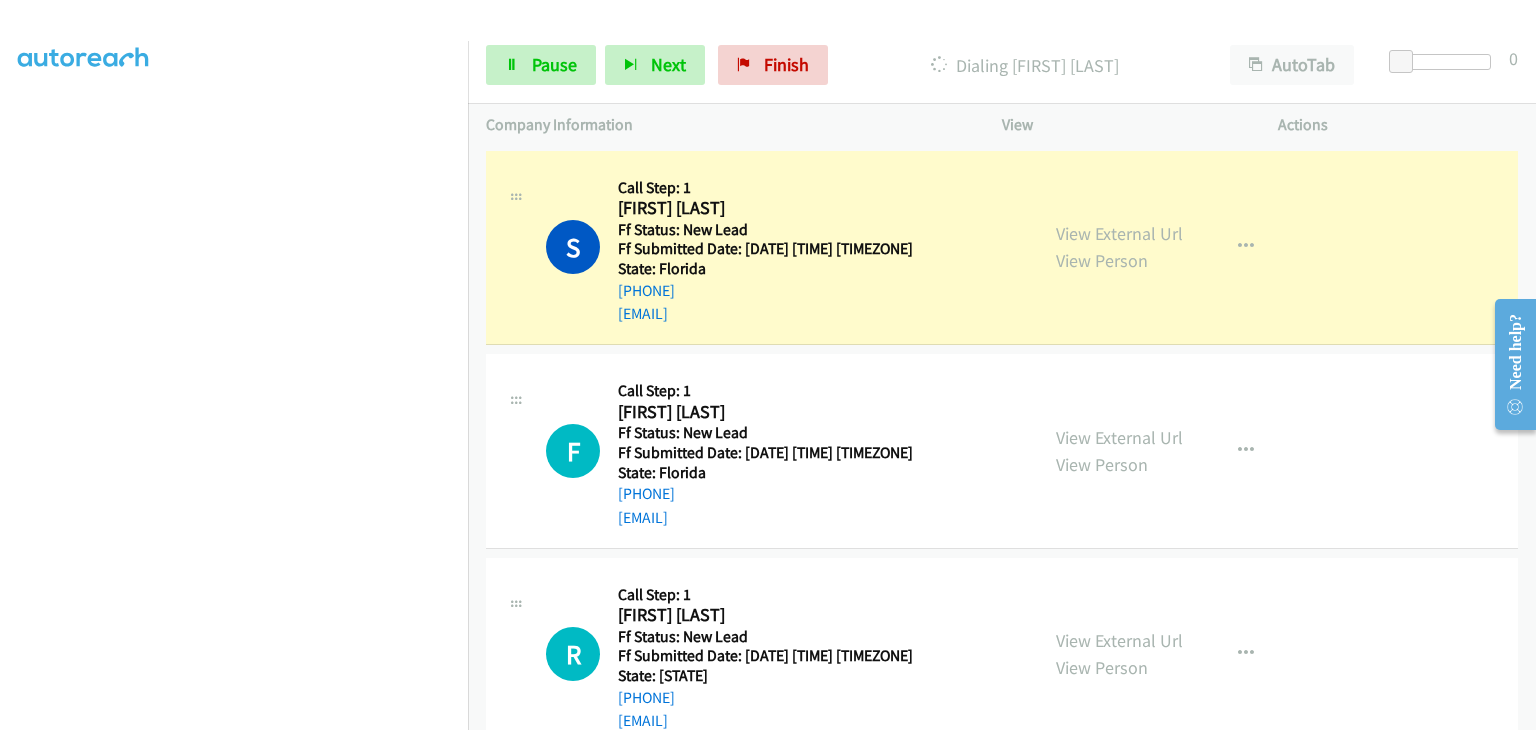scroll, scrollTop: 392, scrollLeft: 0, axis: vertical 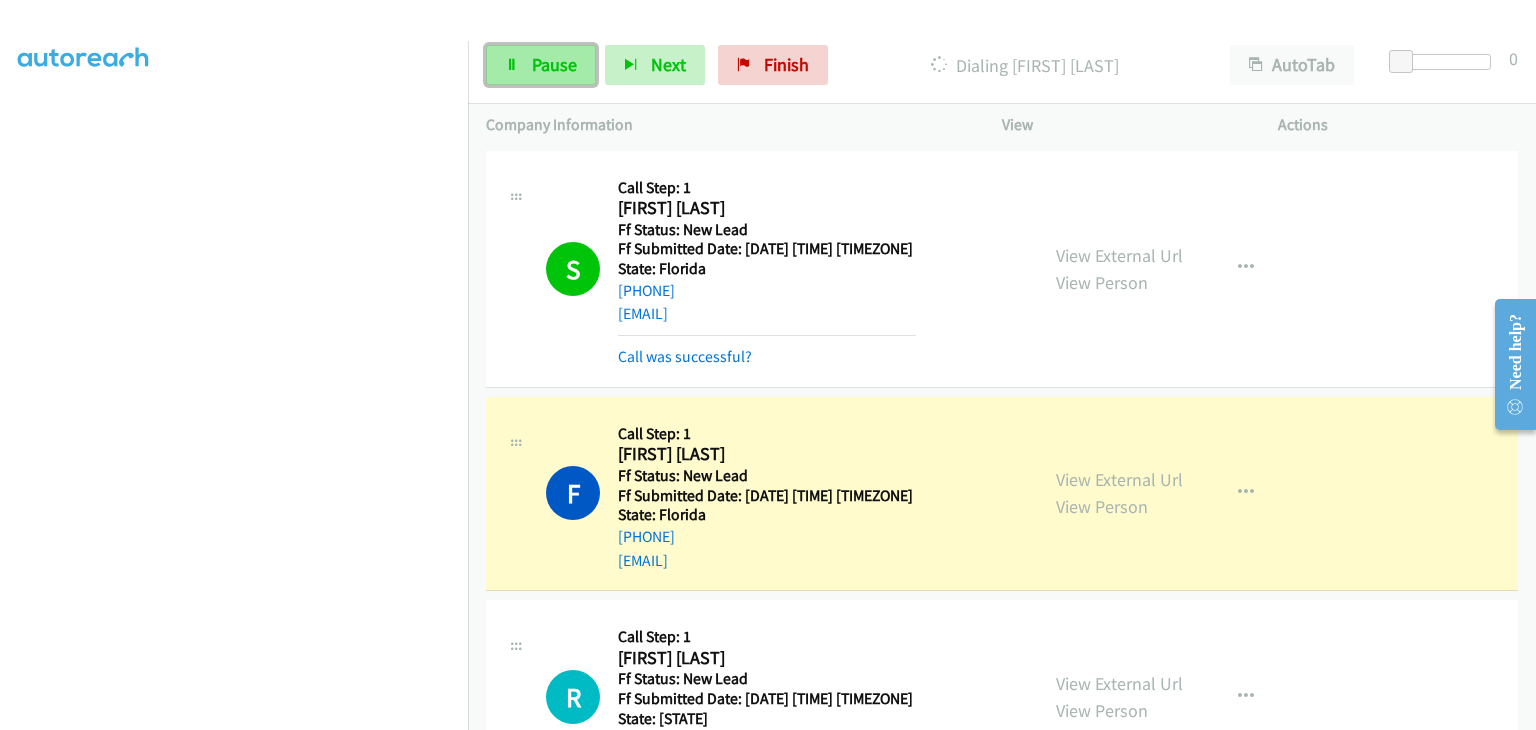 click on "Pause" at bounding box center (554, 64) 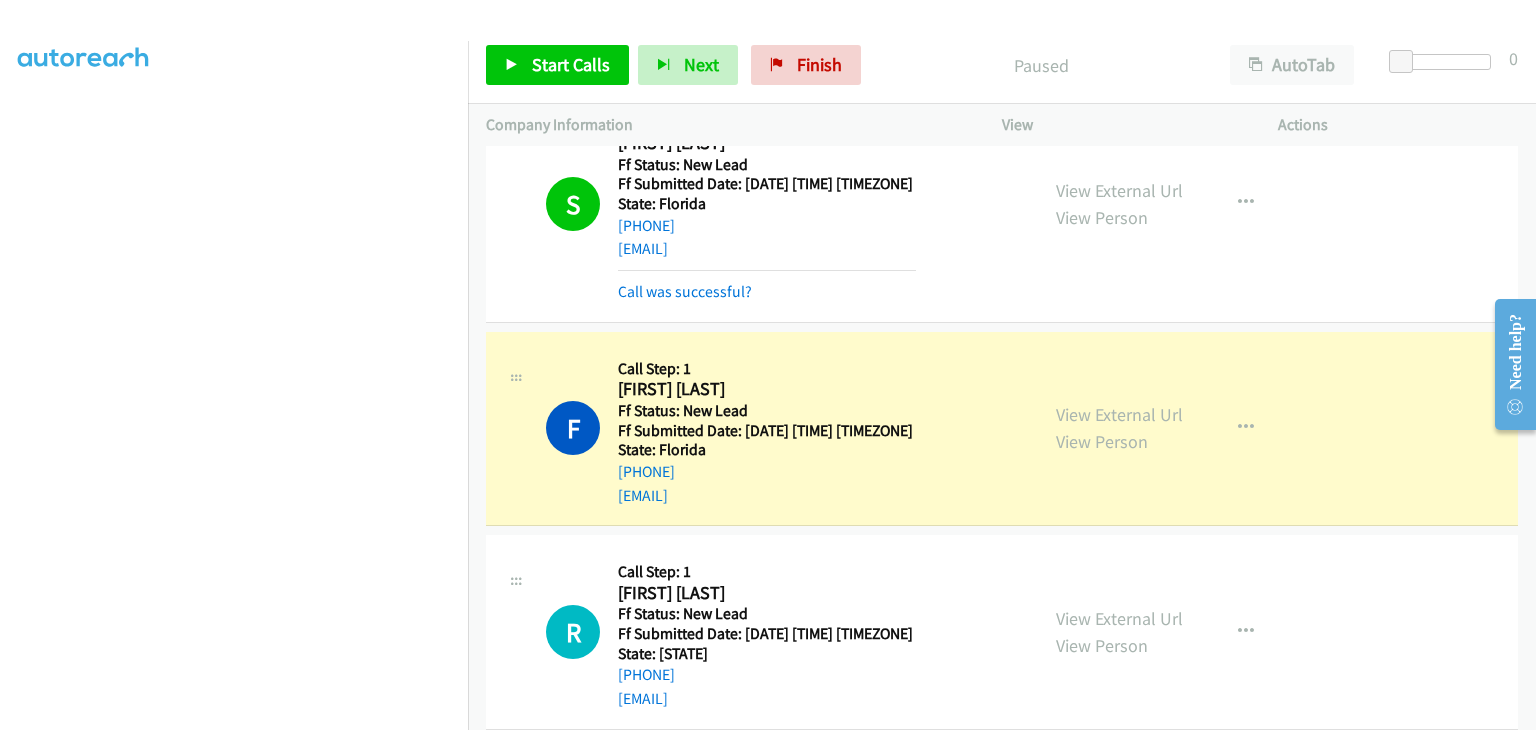 scroll, scrollTop: 100, scrollLeft: 0, axis: vertical 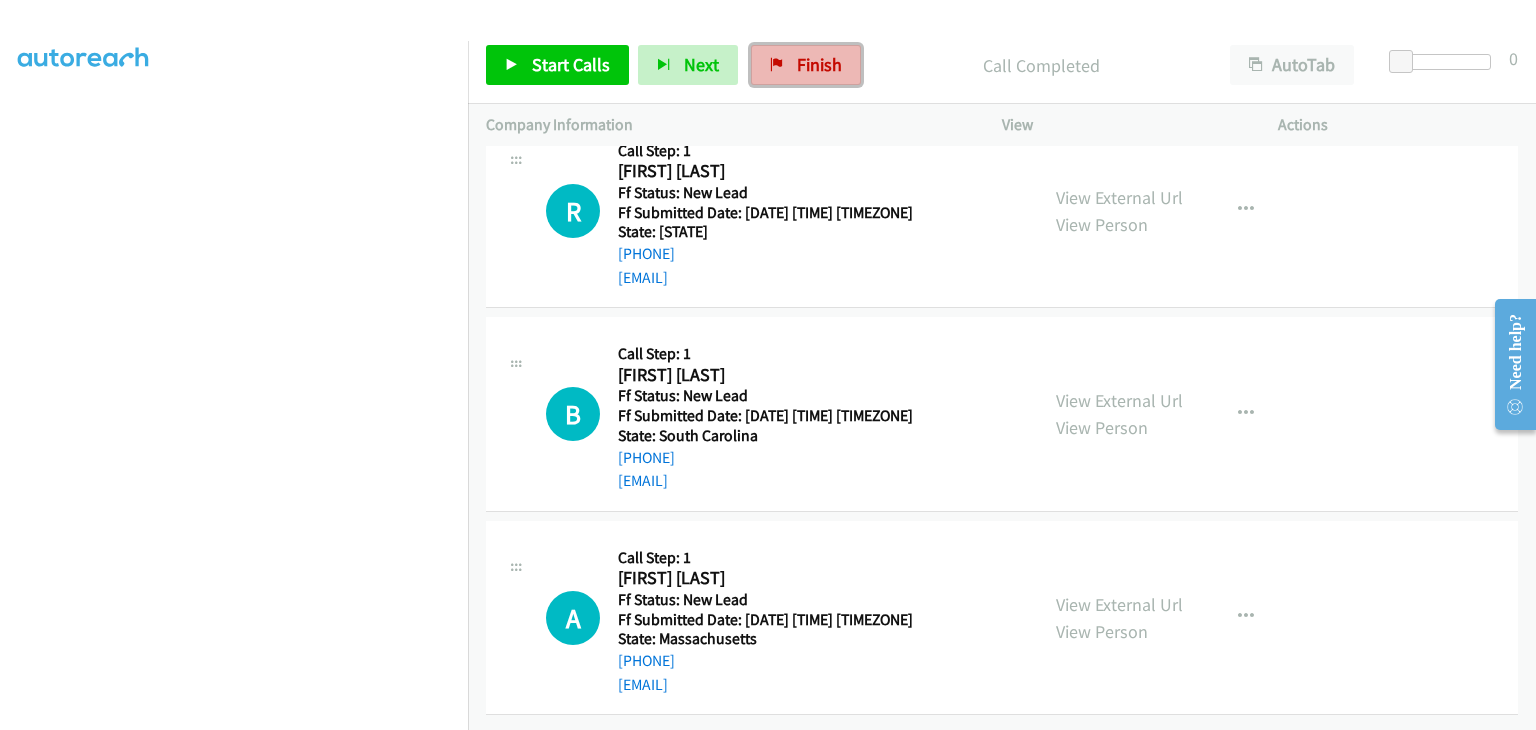 click on "Finish" at bounding box center (819, 64) 